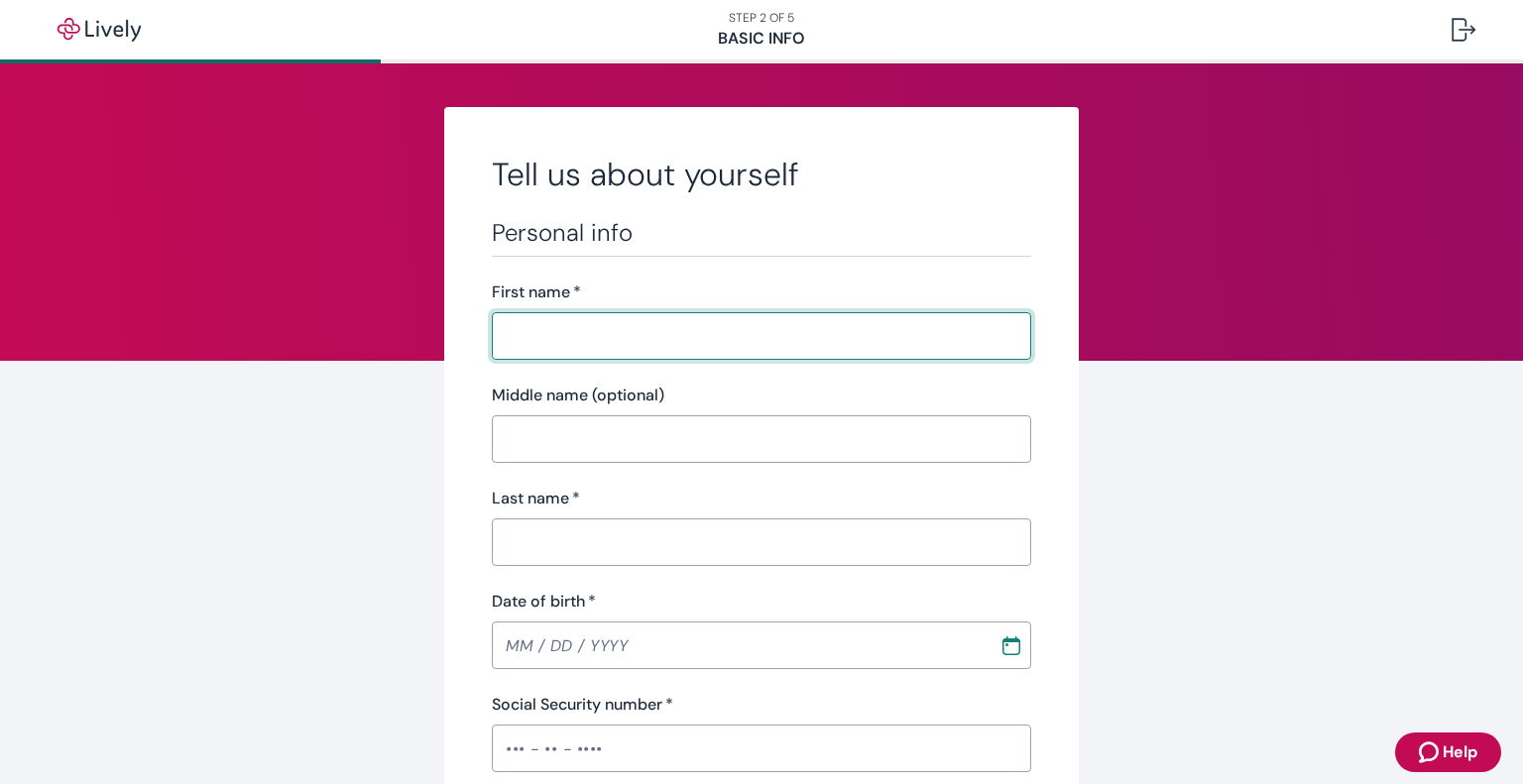 scroll, scrollTop: 0, scrollLeft: 0, axis: both 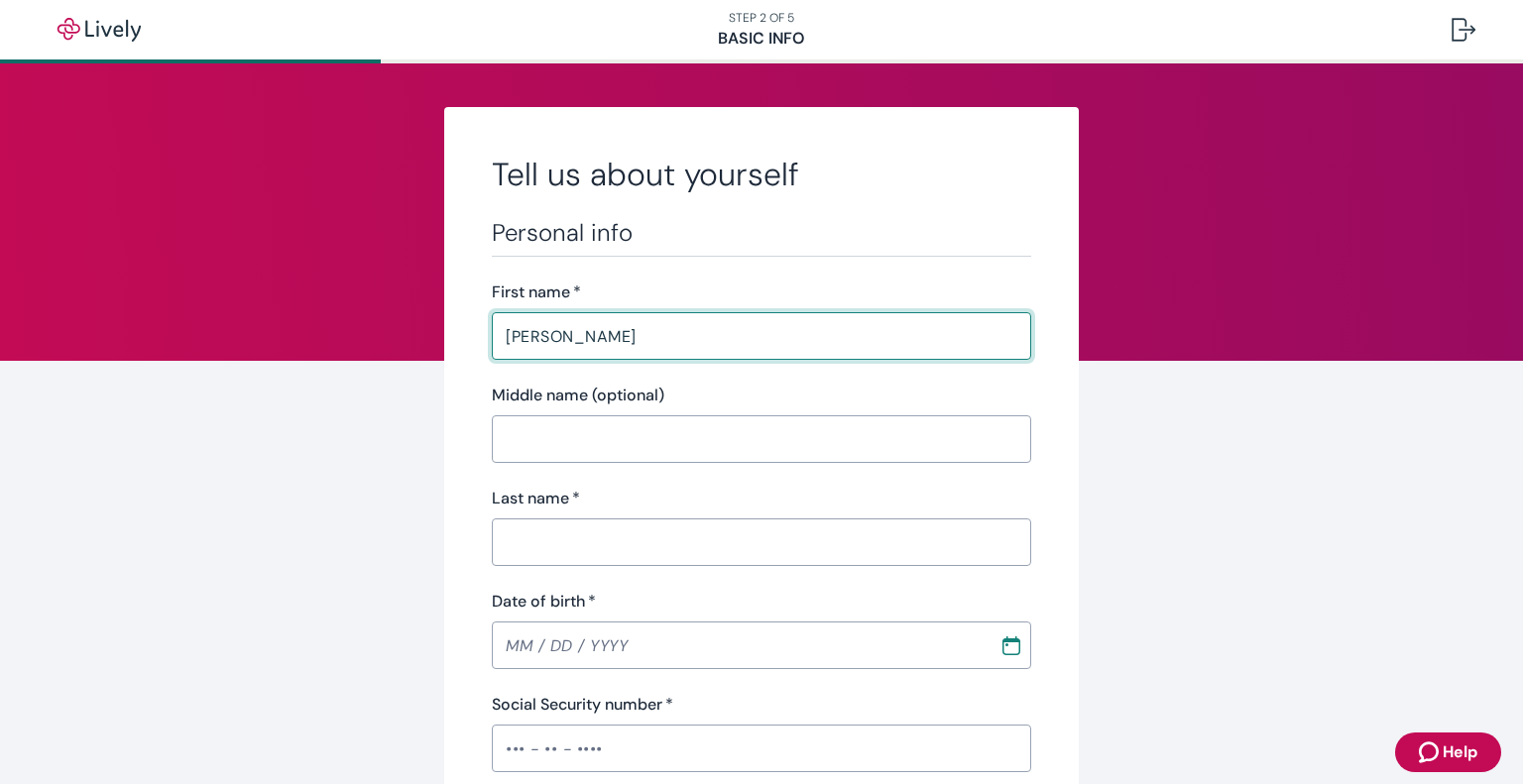 type on "W" 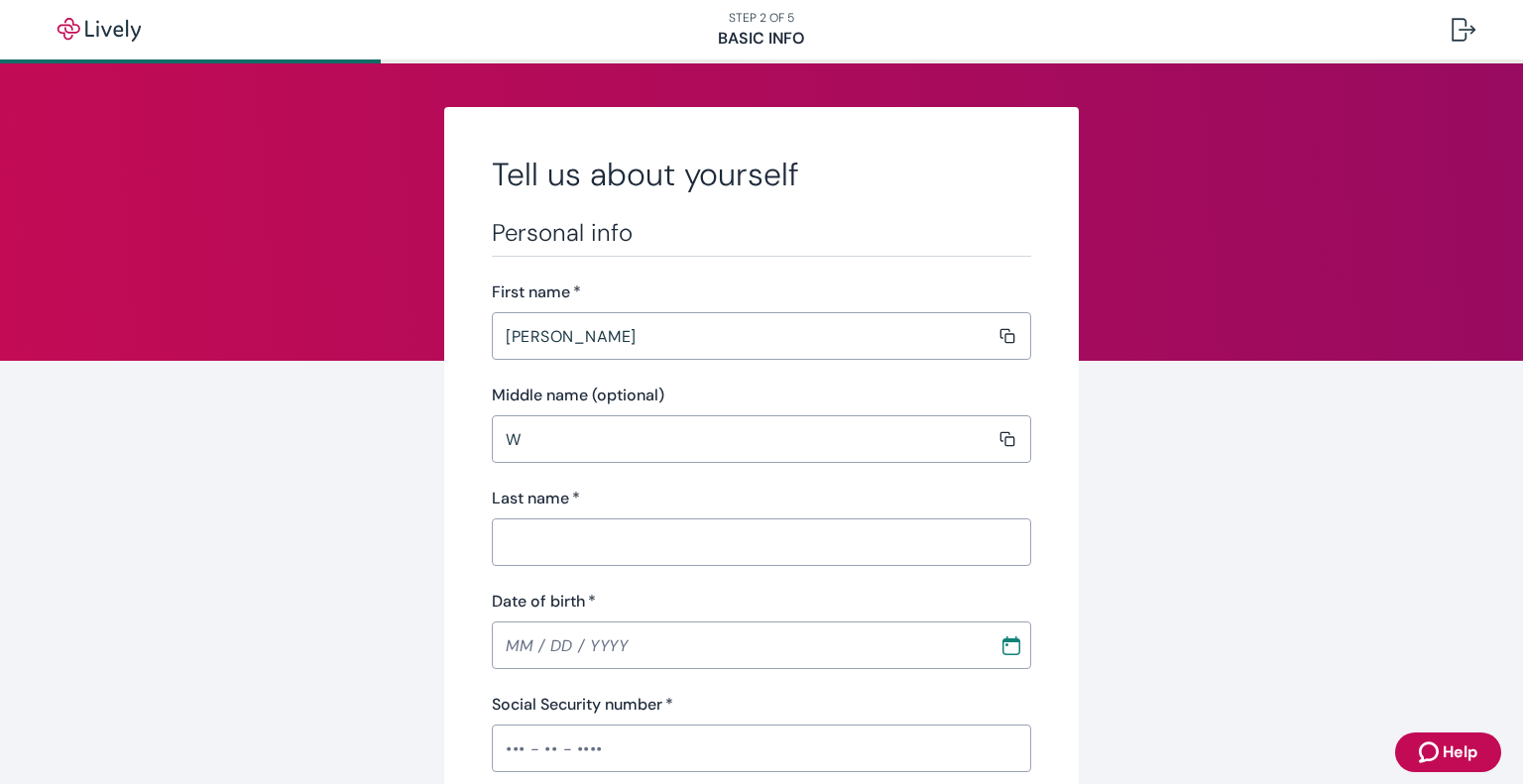 type on "[PERSON_NAME]" 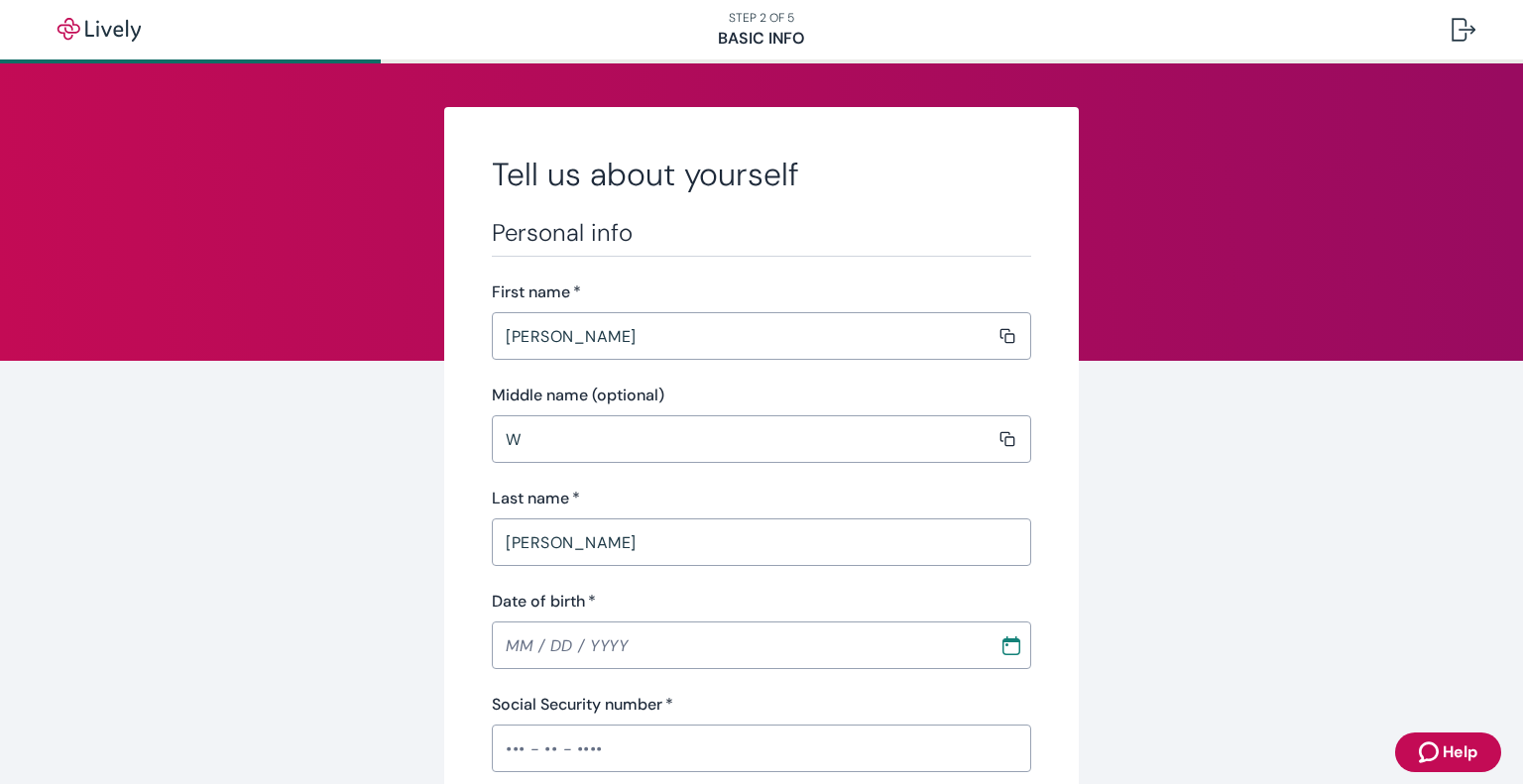 type on "MM / DD / YYYY" 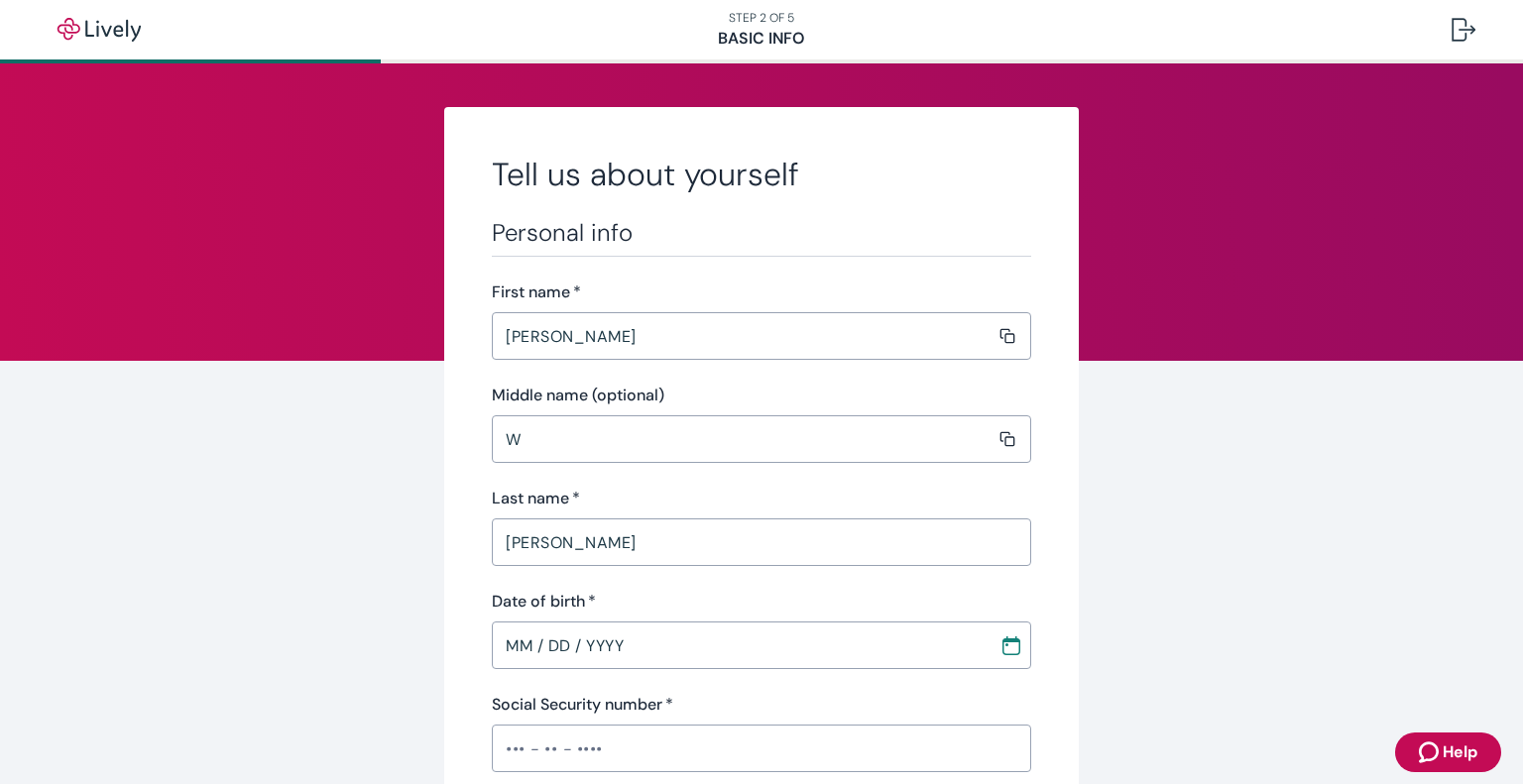type 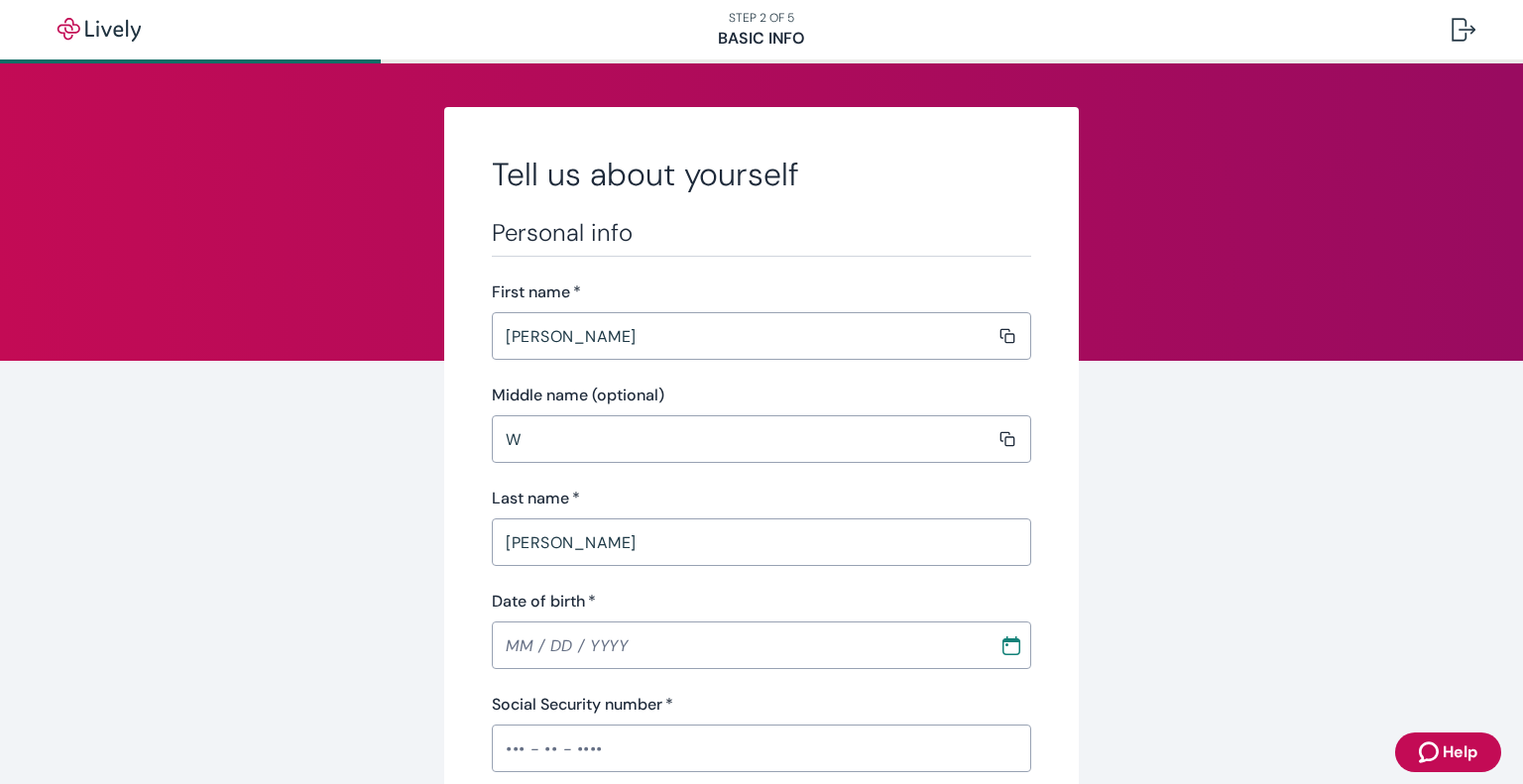 type on "Retired" 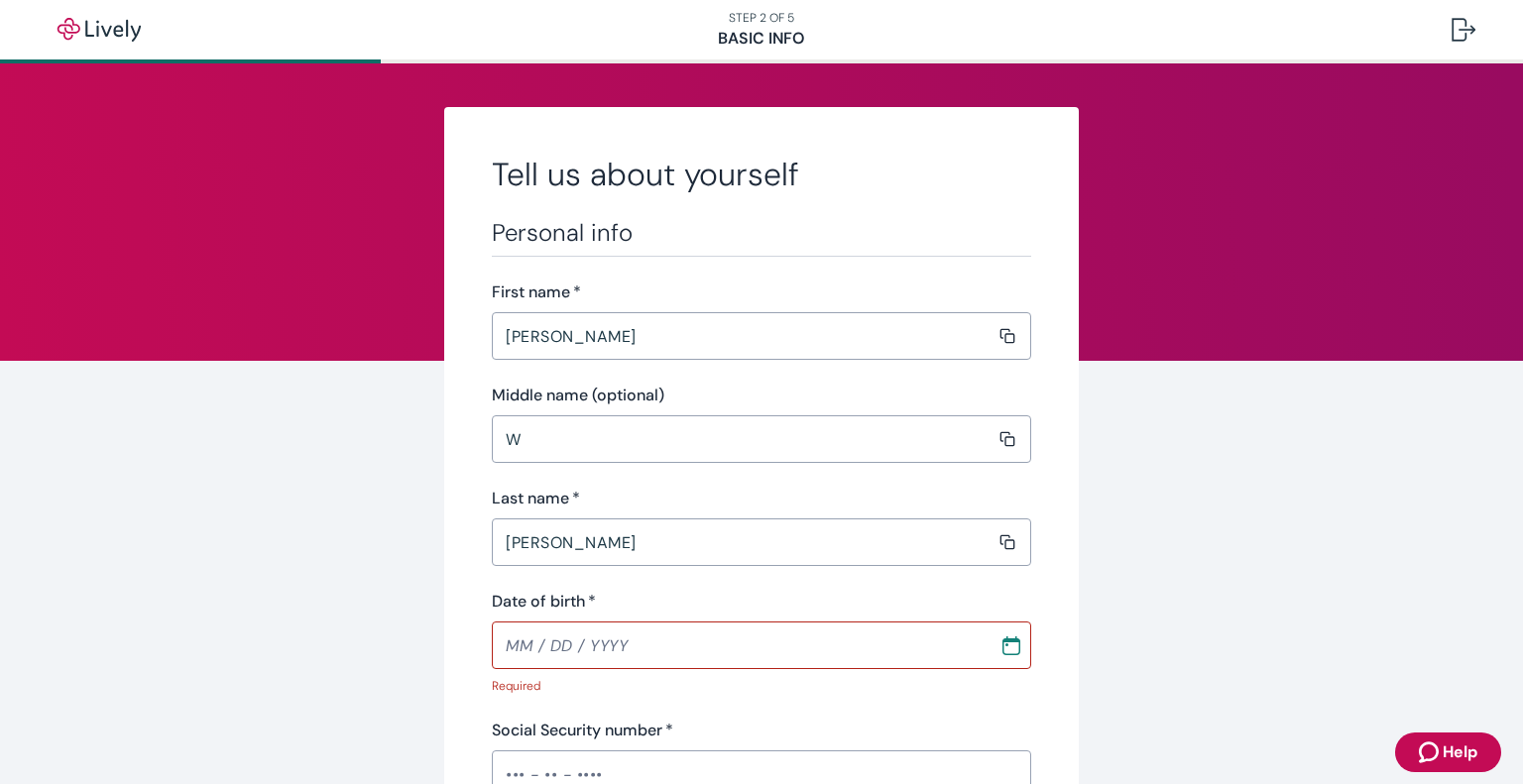 type on "[PHONE_NUMBER]" 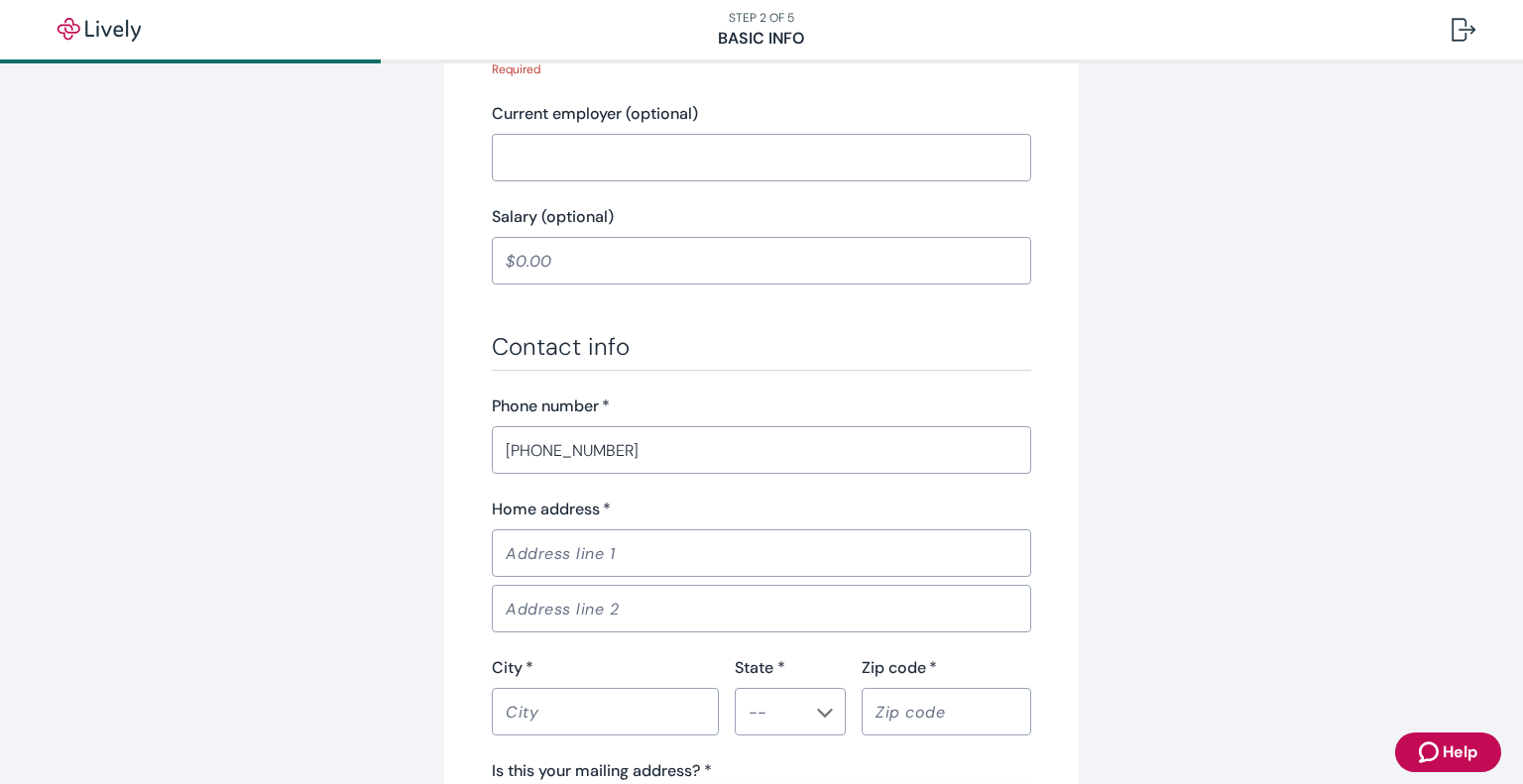type on "[STREET_ADDRESS][PERSON_NAME]" 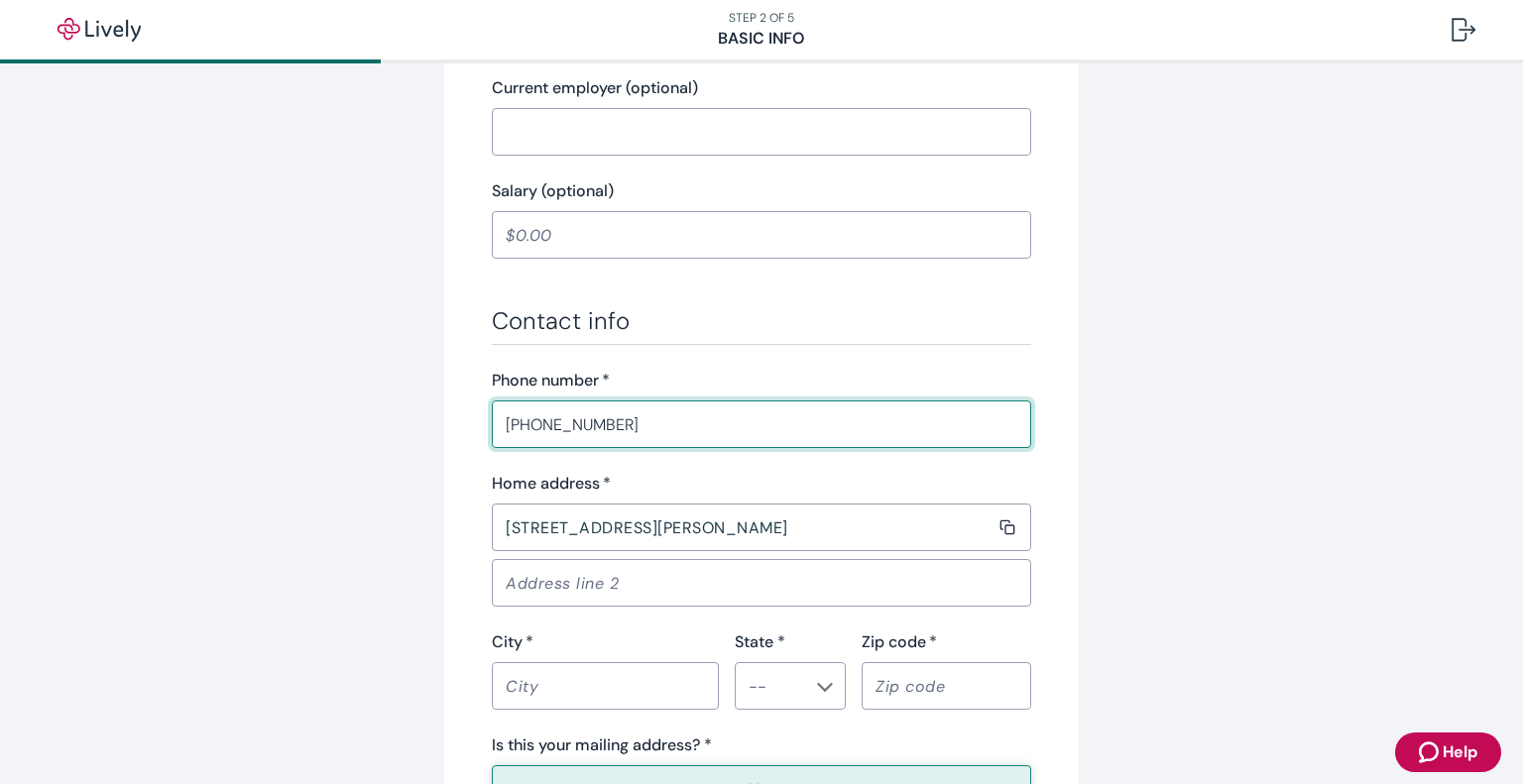 type on "Walworth" 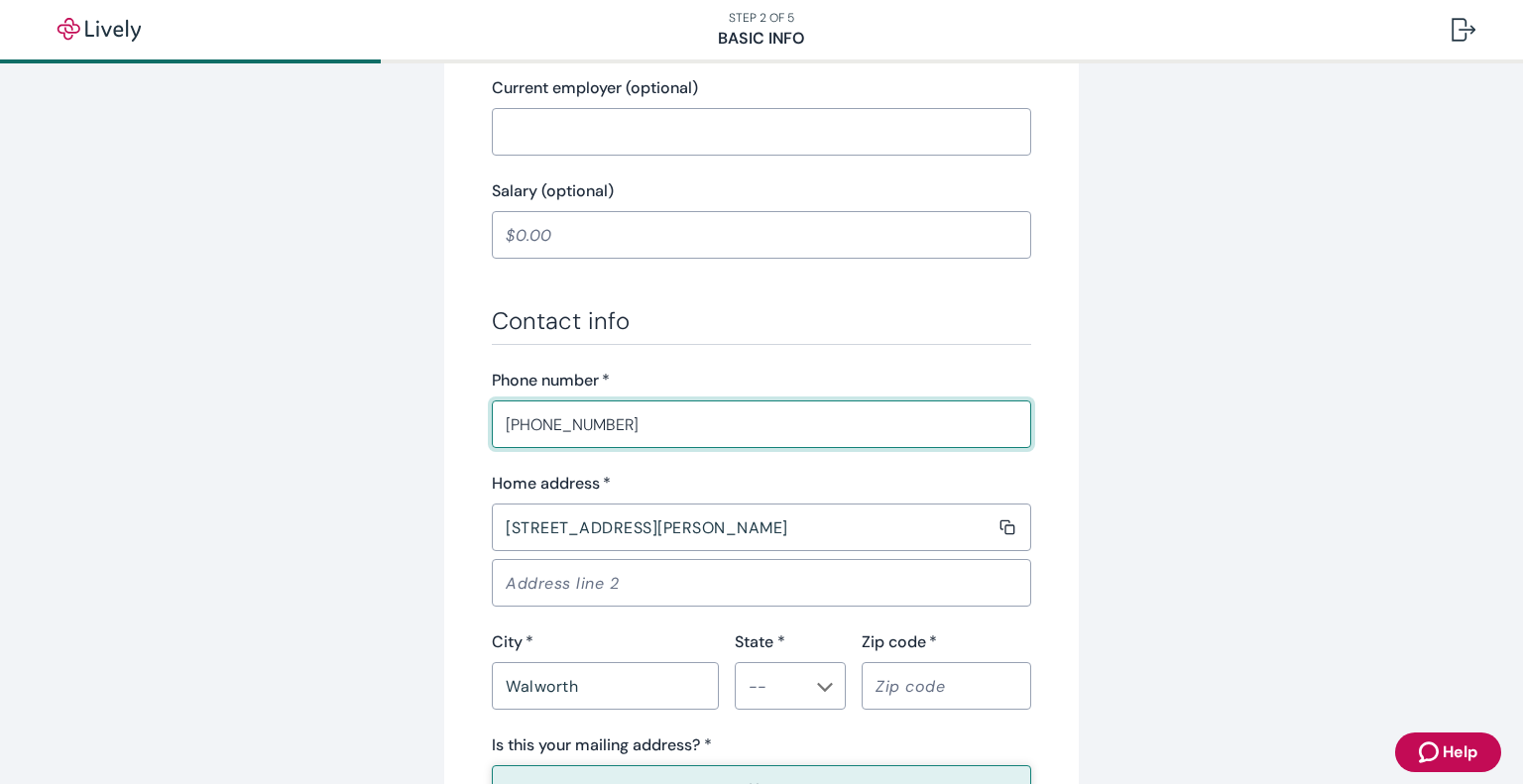 type on "[US_STATE]" 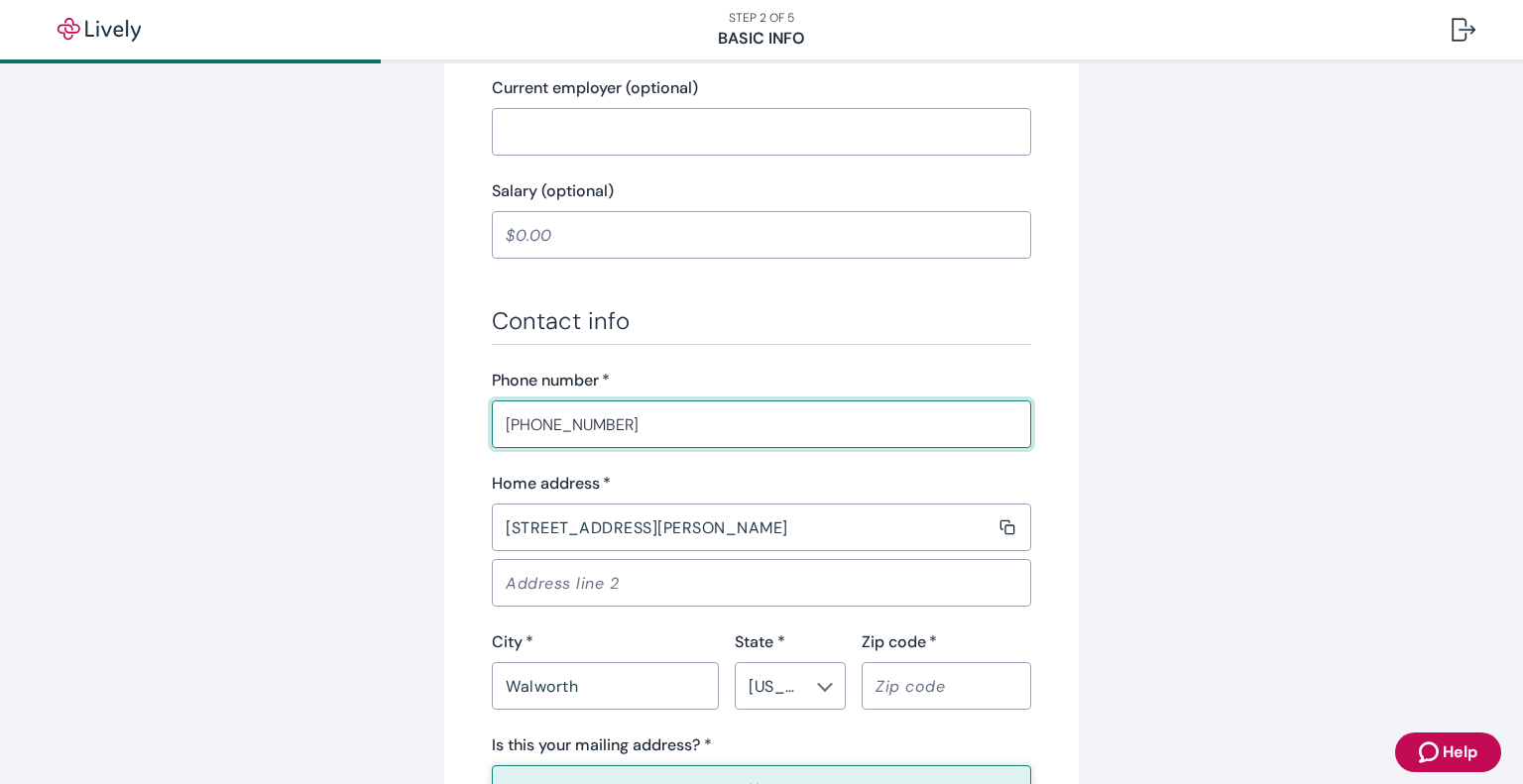 type 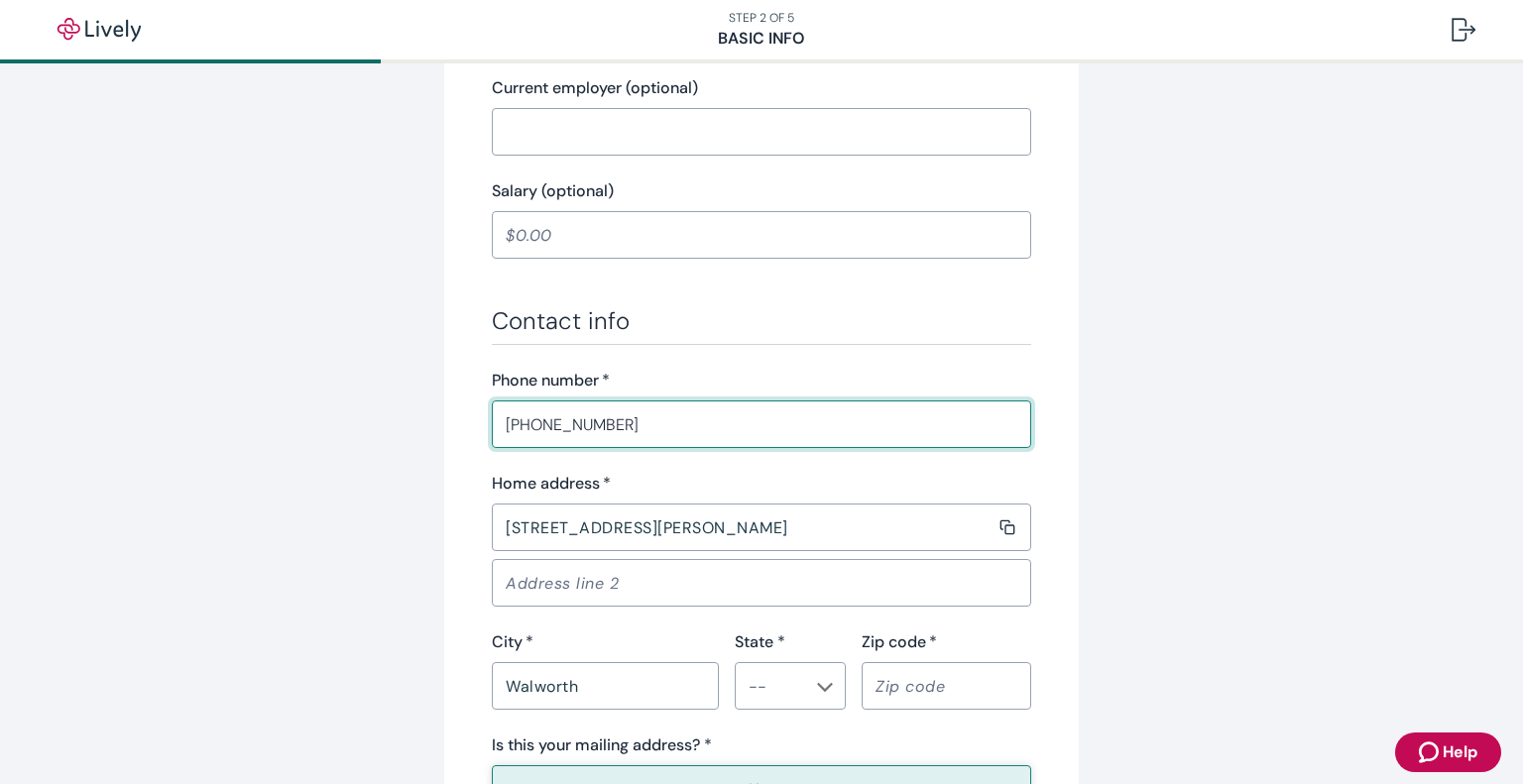type on "14568-9355" 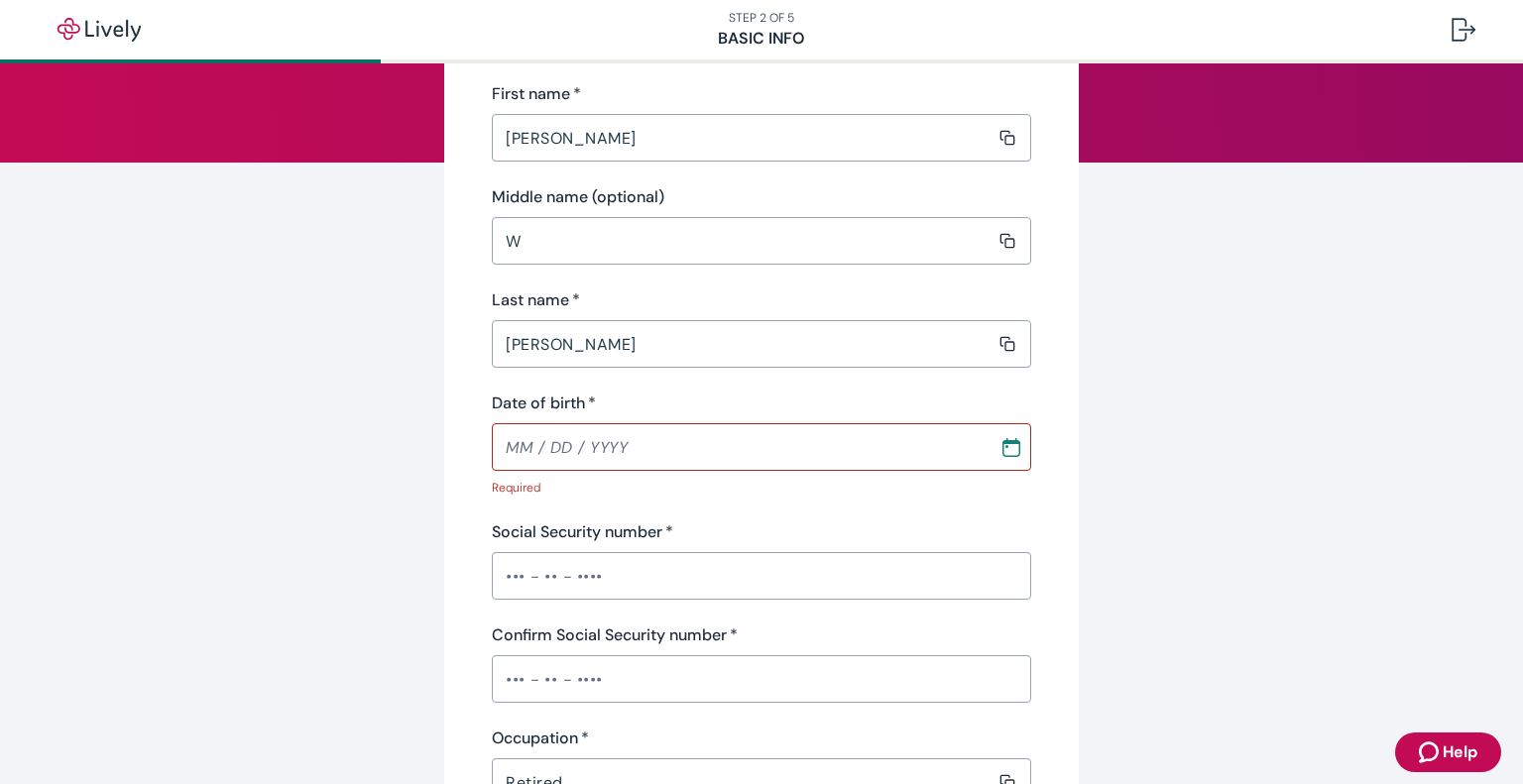 scroll, scrollTop: 200, scrollLeft: 0, axis: vertical 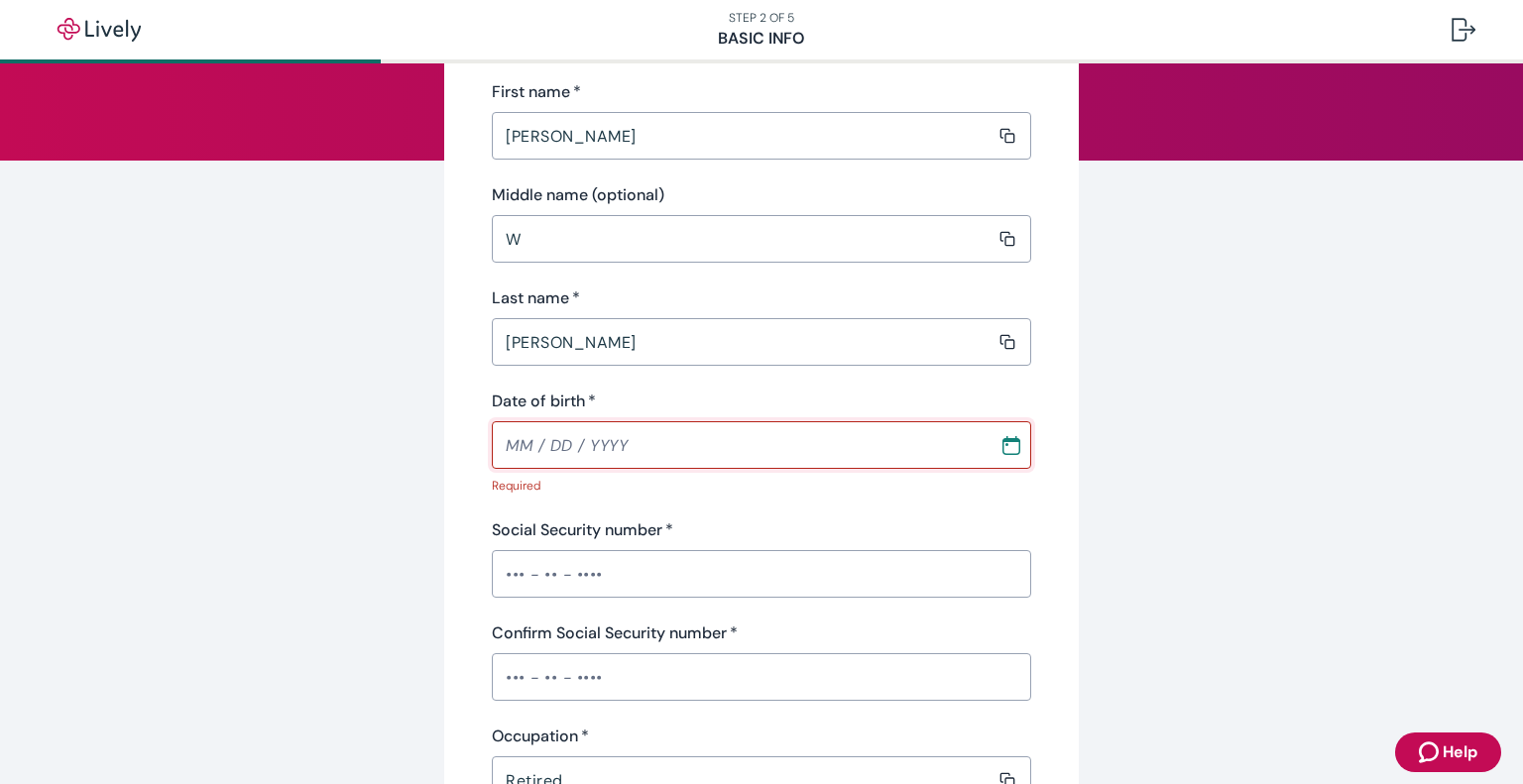 click on "Date of birth   *" at bounding box center [739, 445] 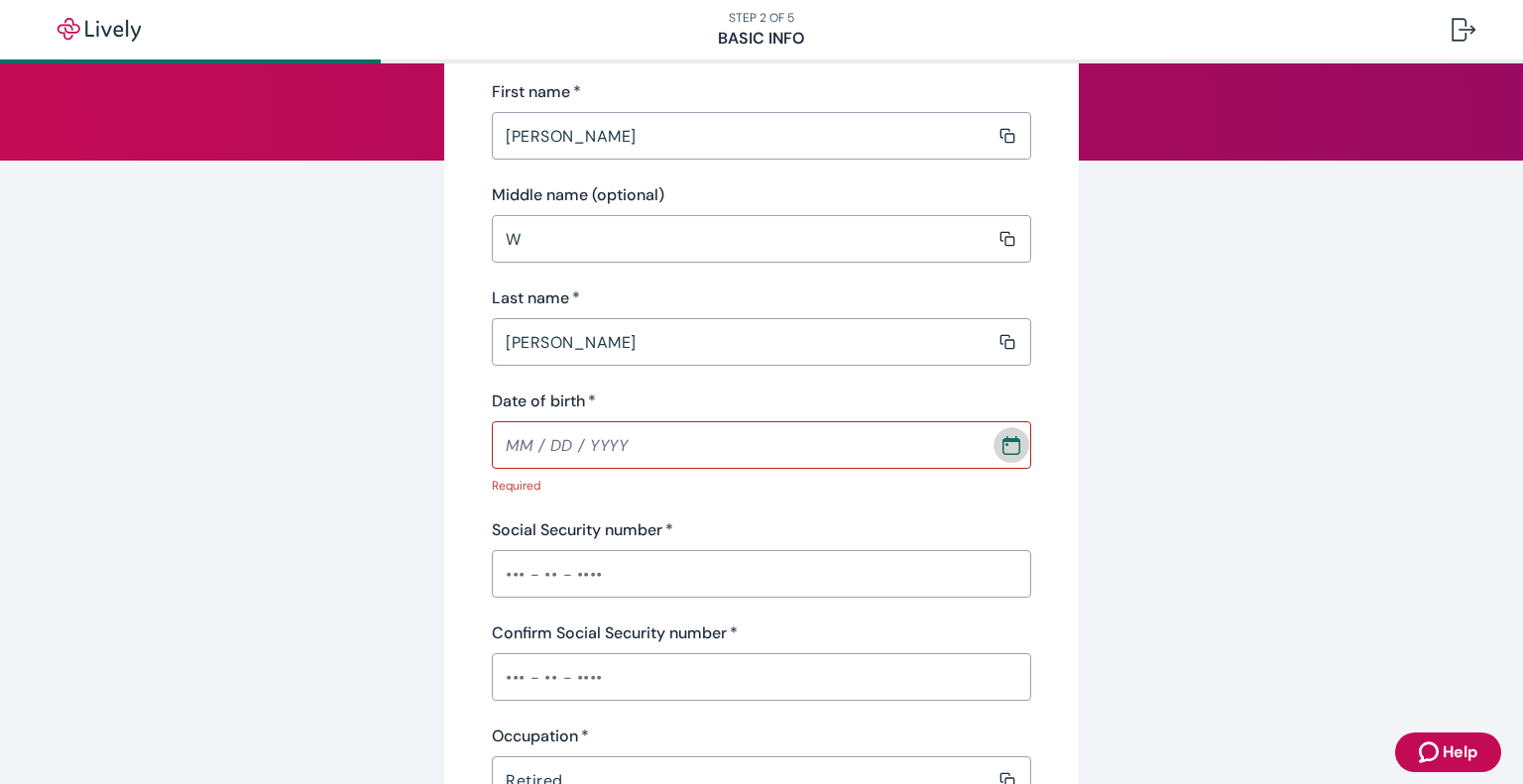 click 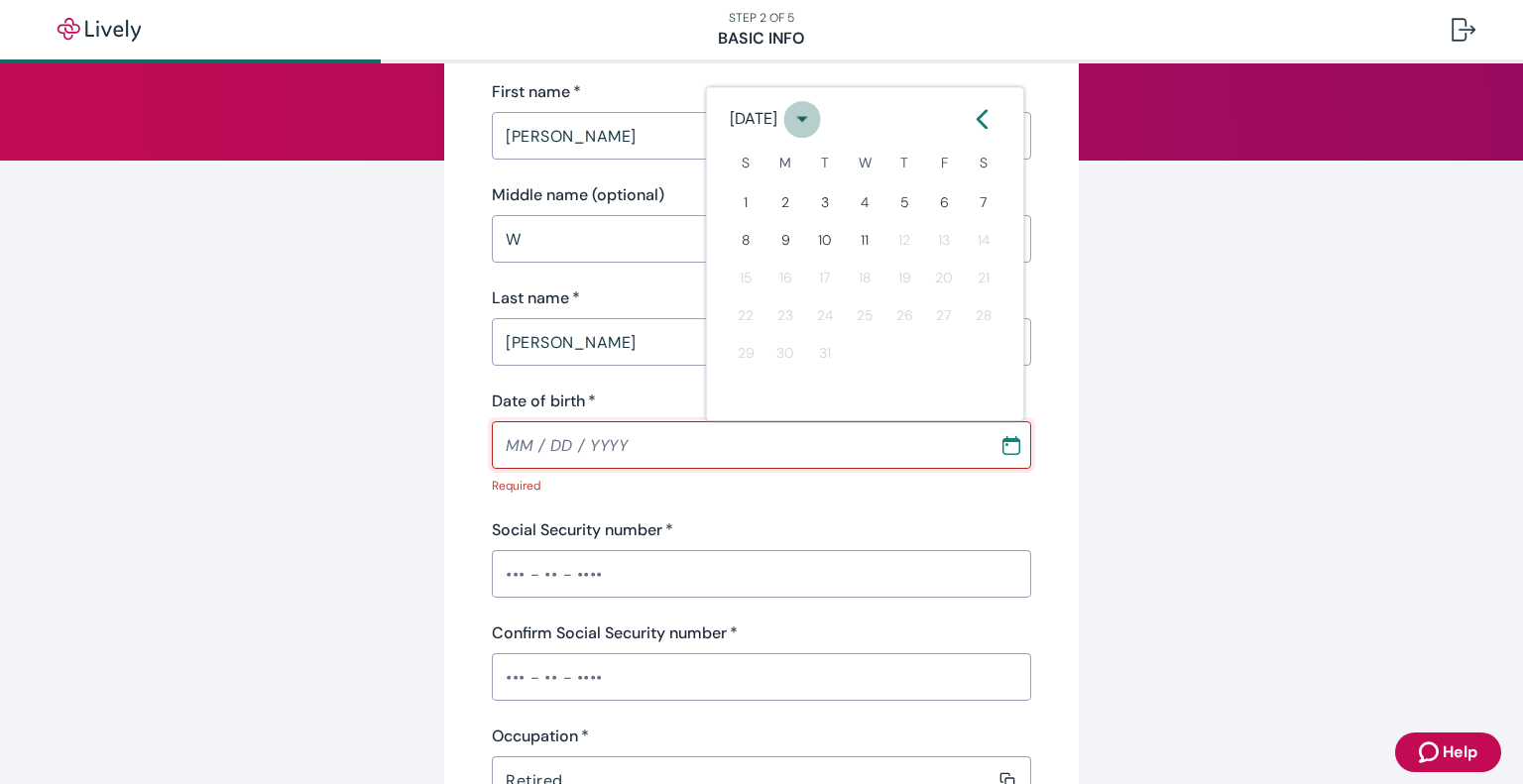 click 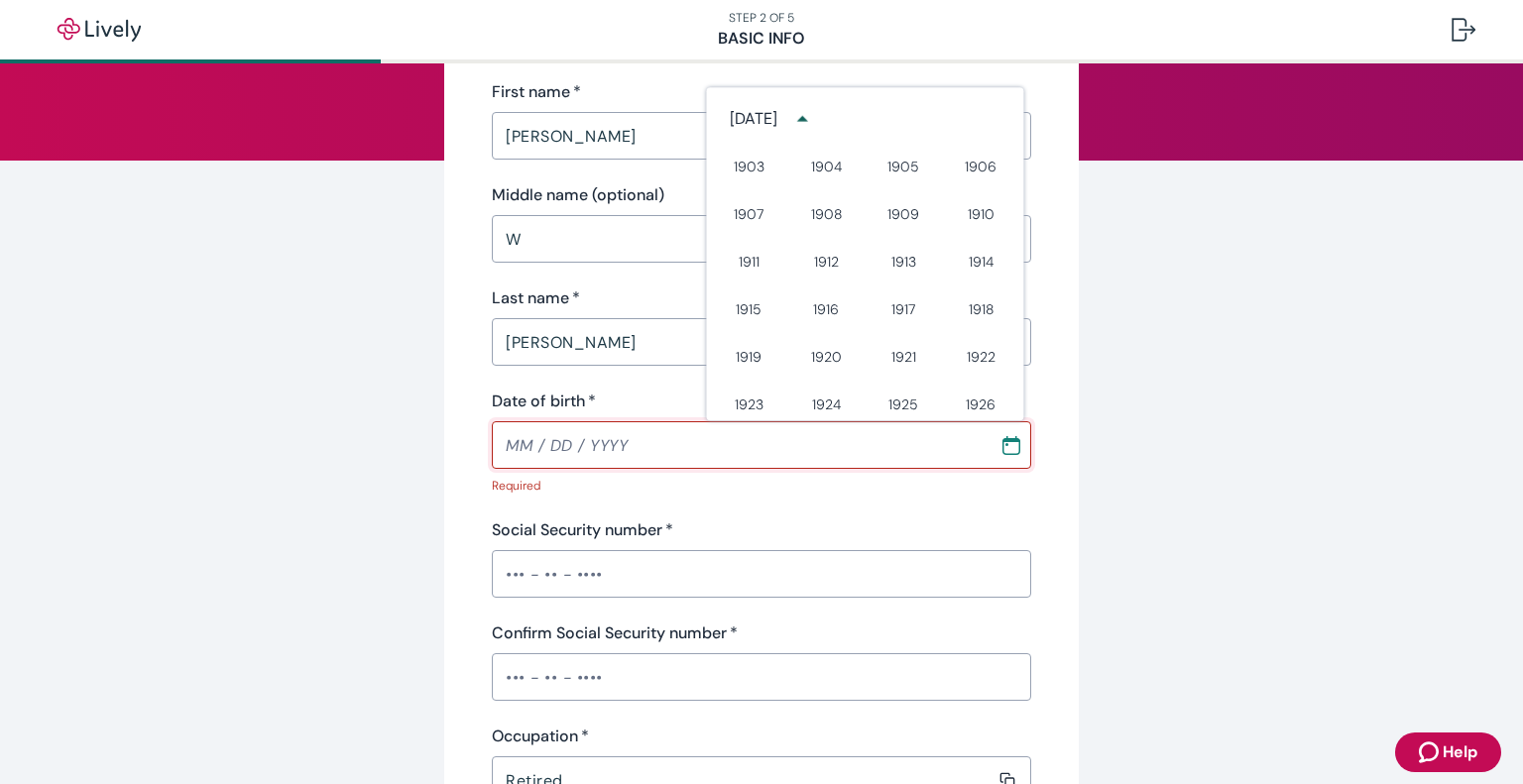 scroll, scrollTop: 1007, scrollLeft: 0, axis: vertical 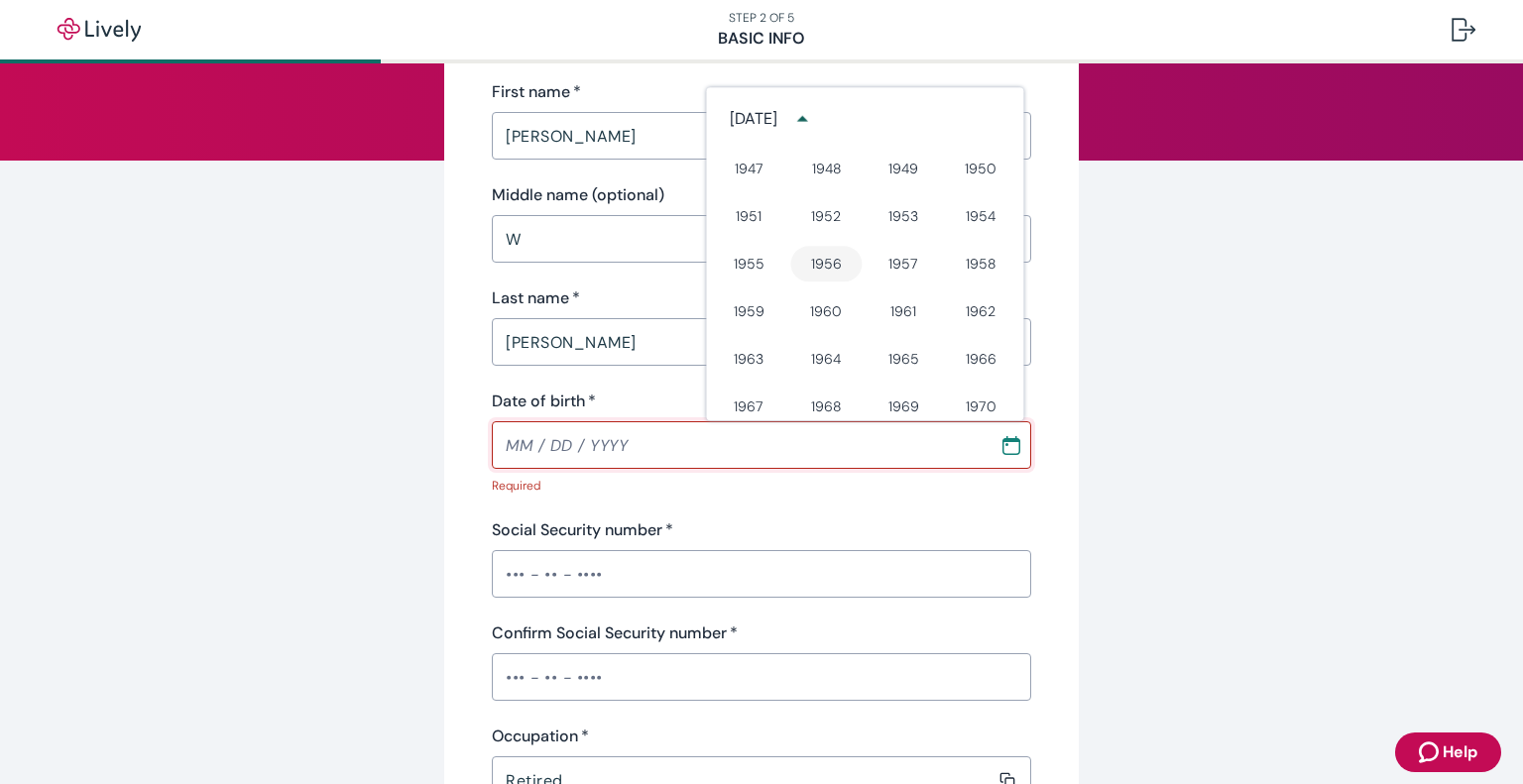 click on "1956" at bounding box center [826, 264] 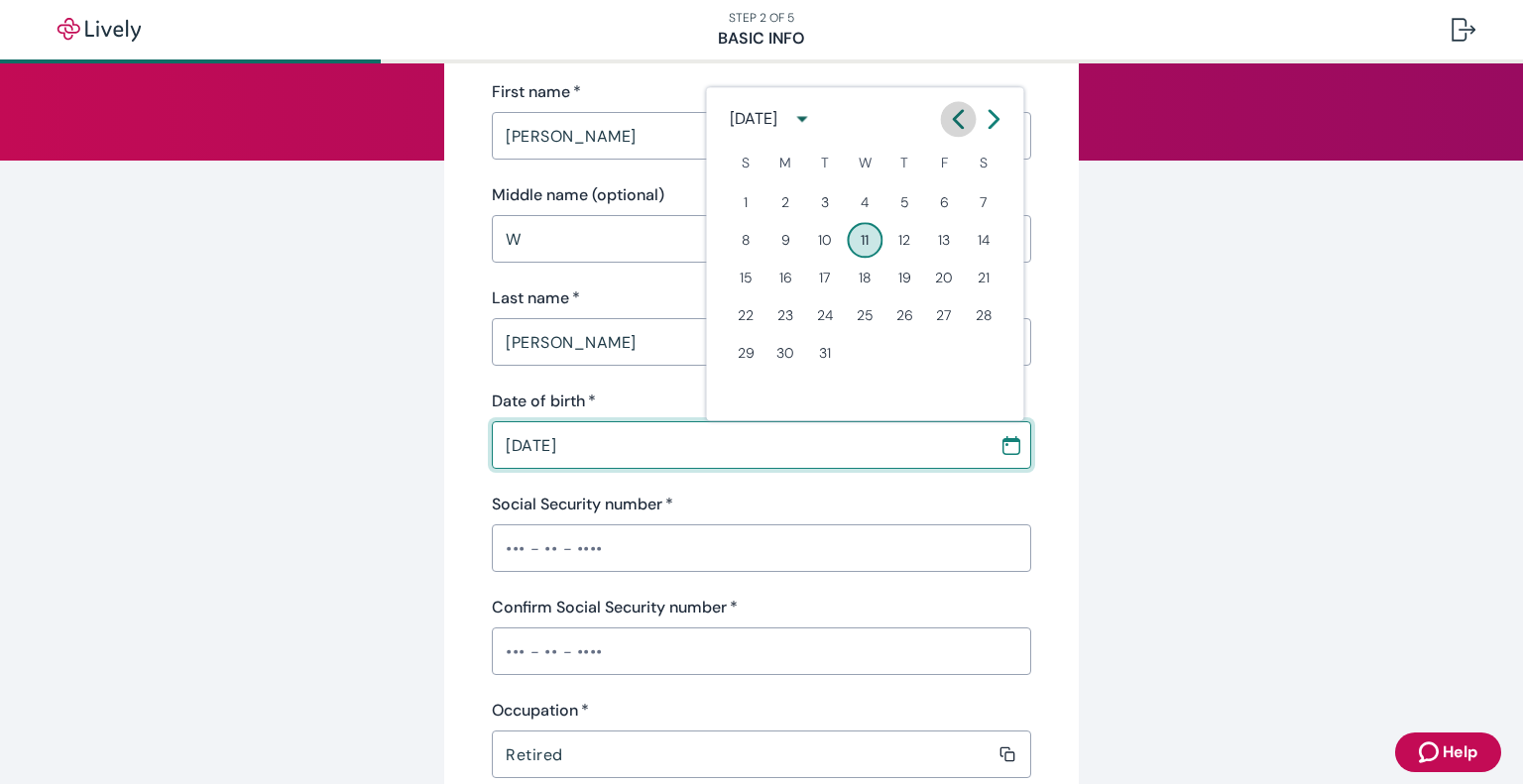 click 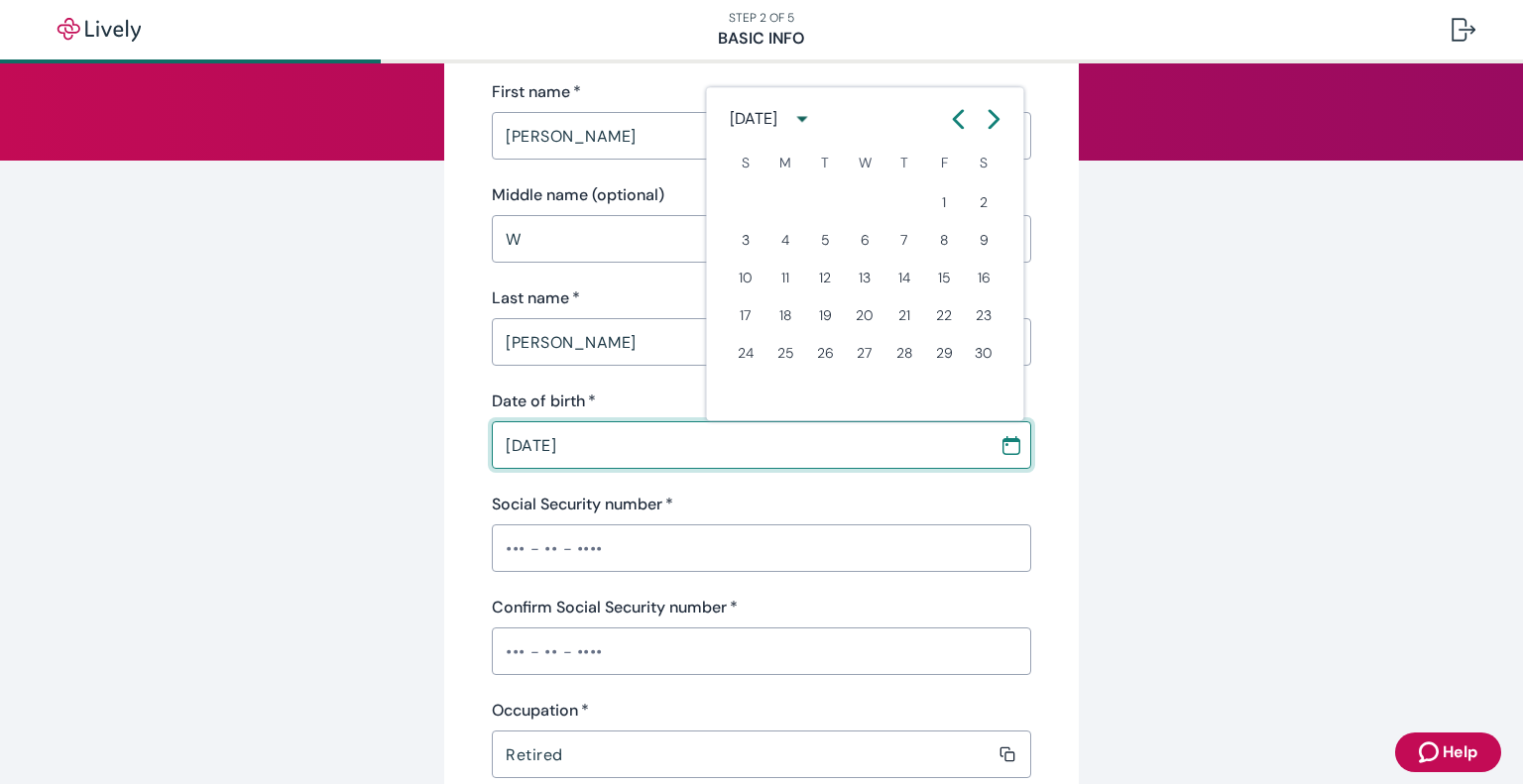 click 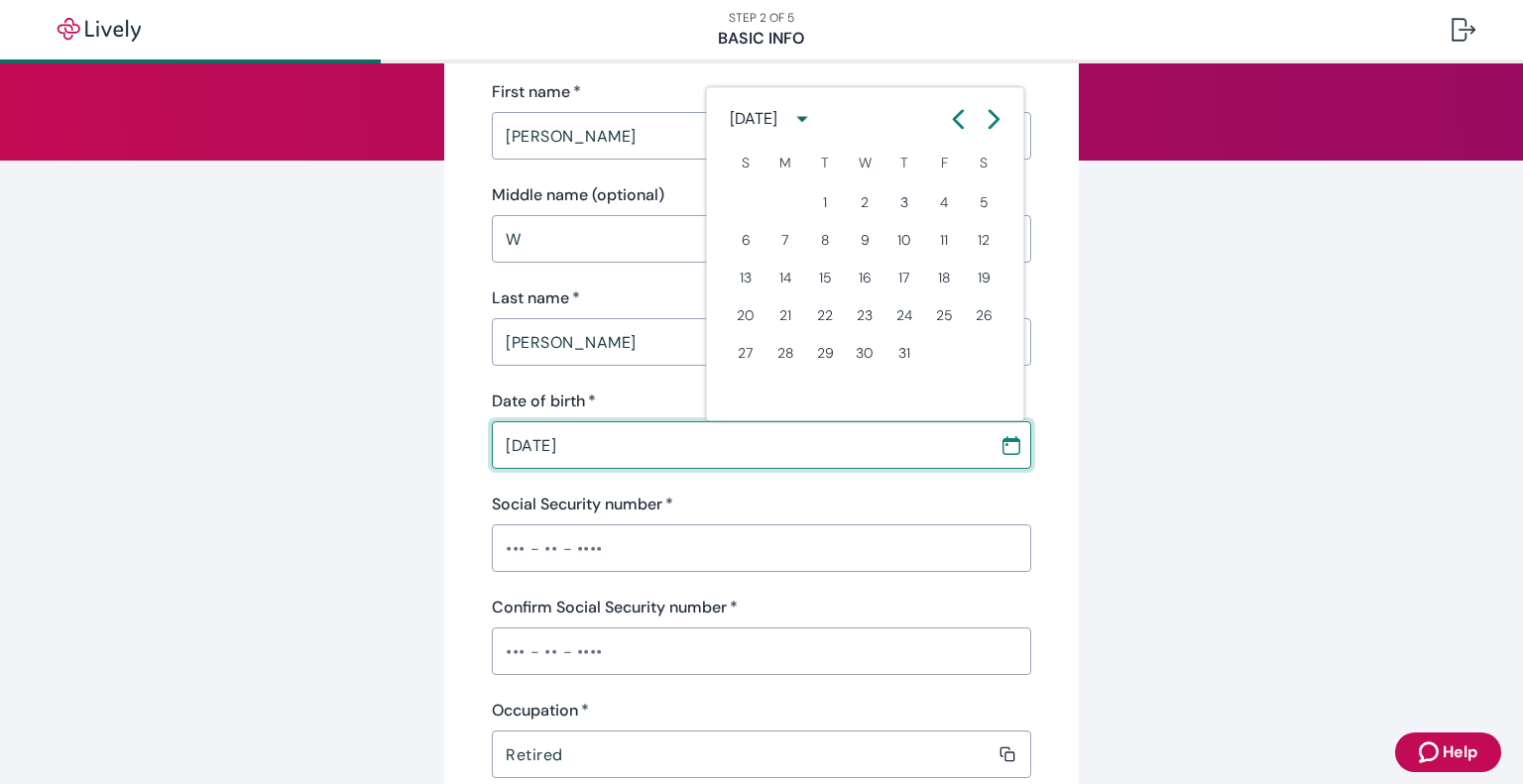 click 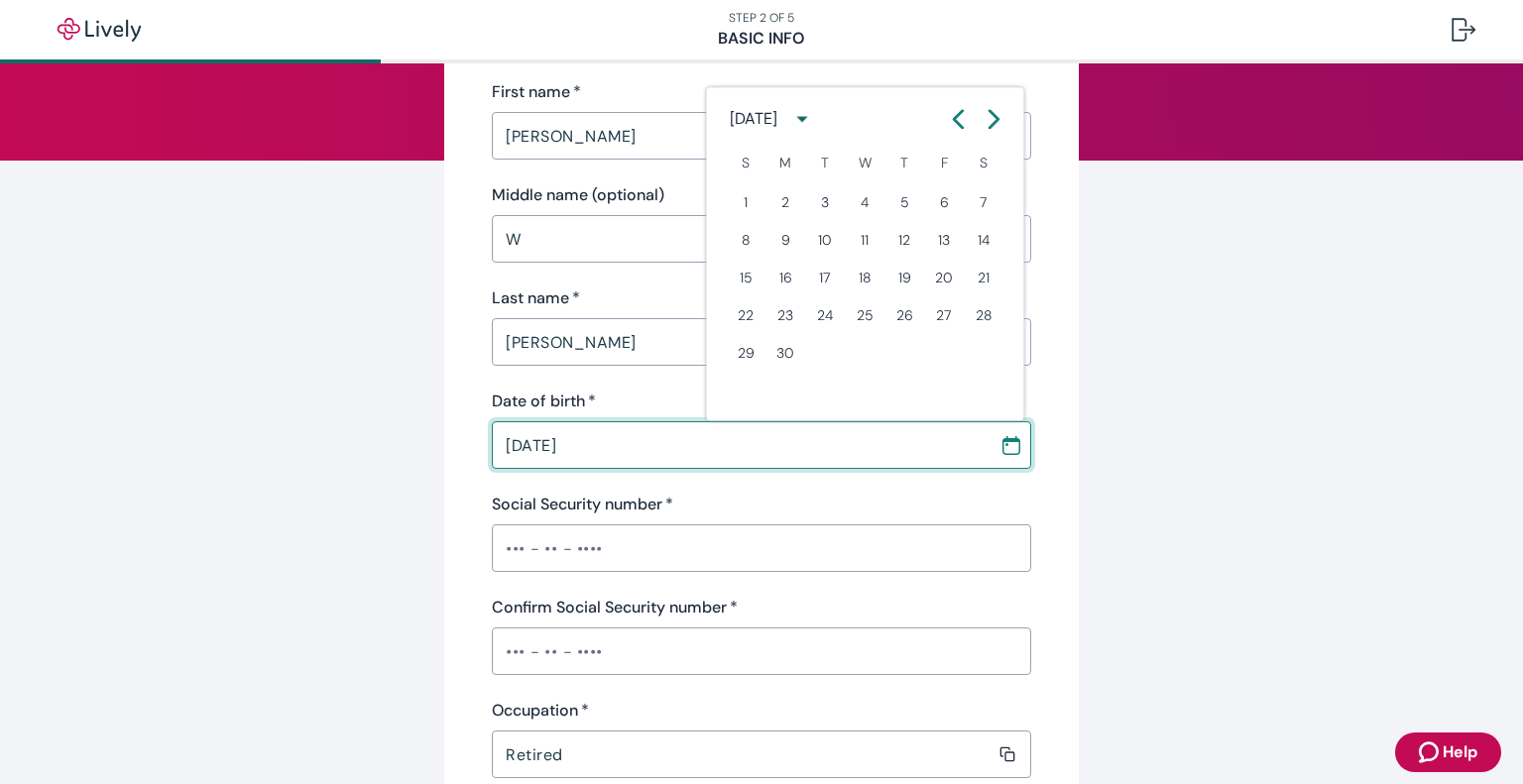 click 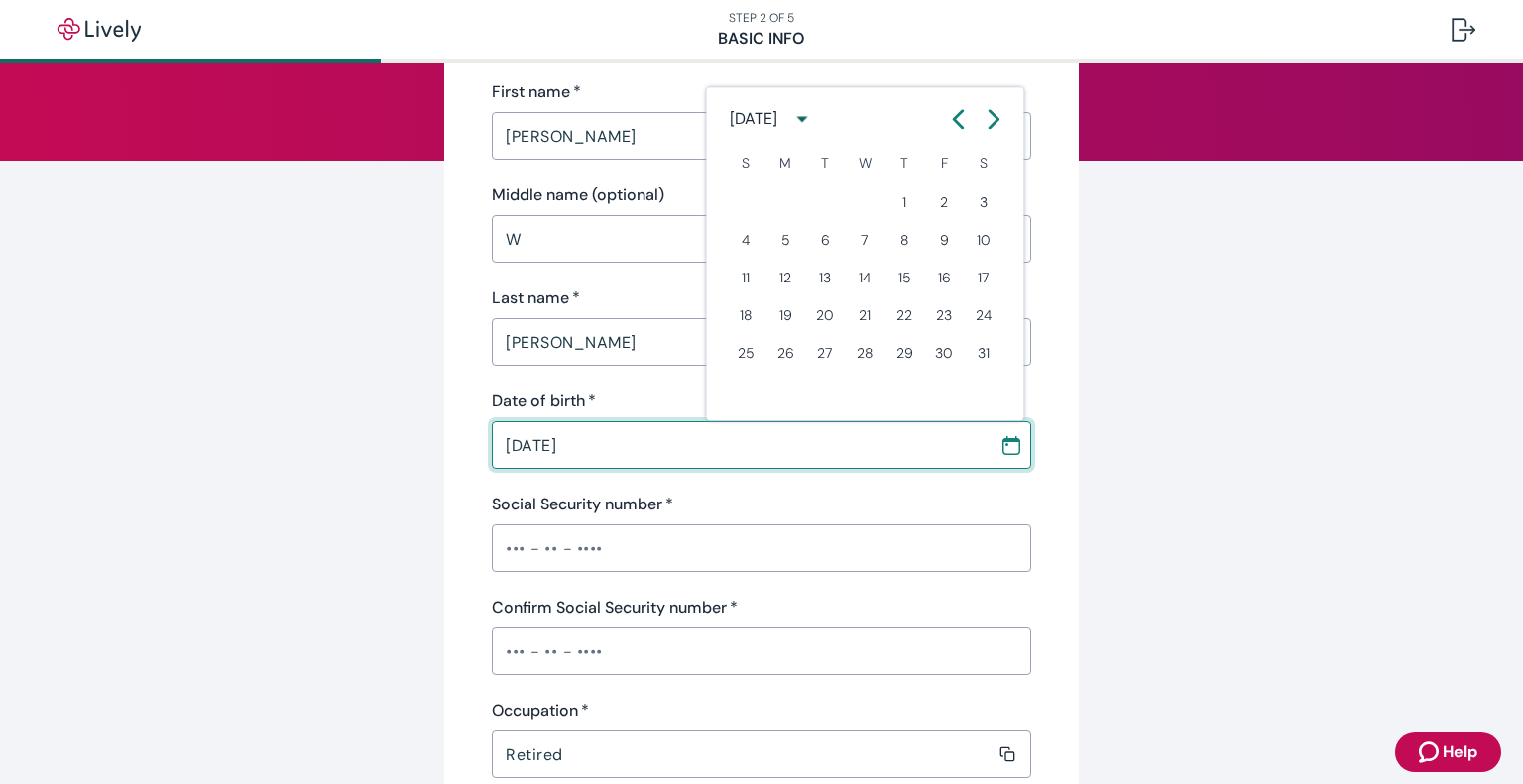 click 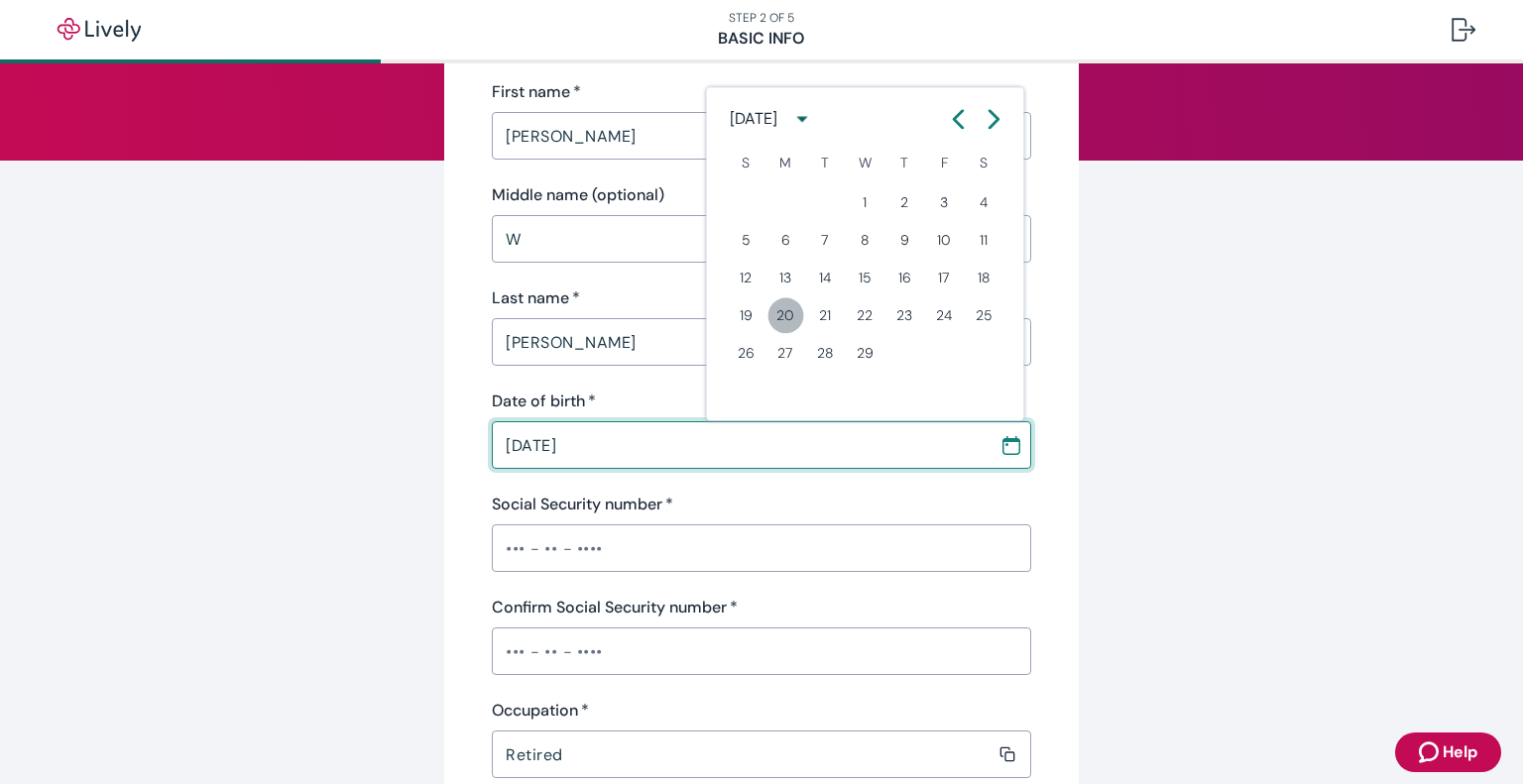 click on "20" at bounding box center [785, 315] 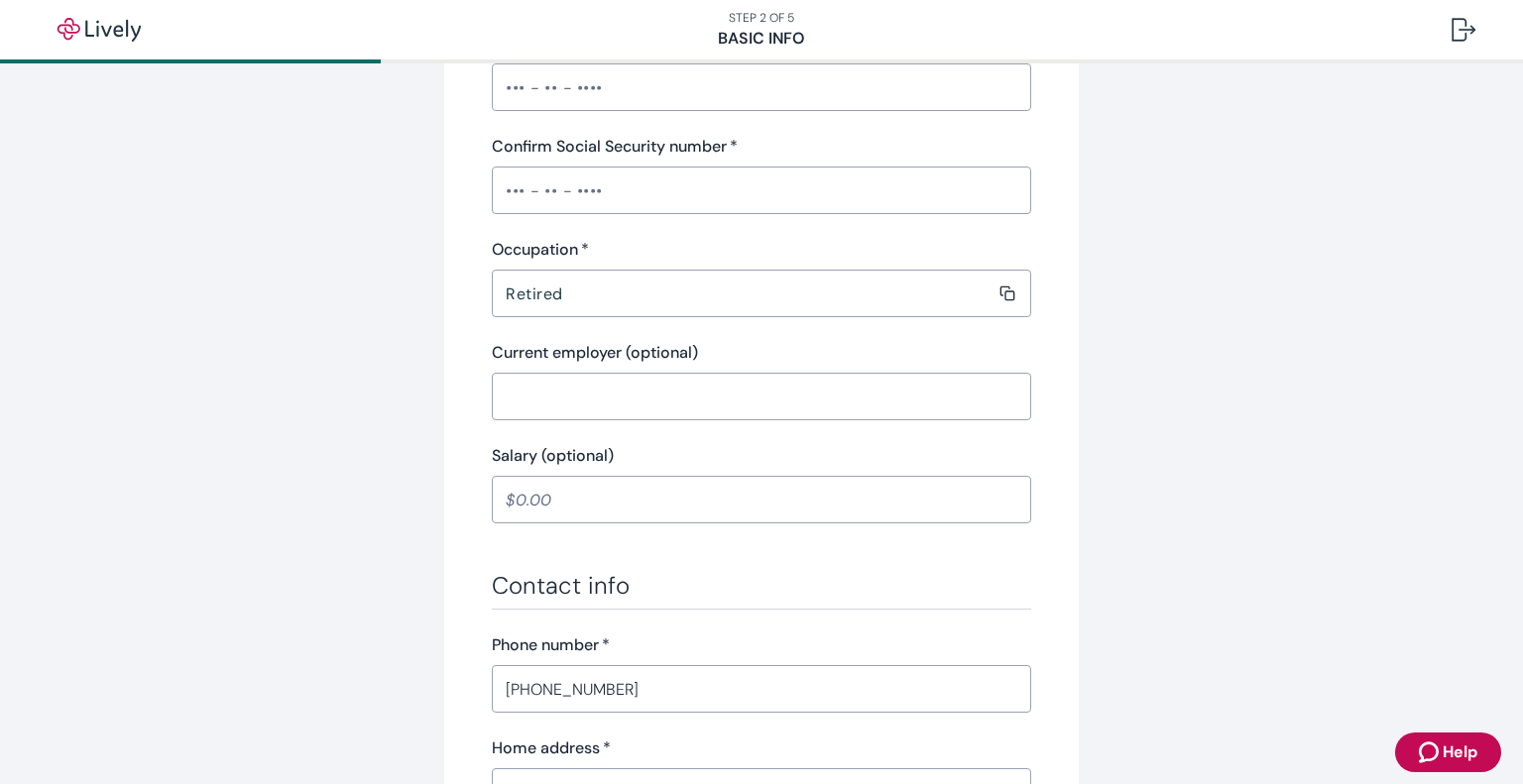 scroll, scrollTop: 674, scrollLeft: 0, axis: vertical 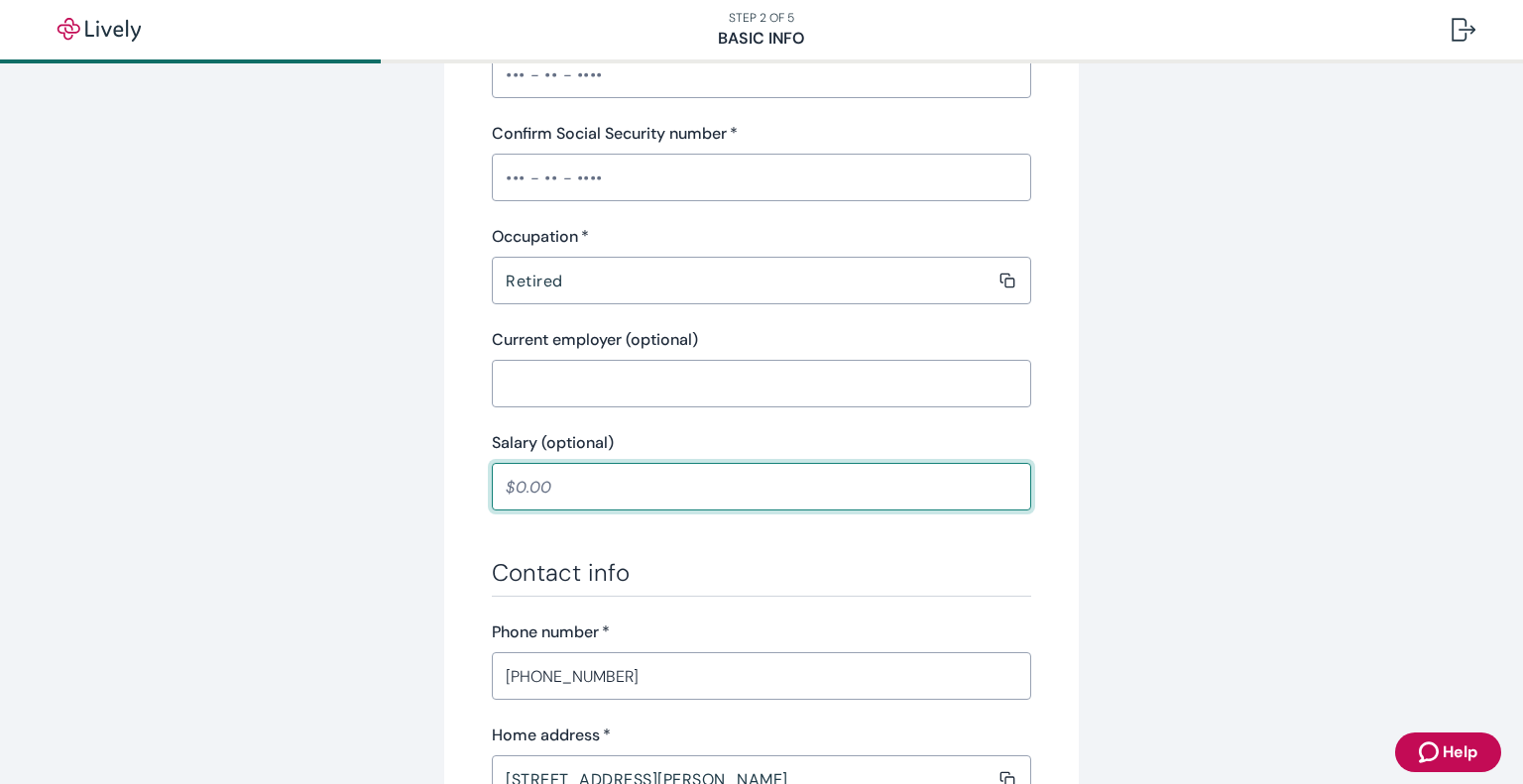 click on "Salary (optional)" at bounding box center [762, 487] 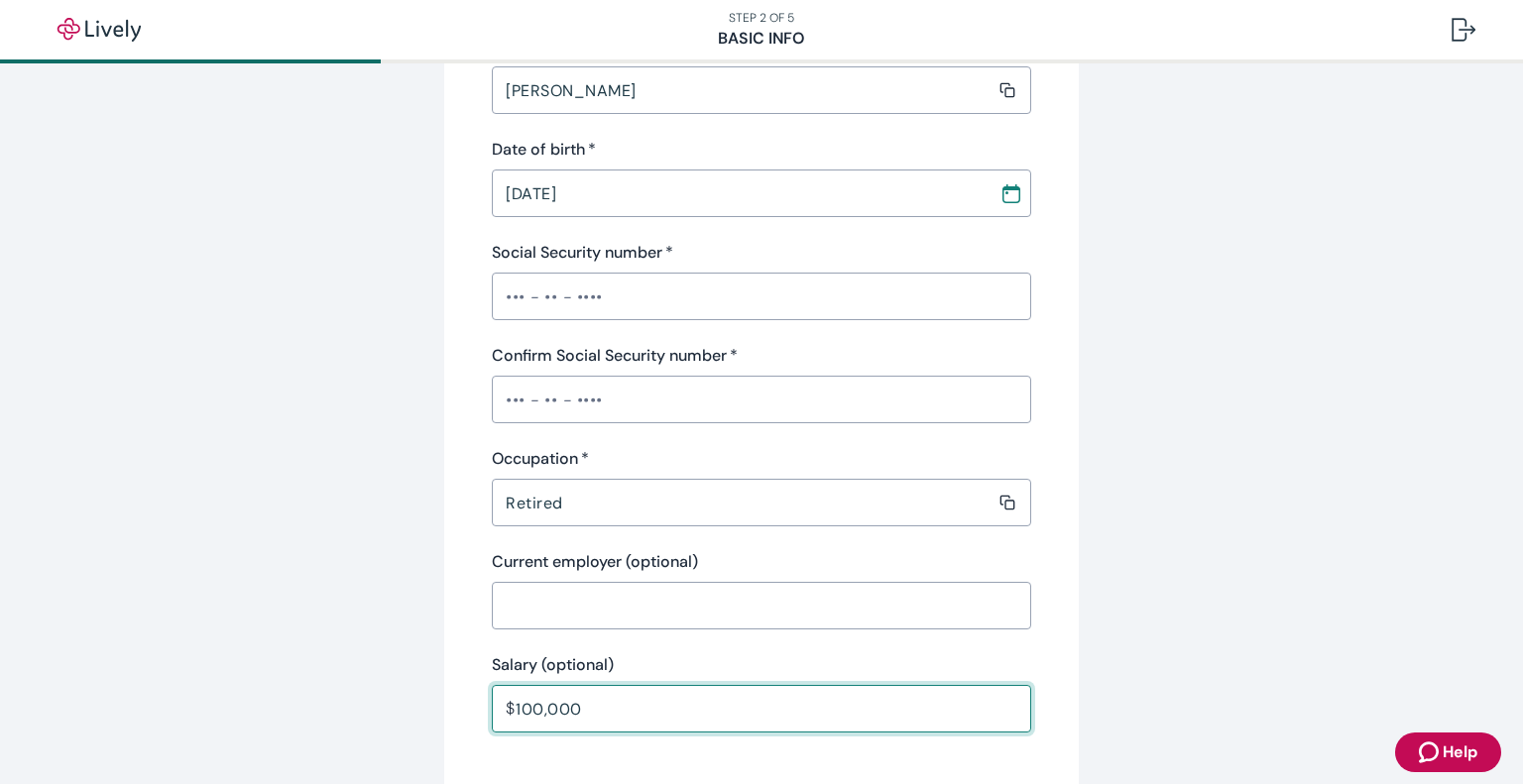 scroll, scrollTop: 440, scrollLeft: 0, axis: vertical 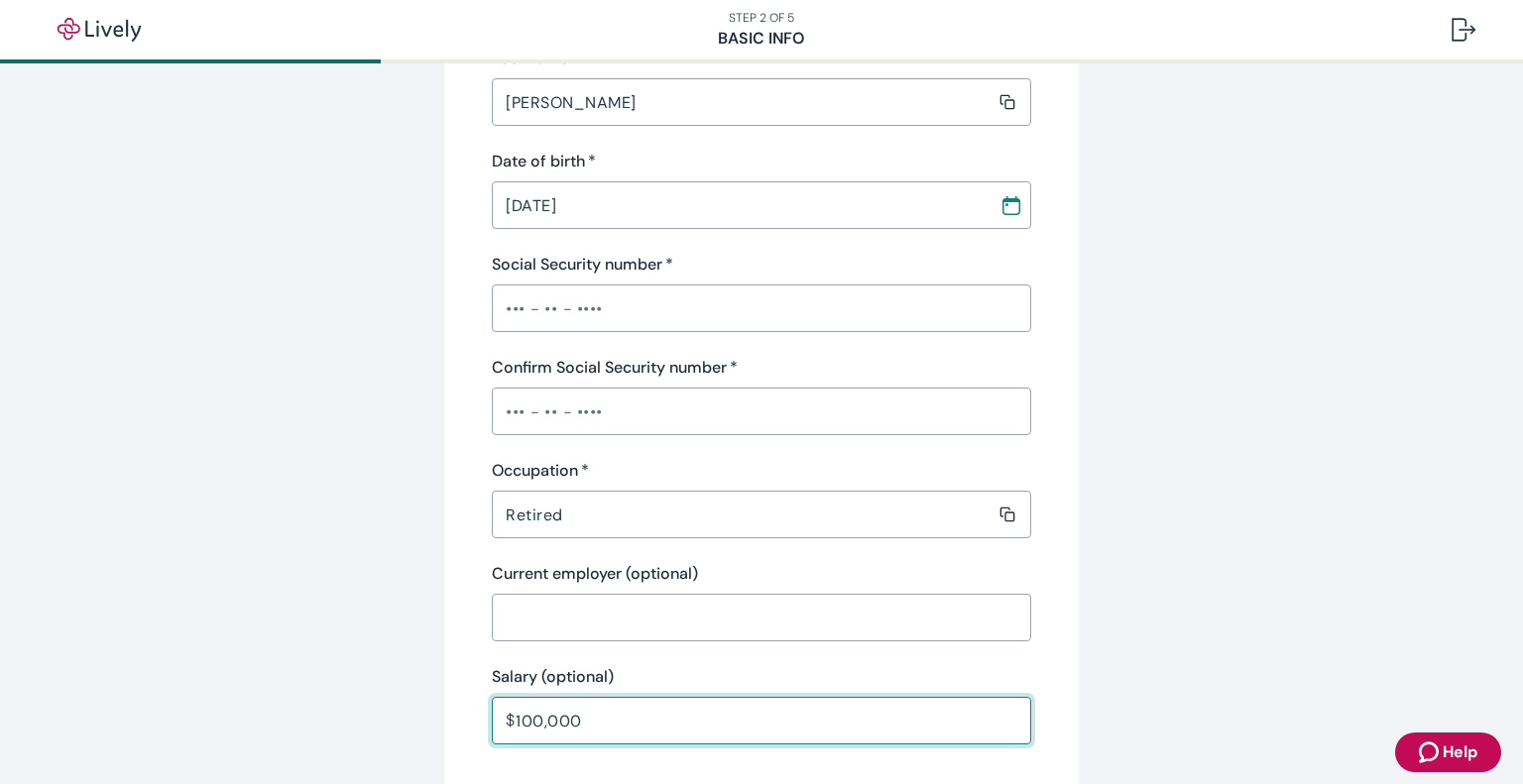 type on "100,000.00" 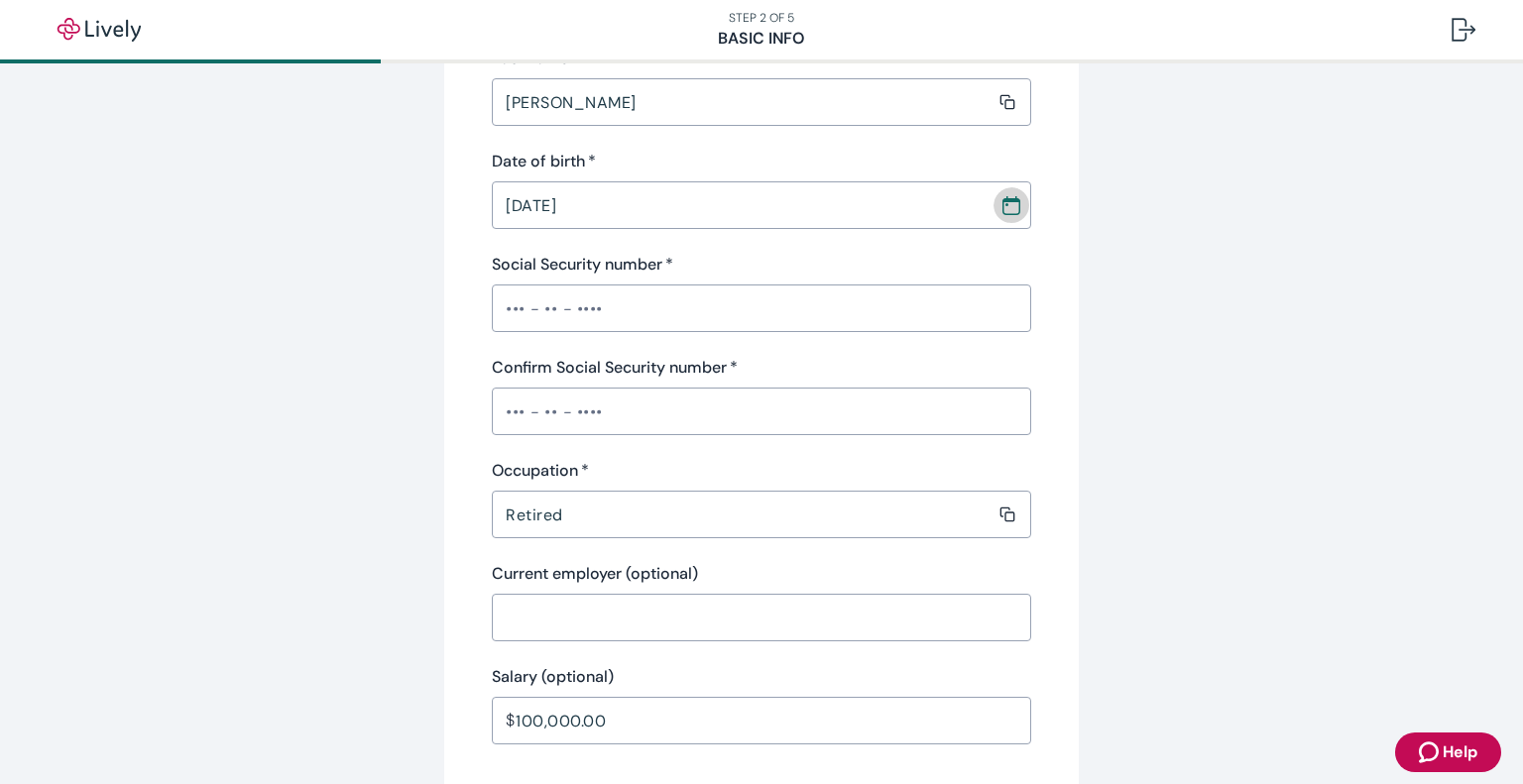 click 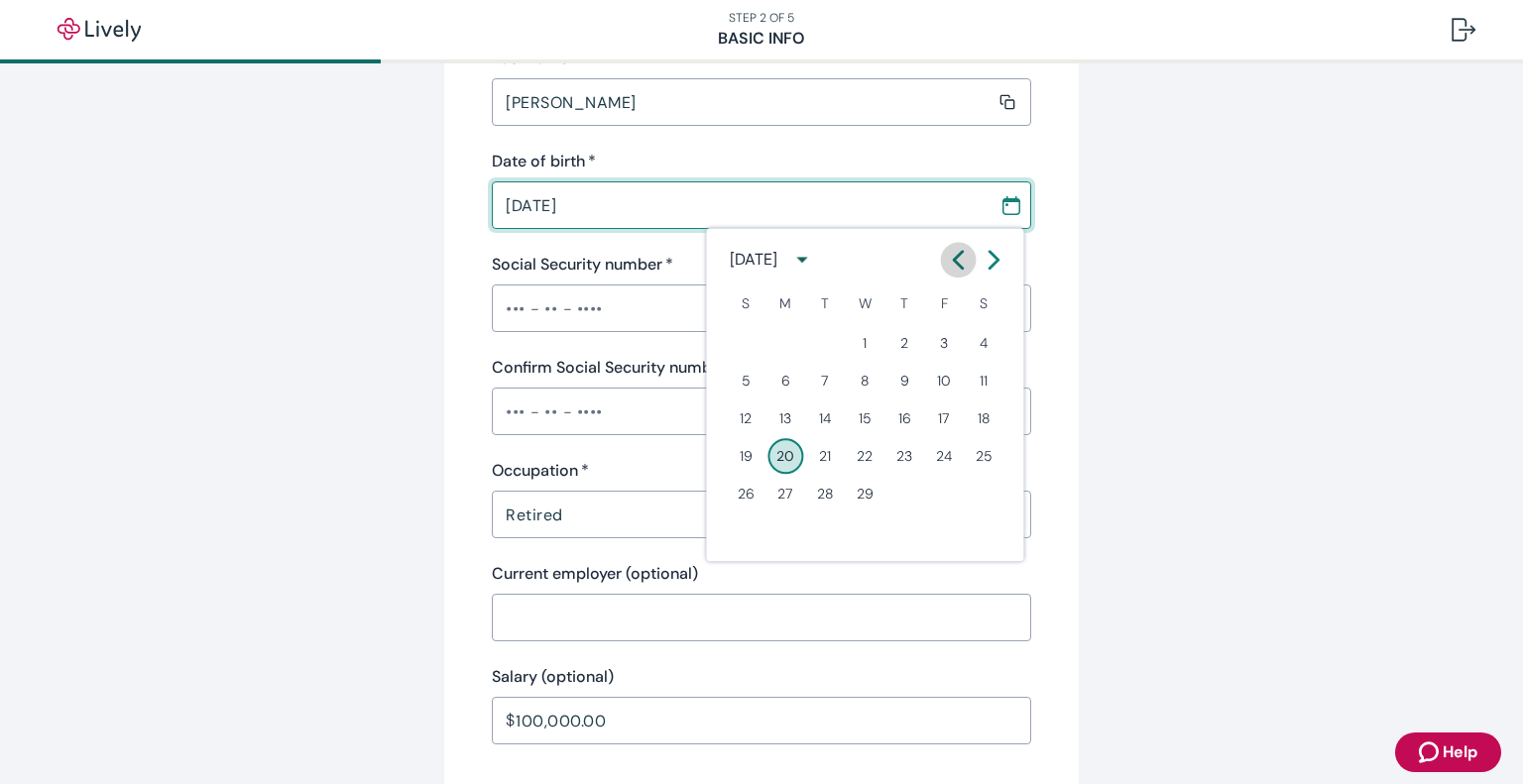 click 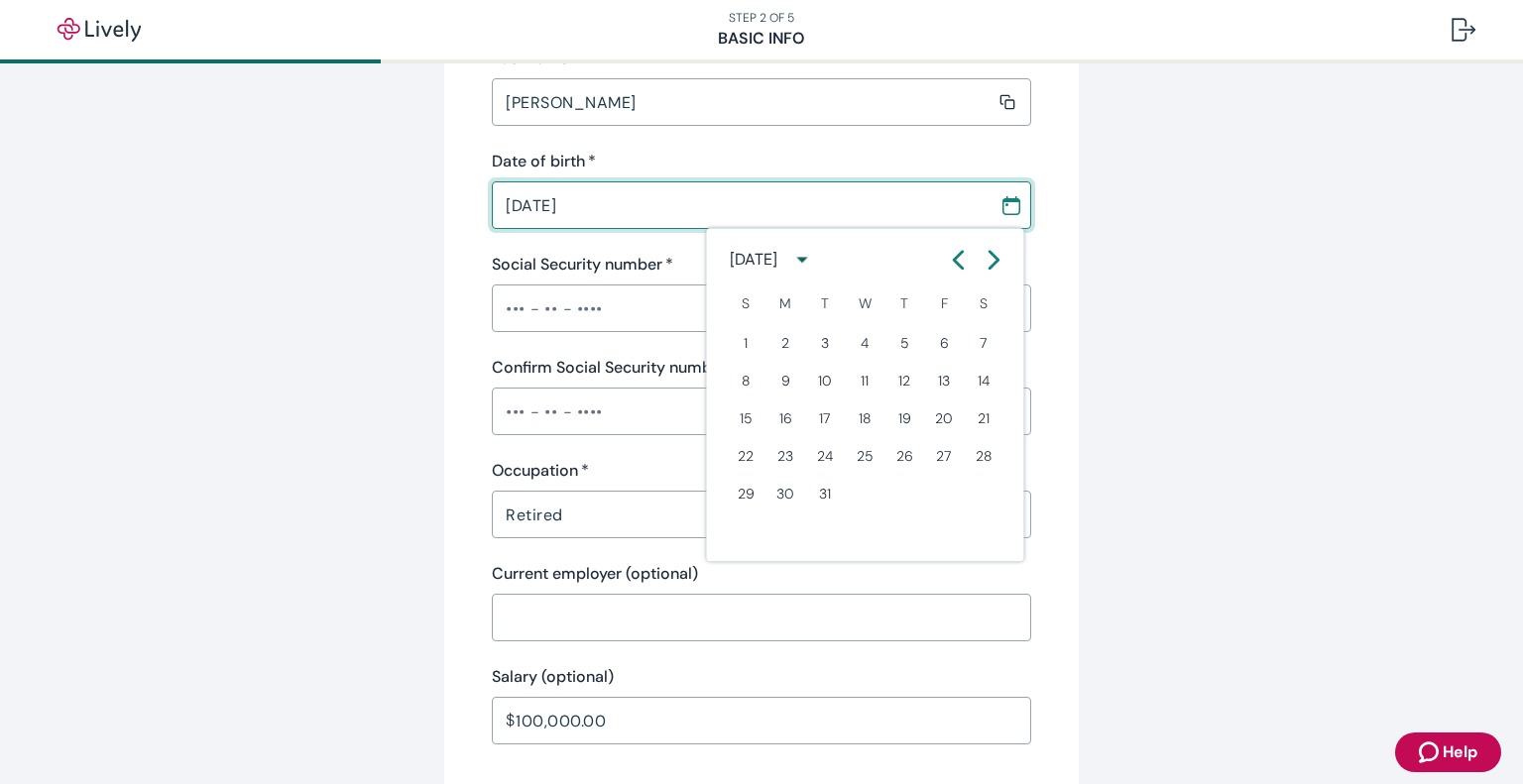 click 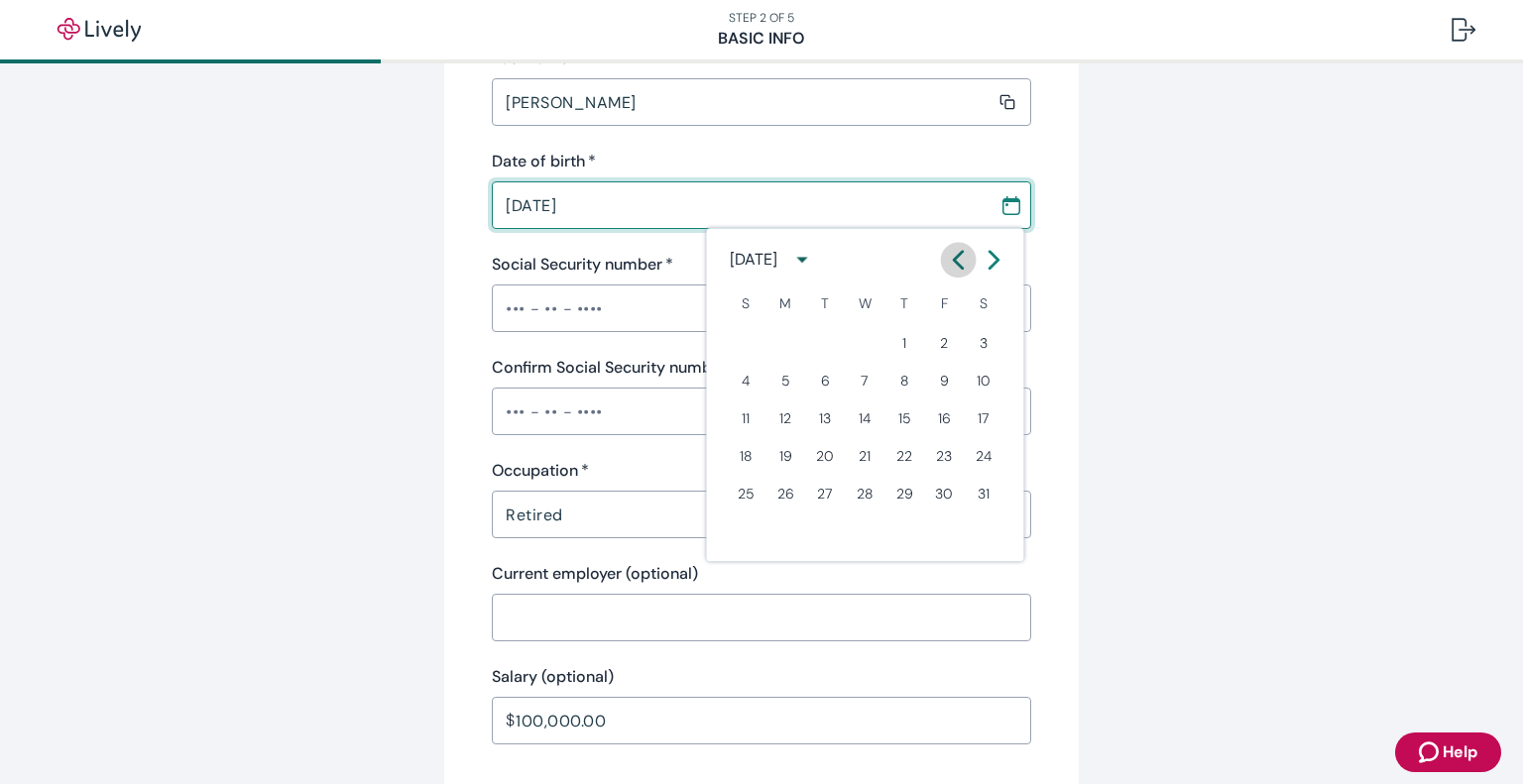 click 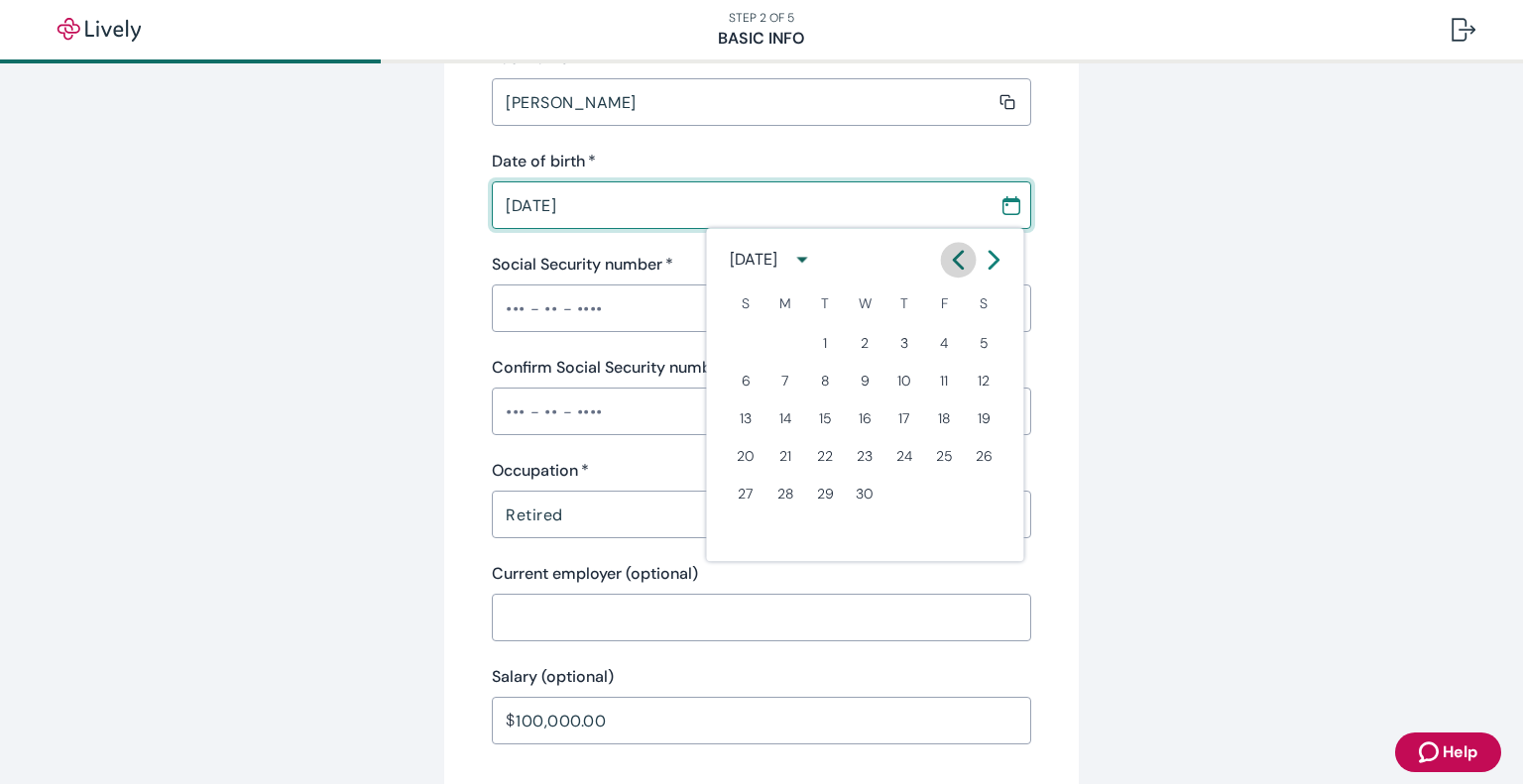 click 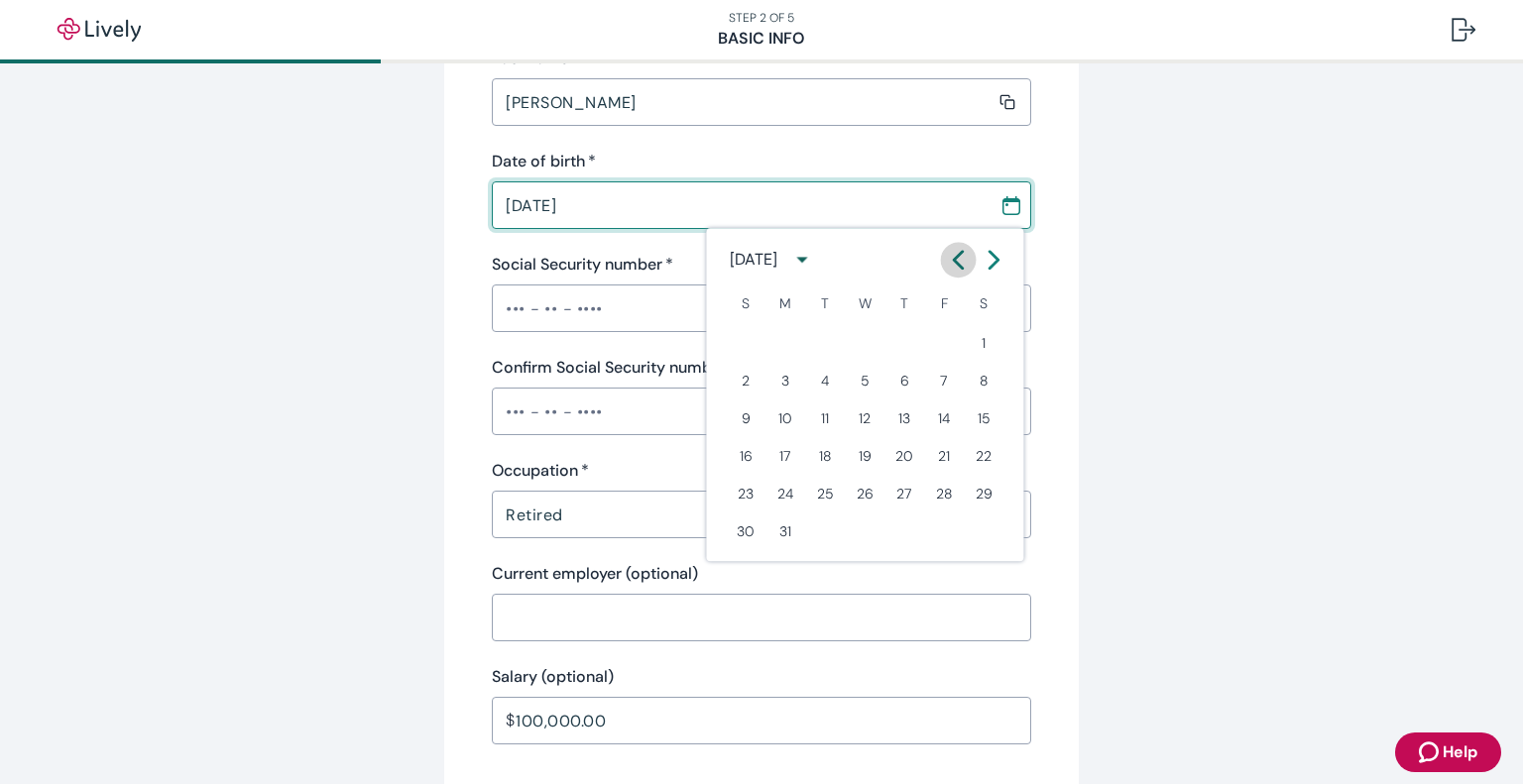 click 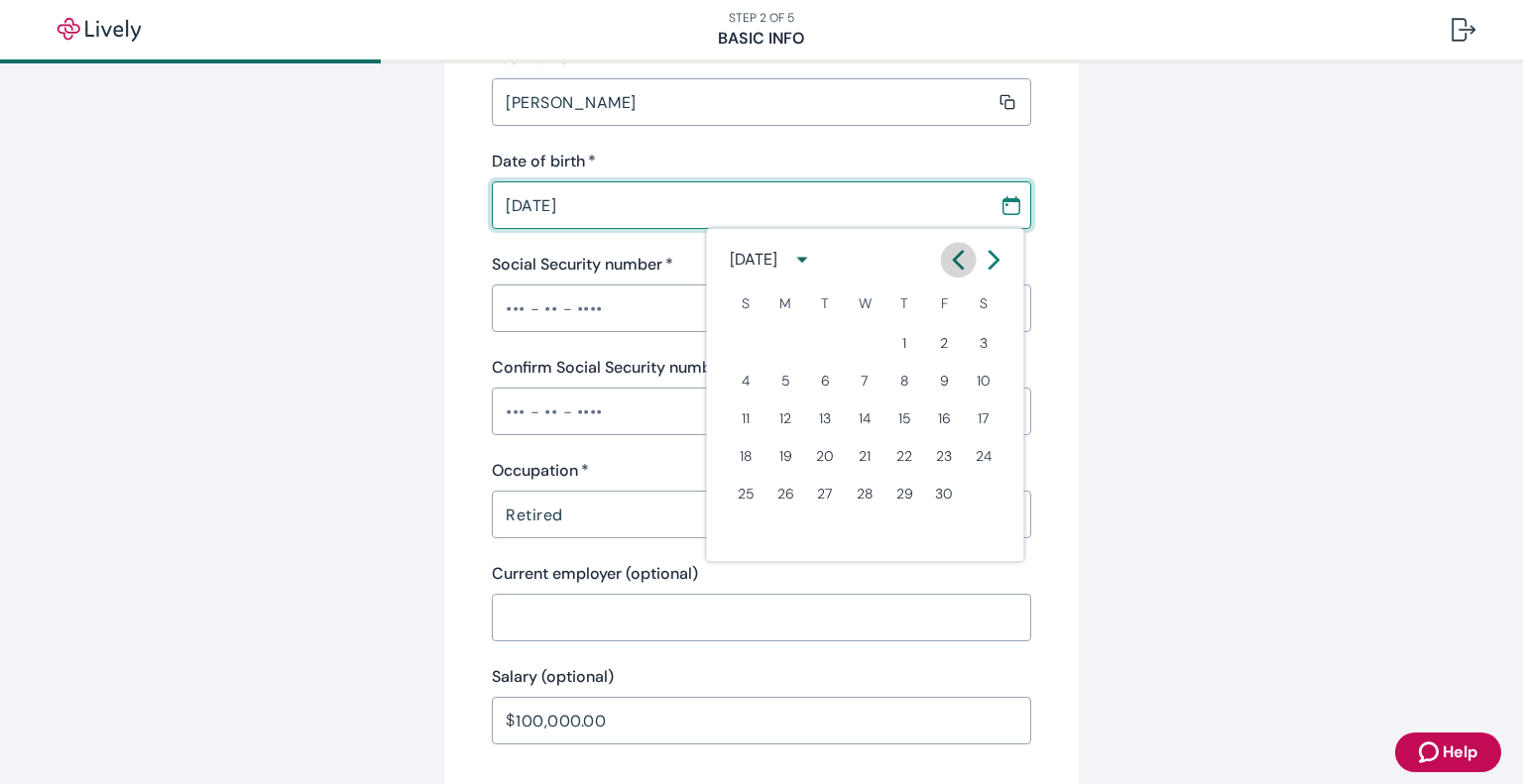 click 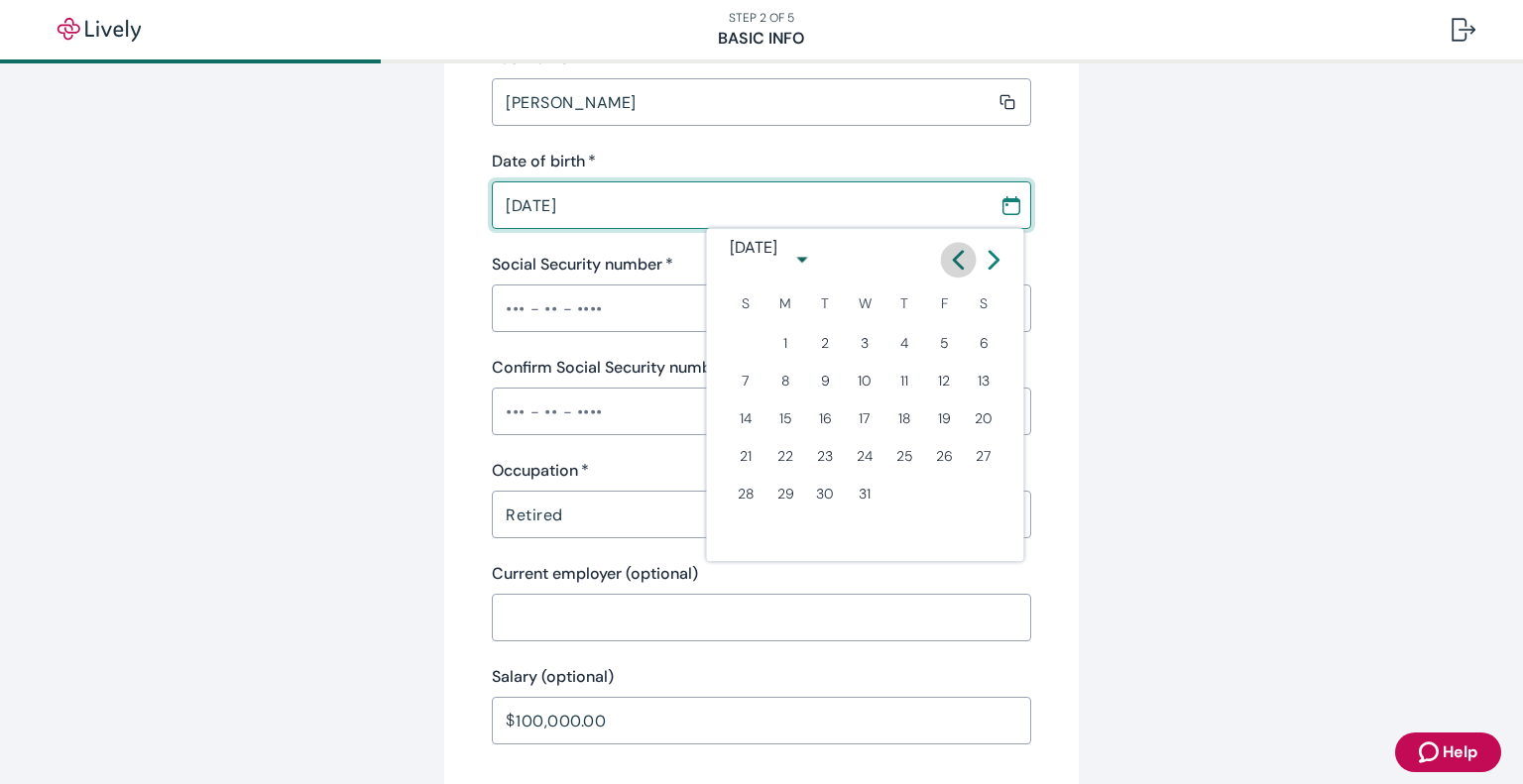 click 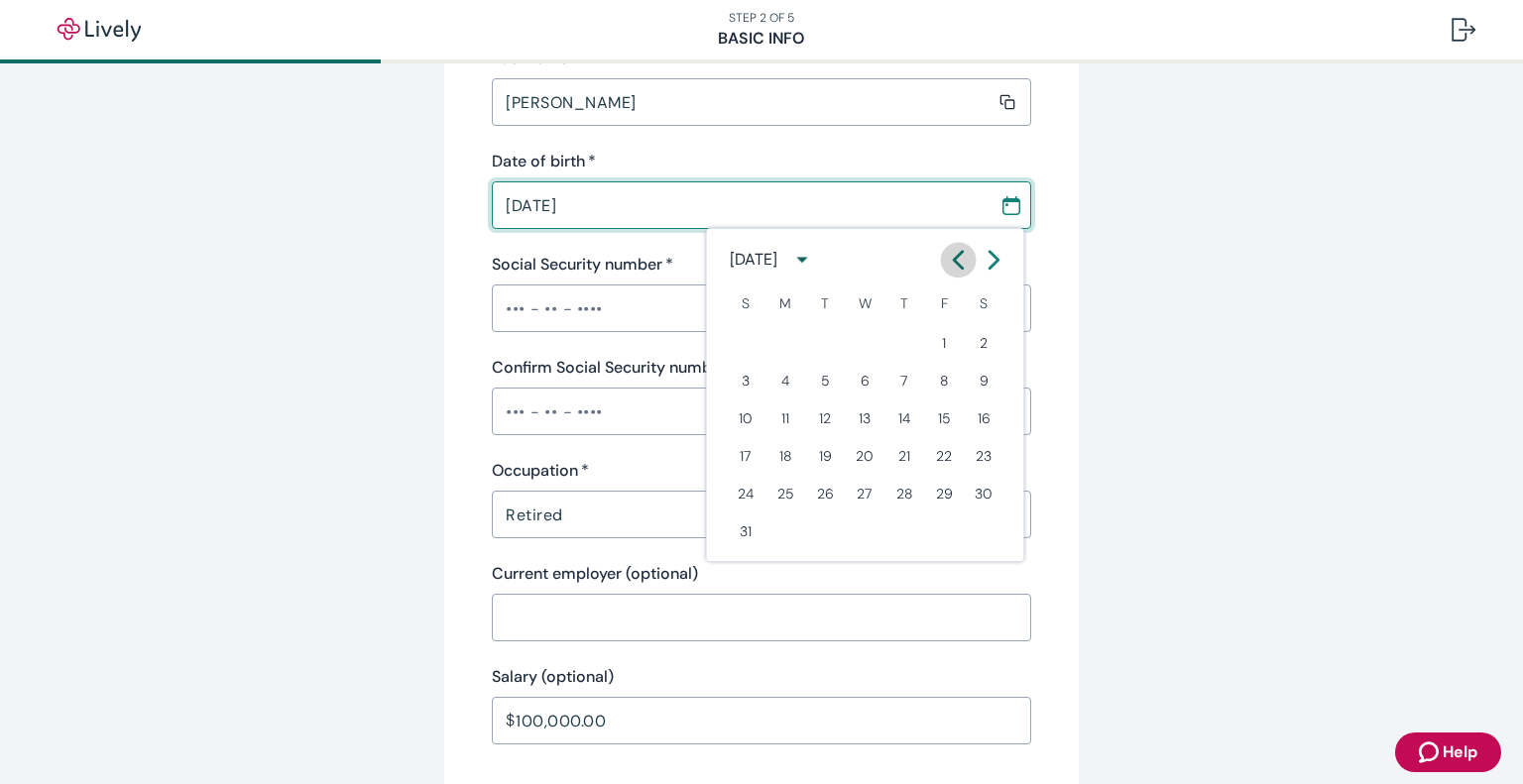 click 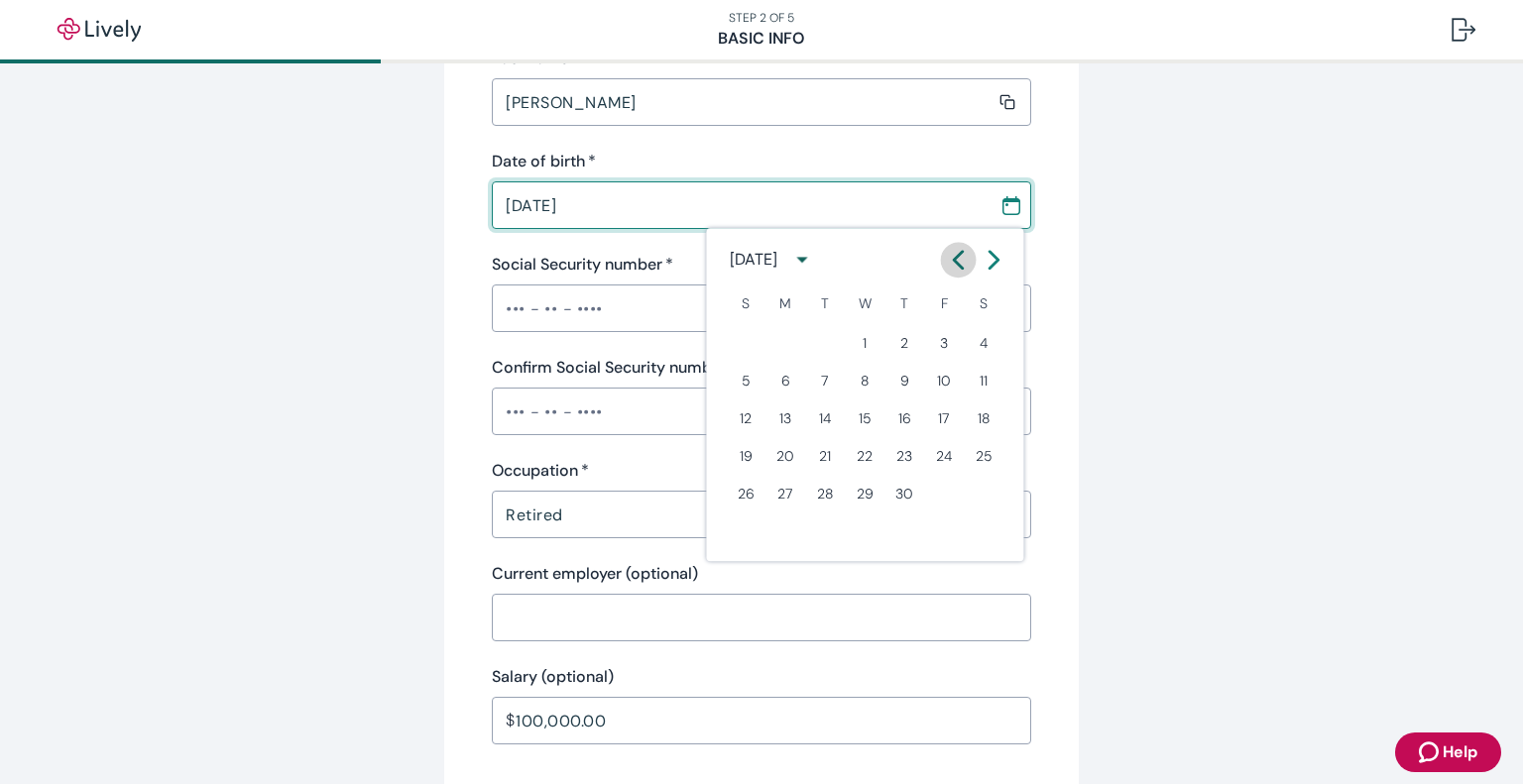 click 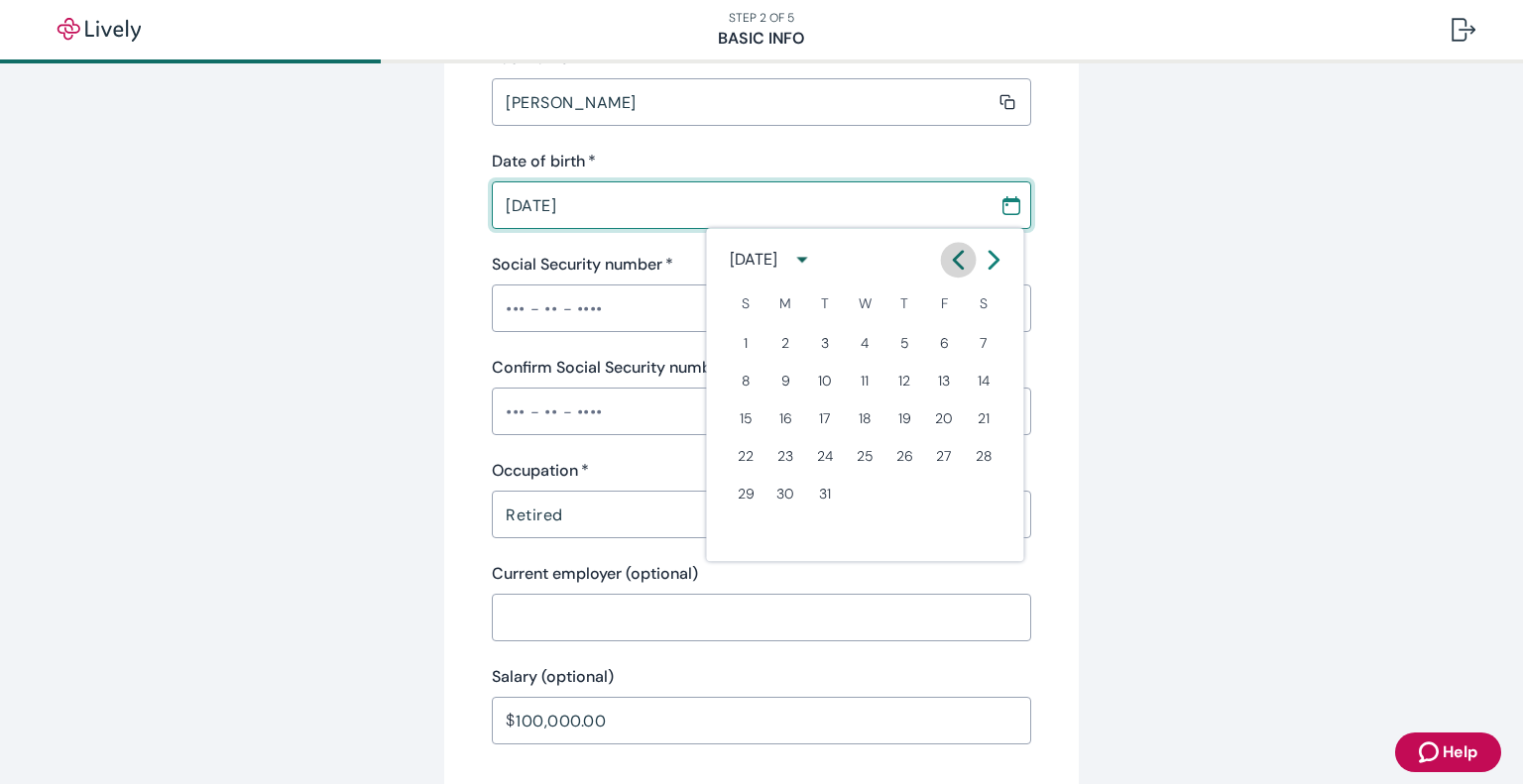 click 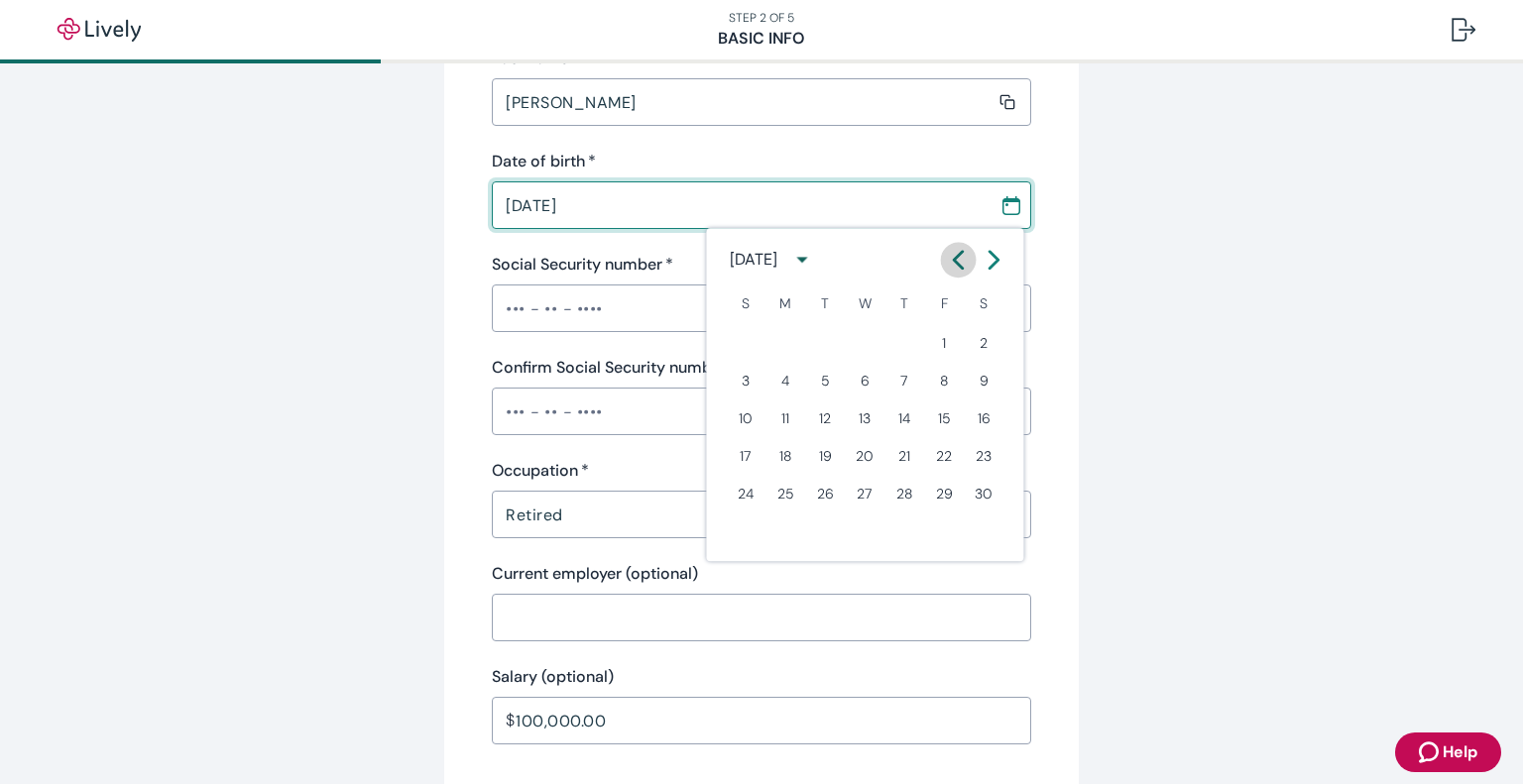 click 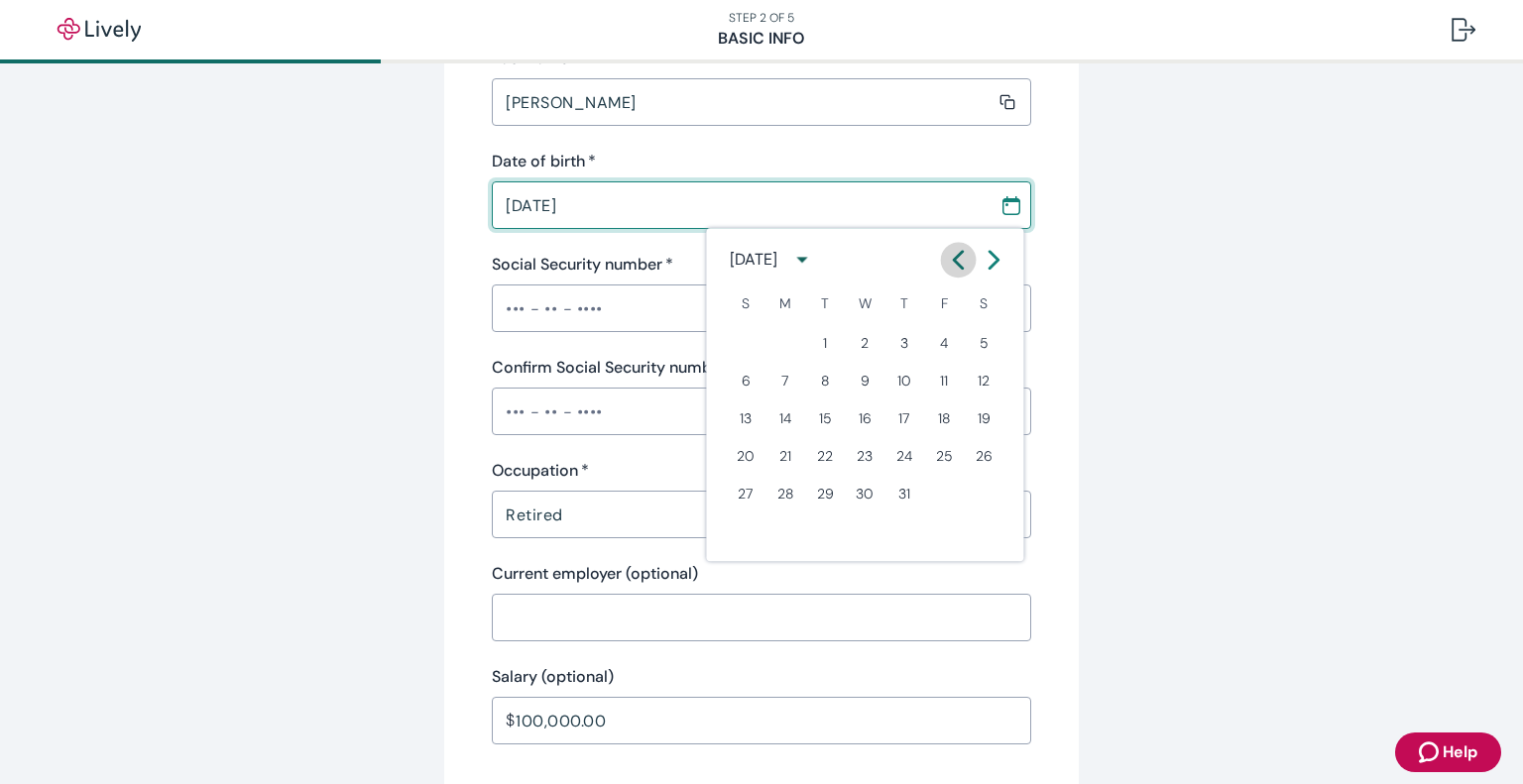 click 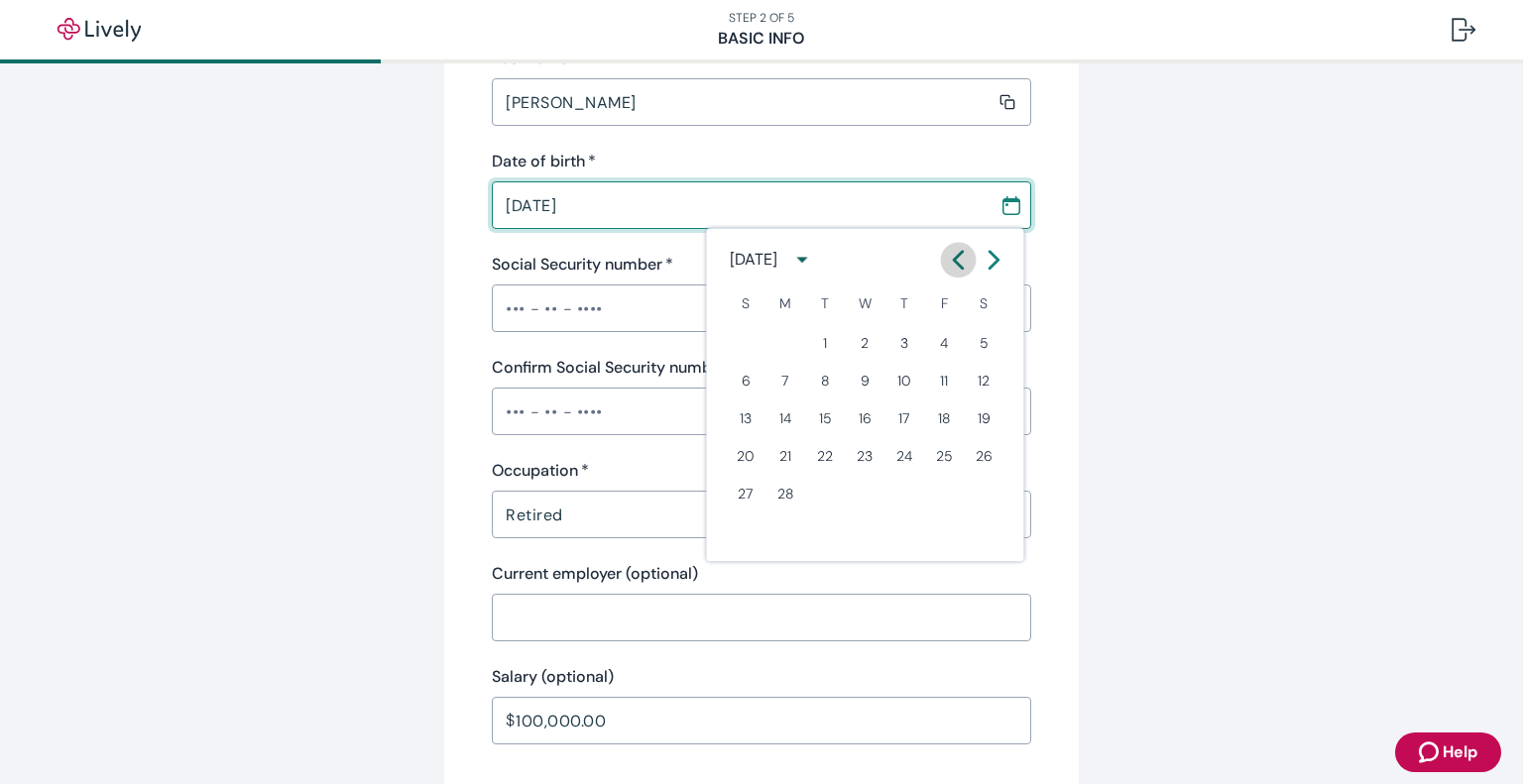 click 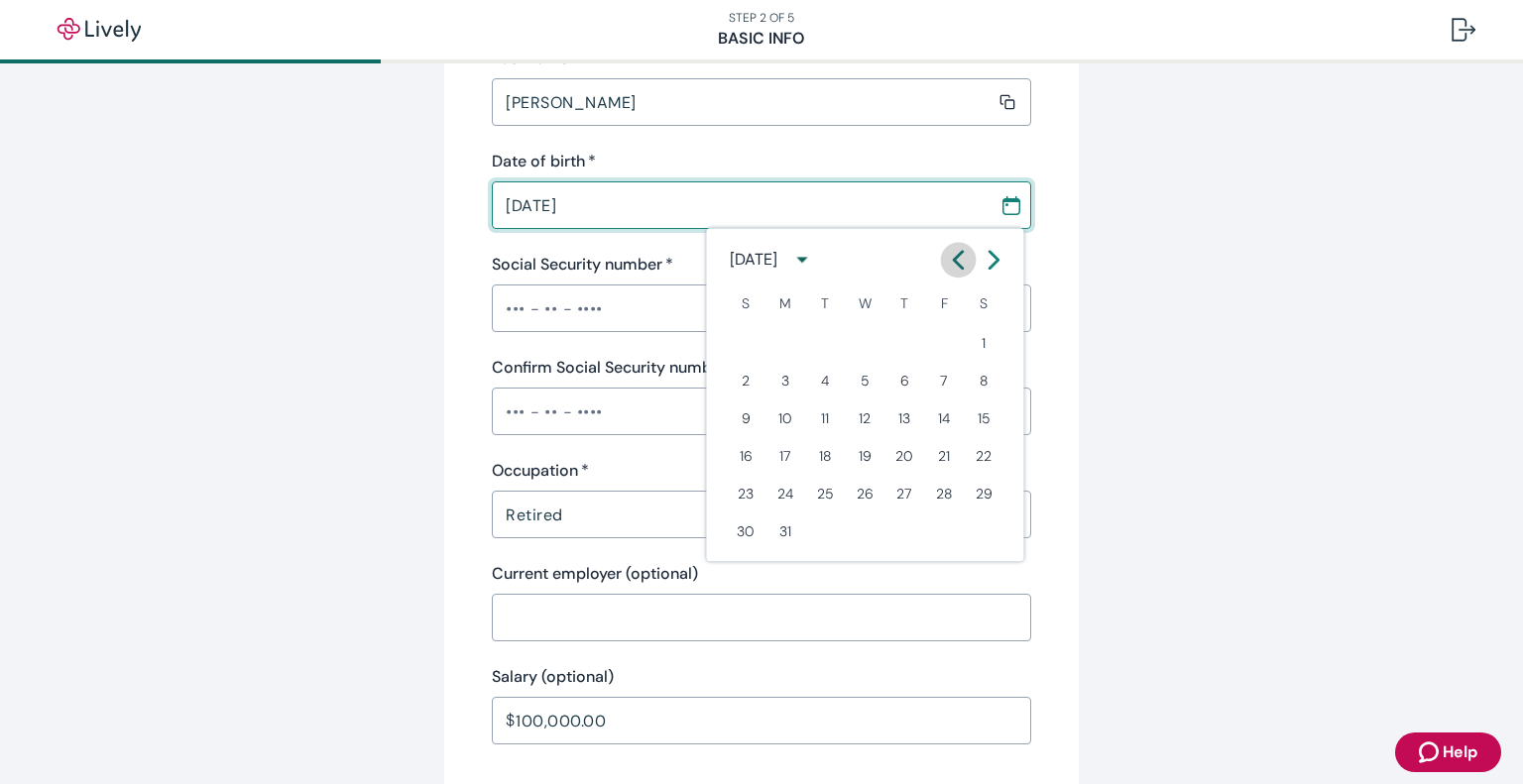 click 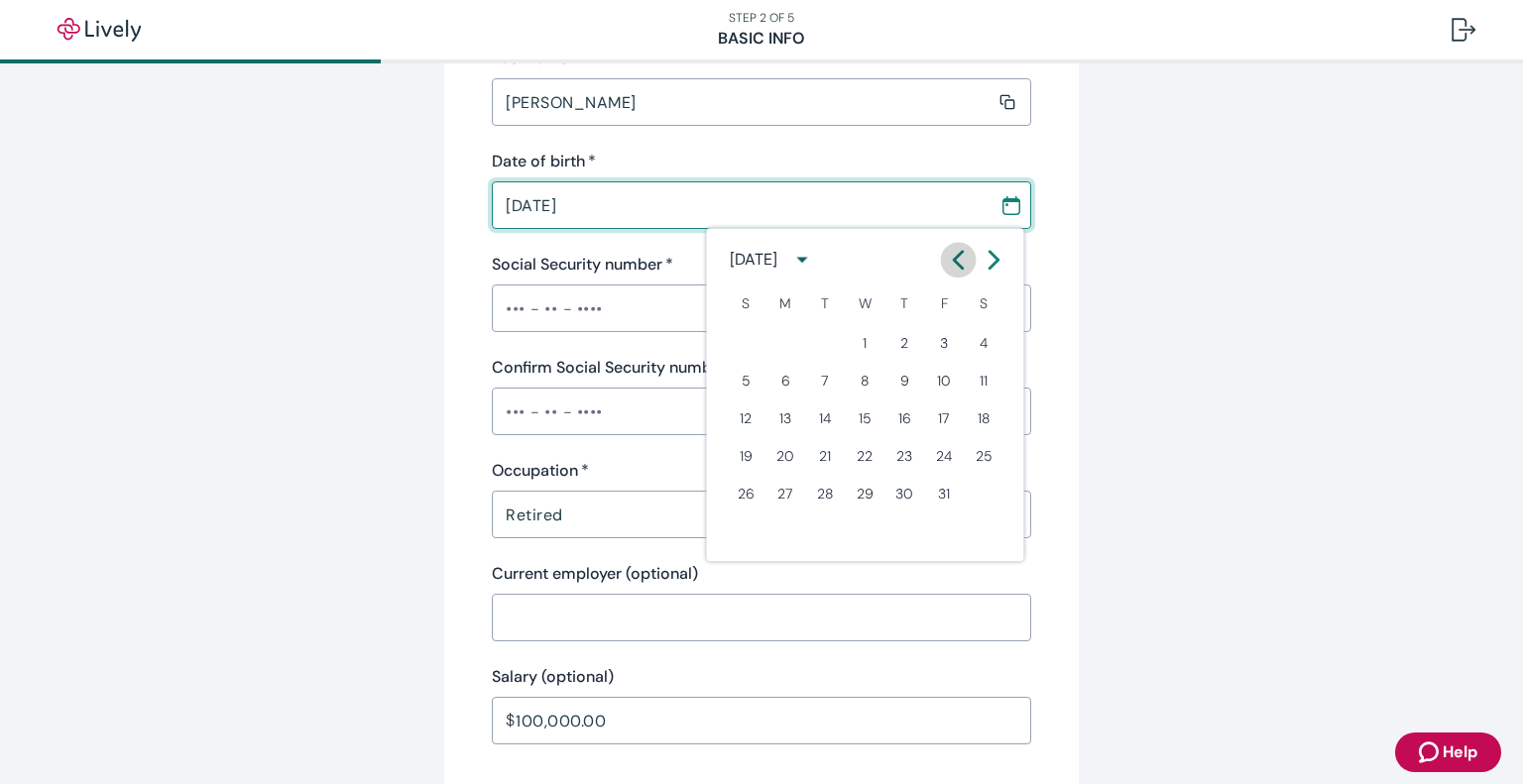 click 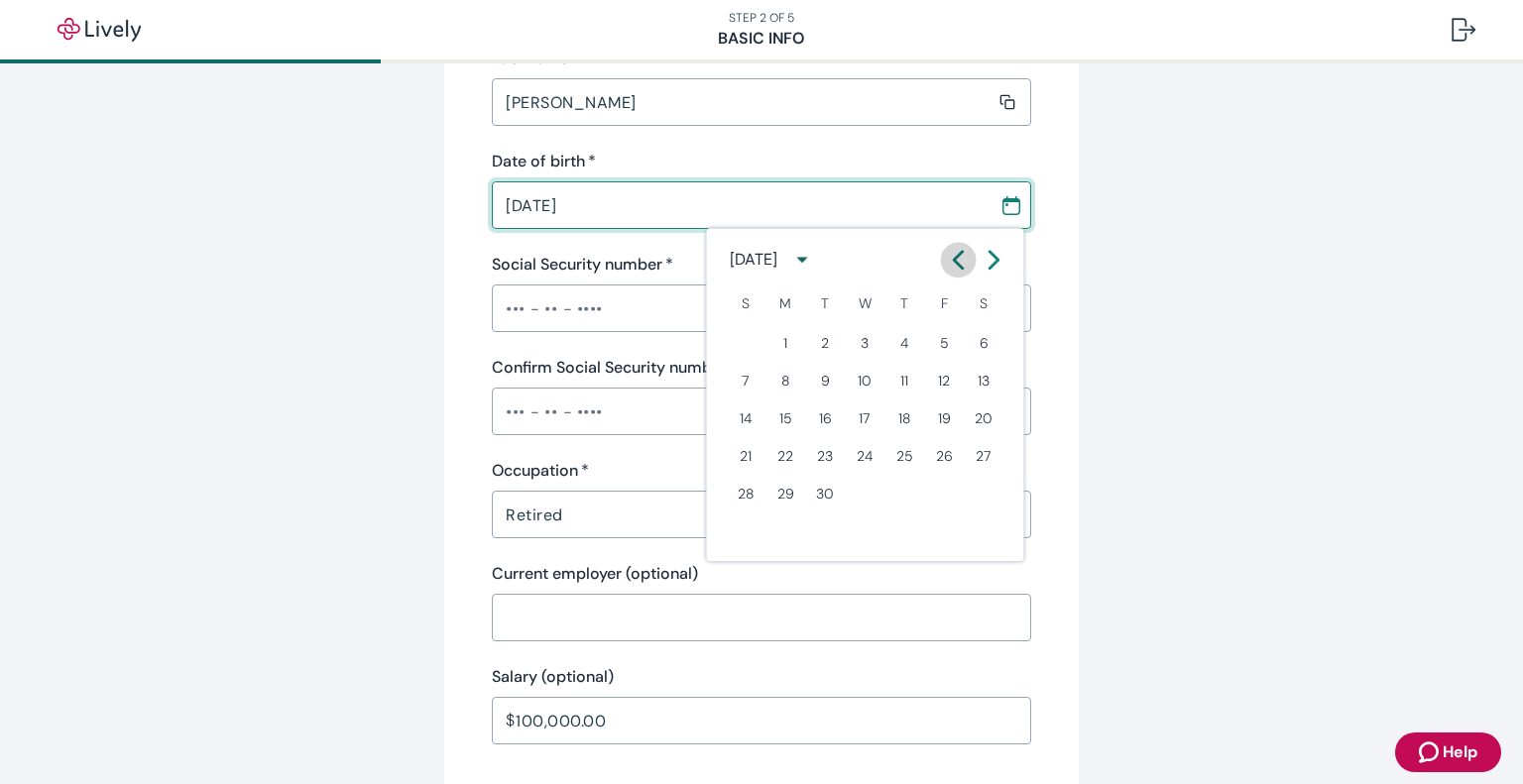 click 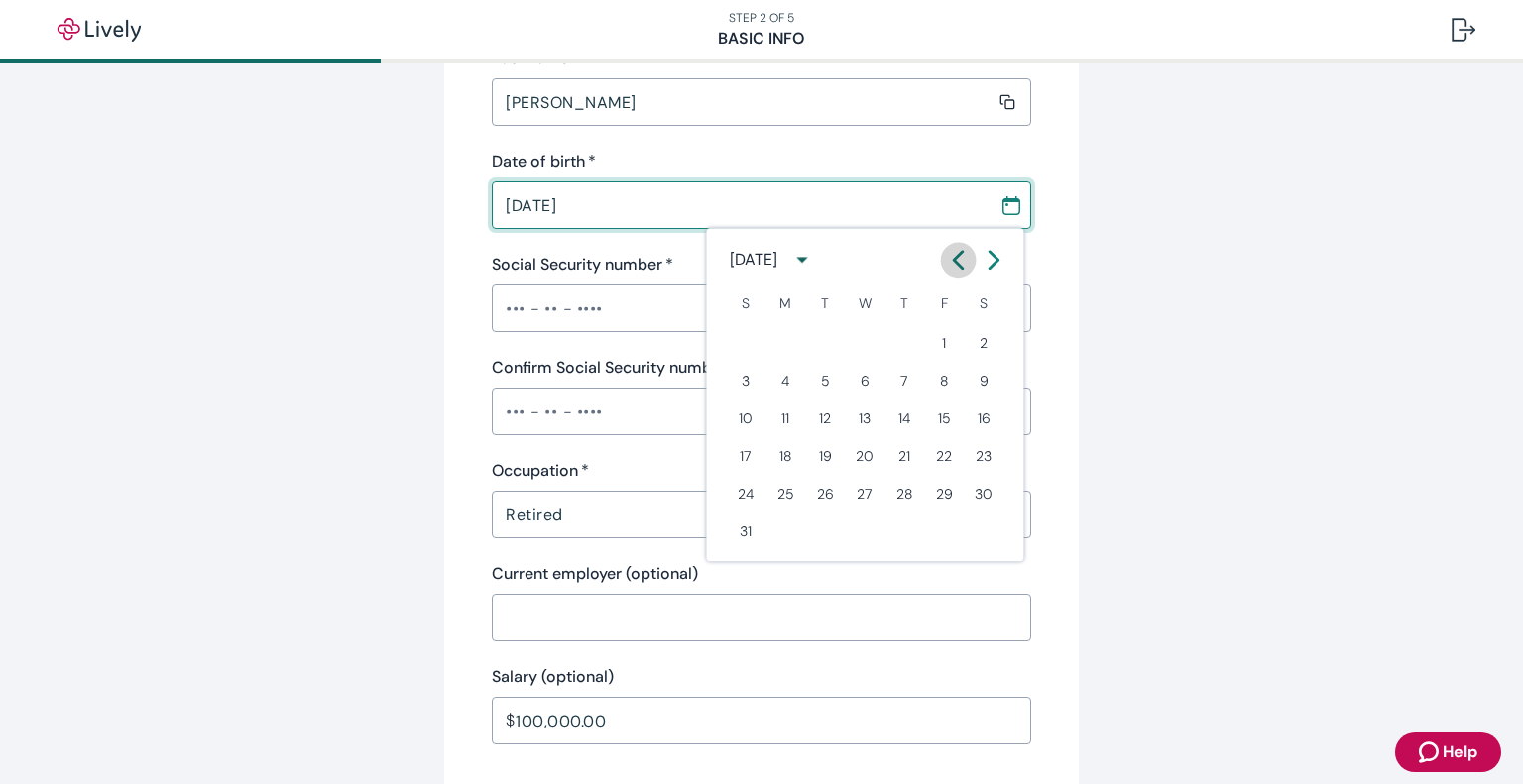 click 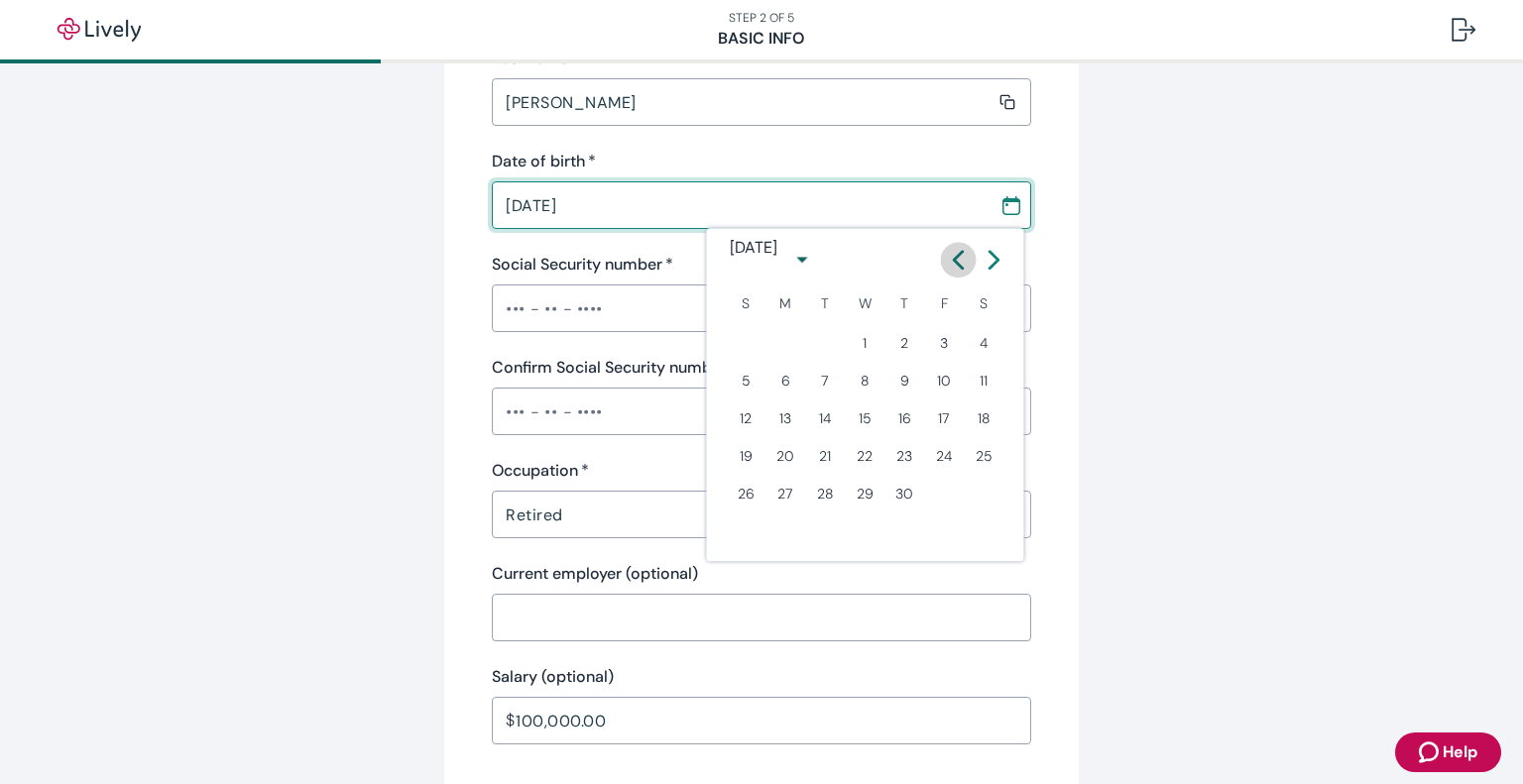 click 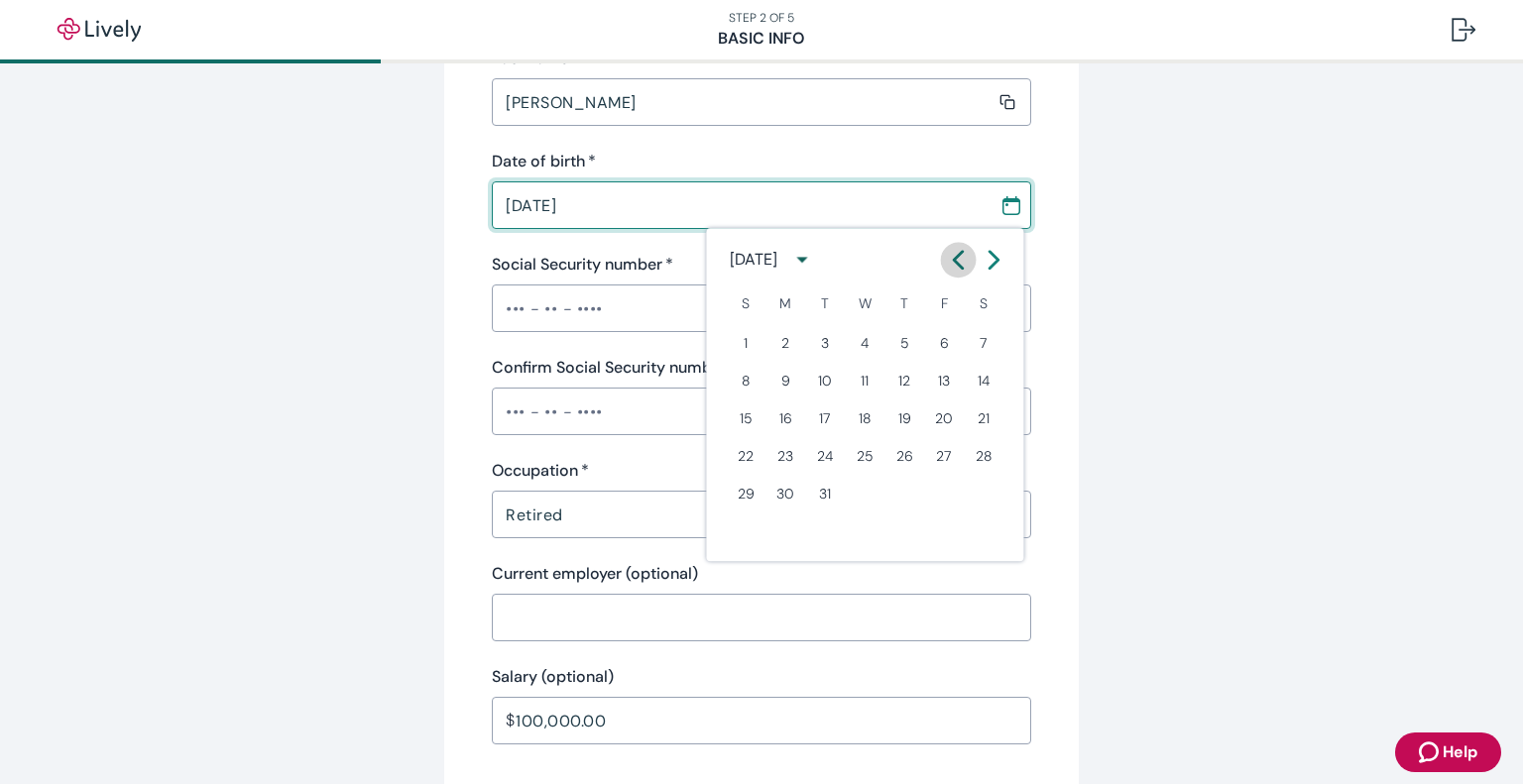 click 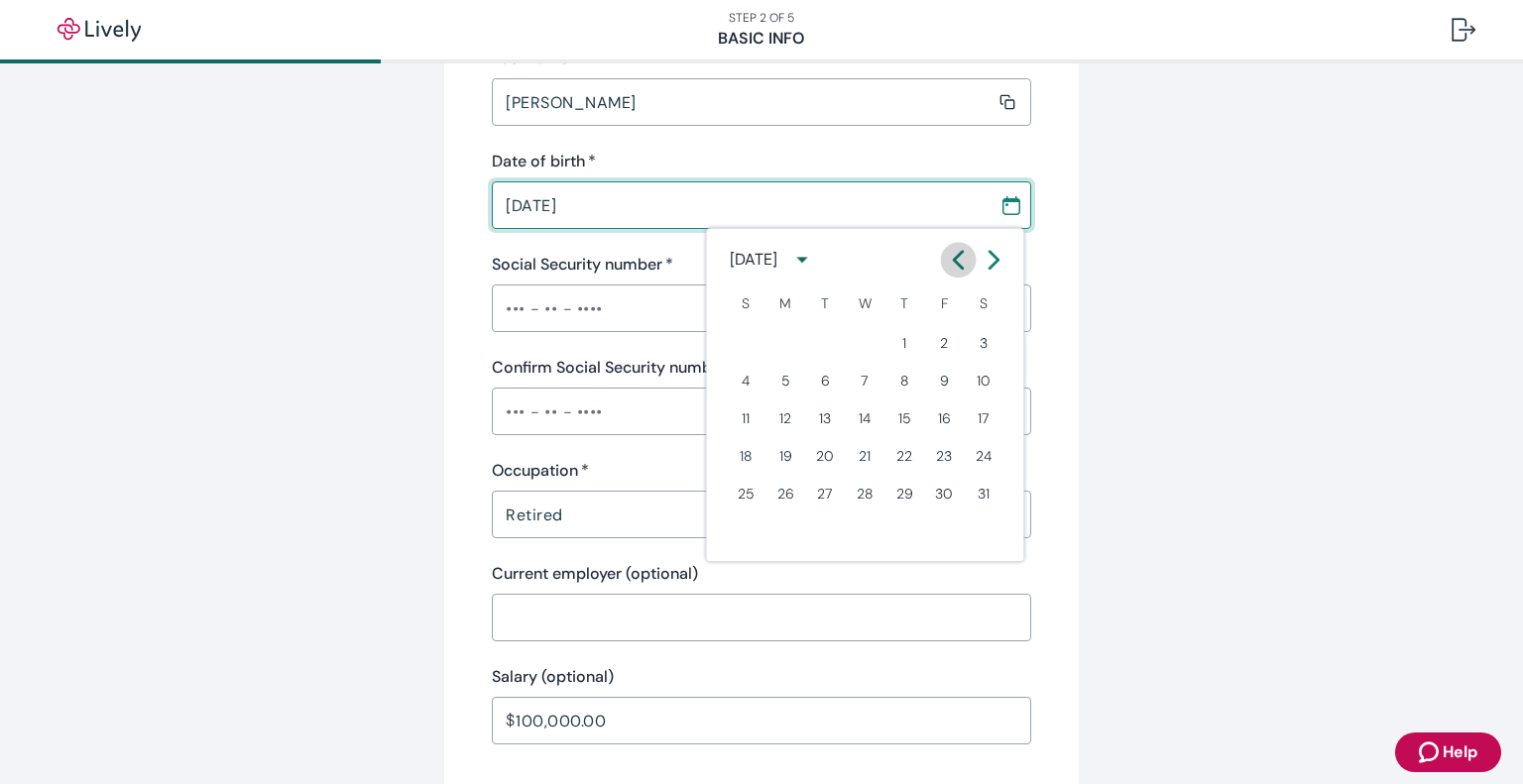 click 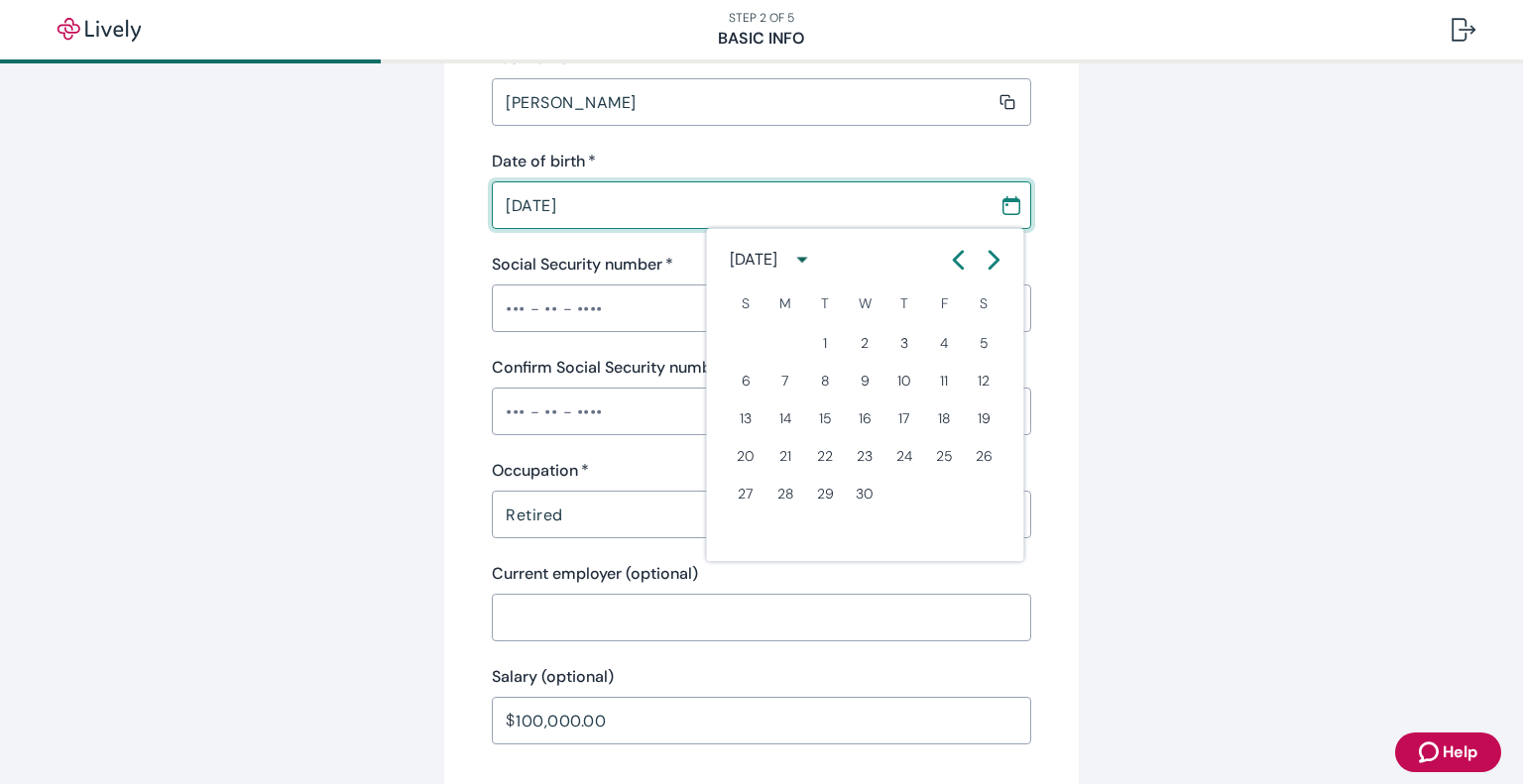 click 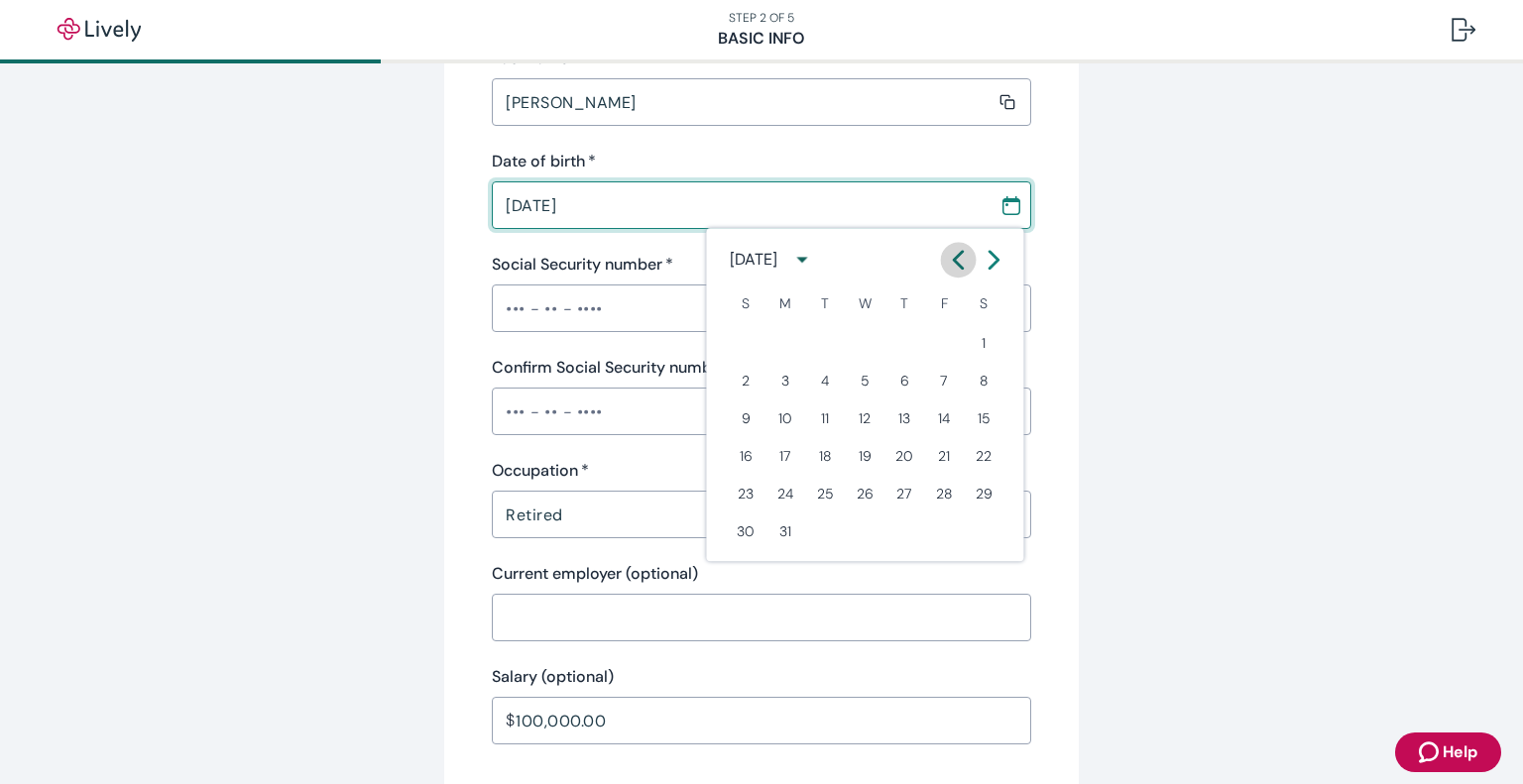 click 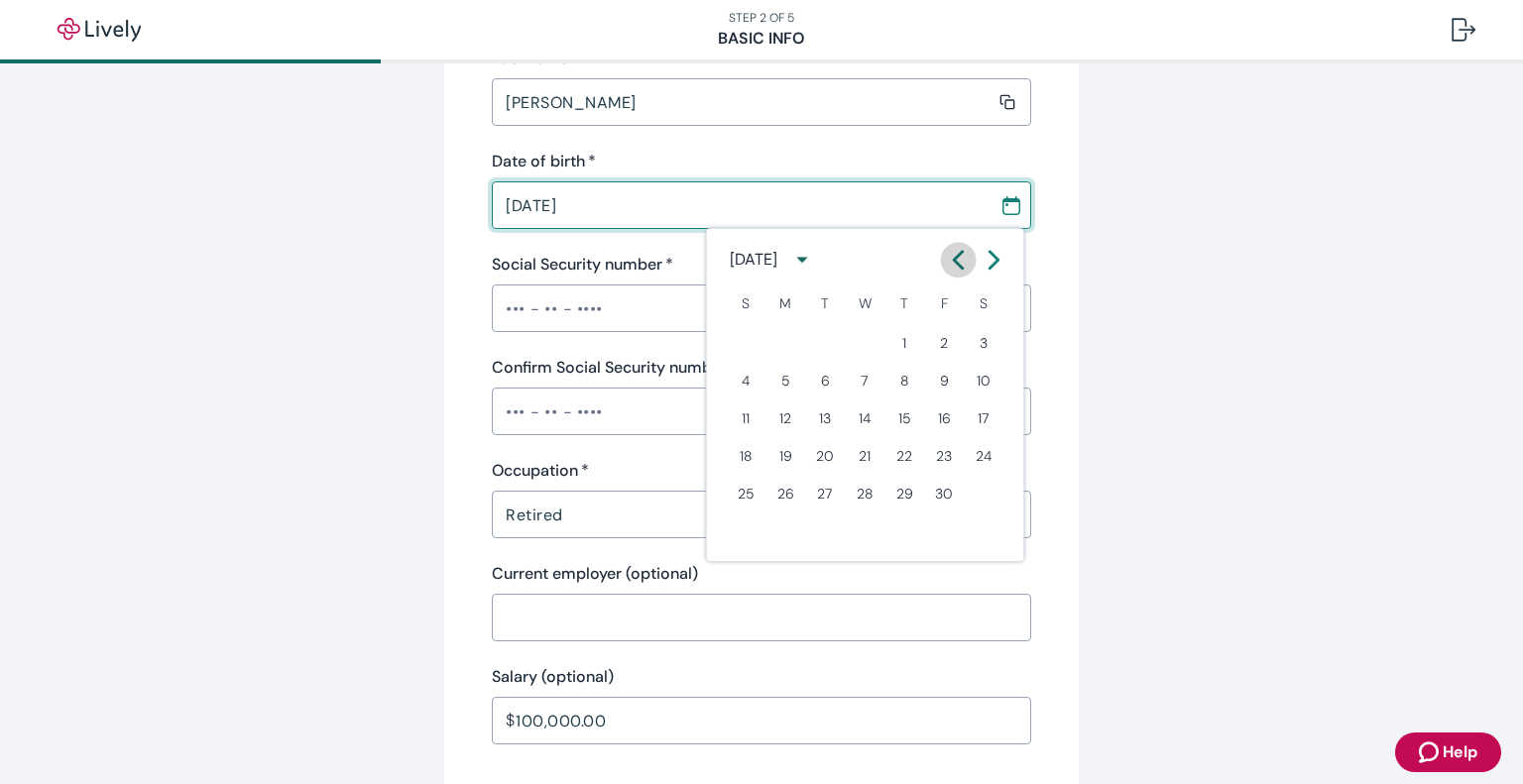 click 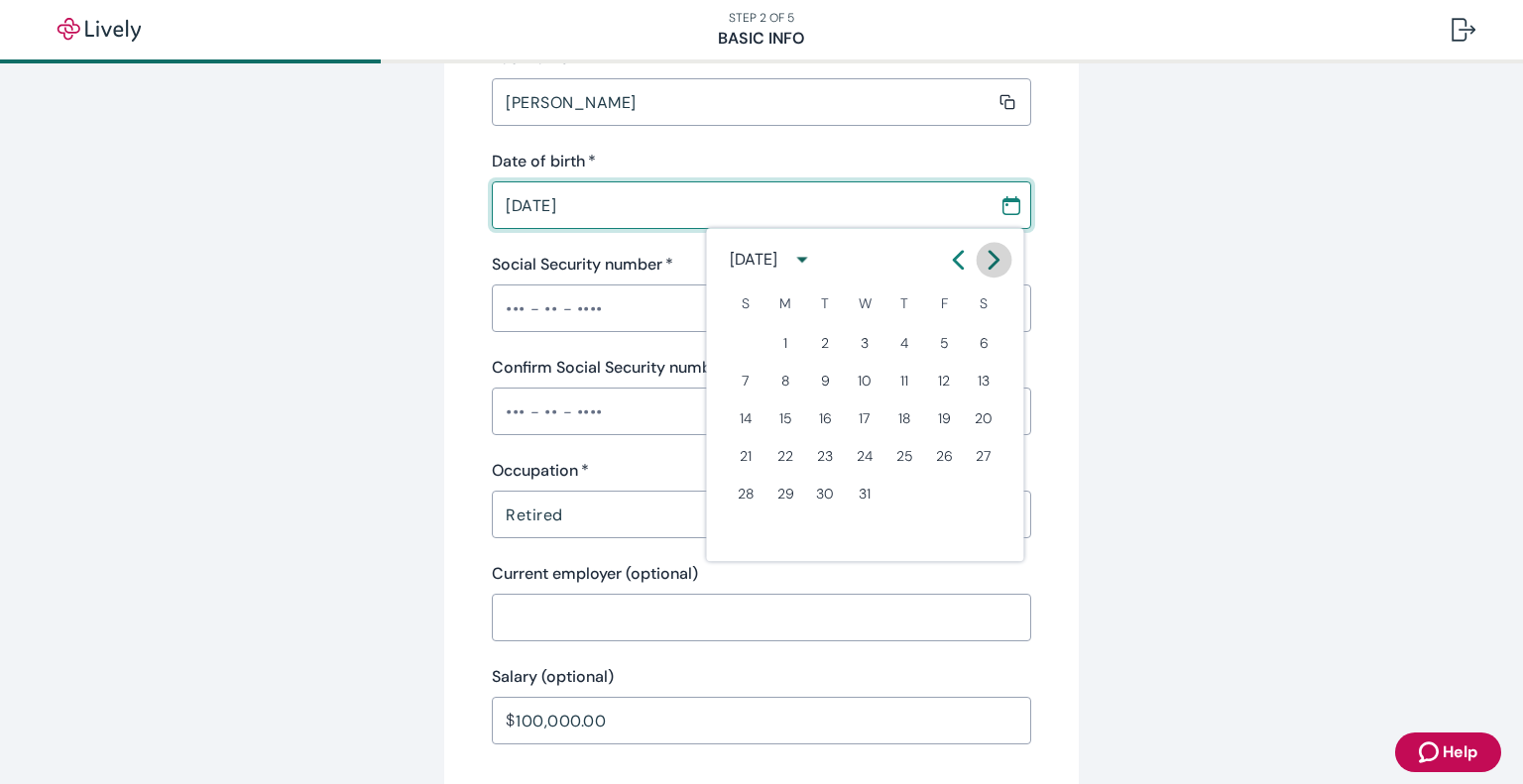 click 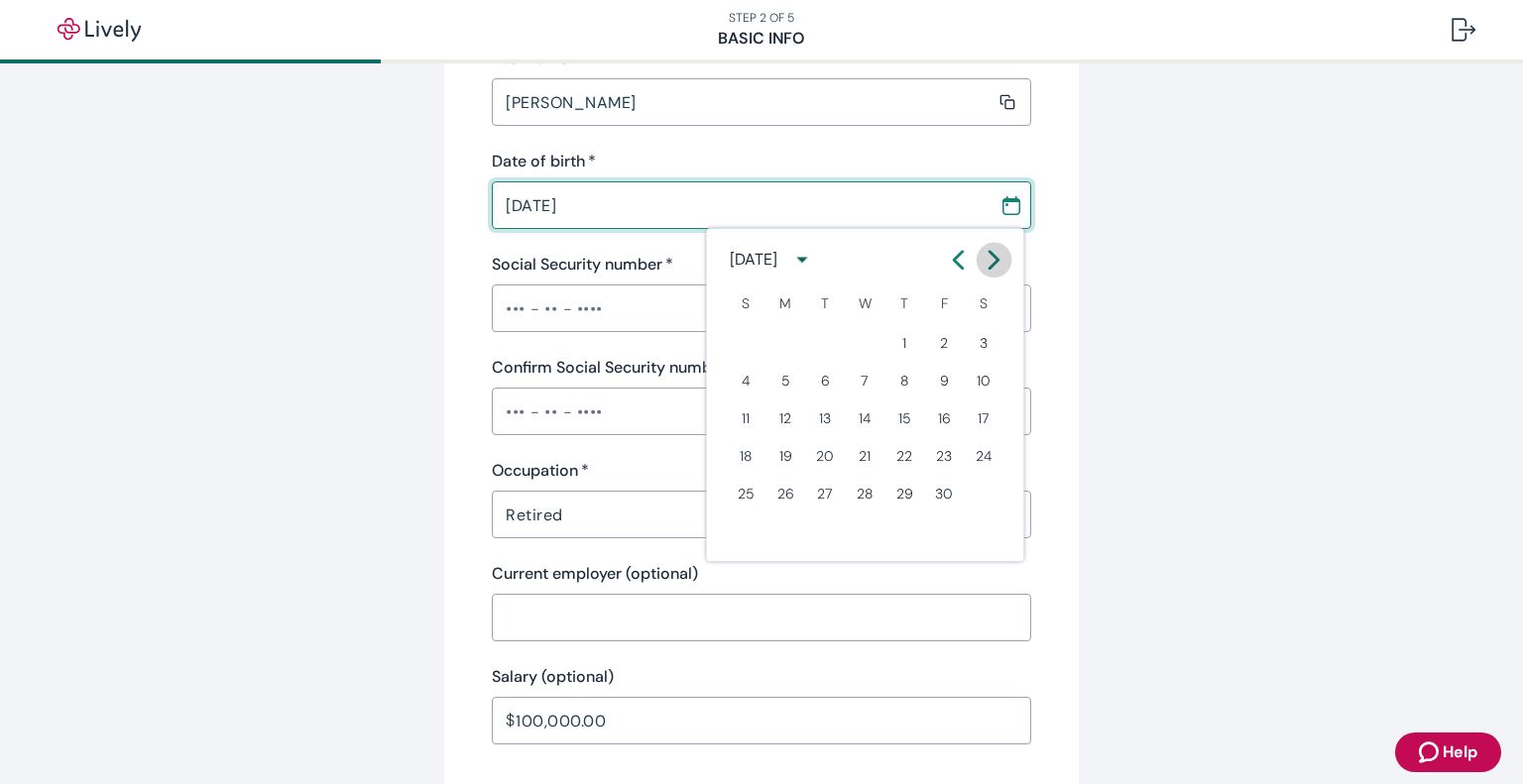 click 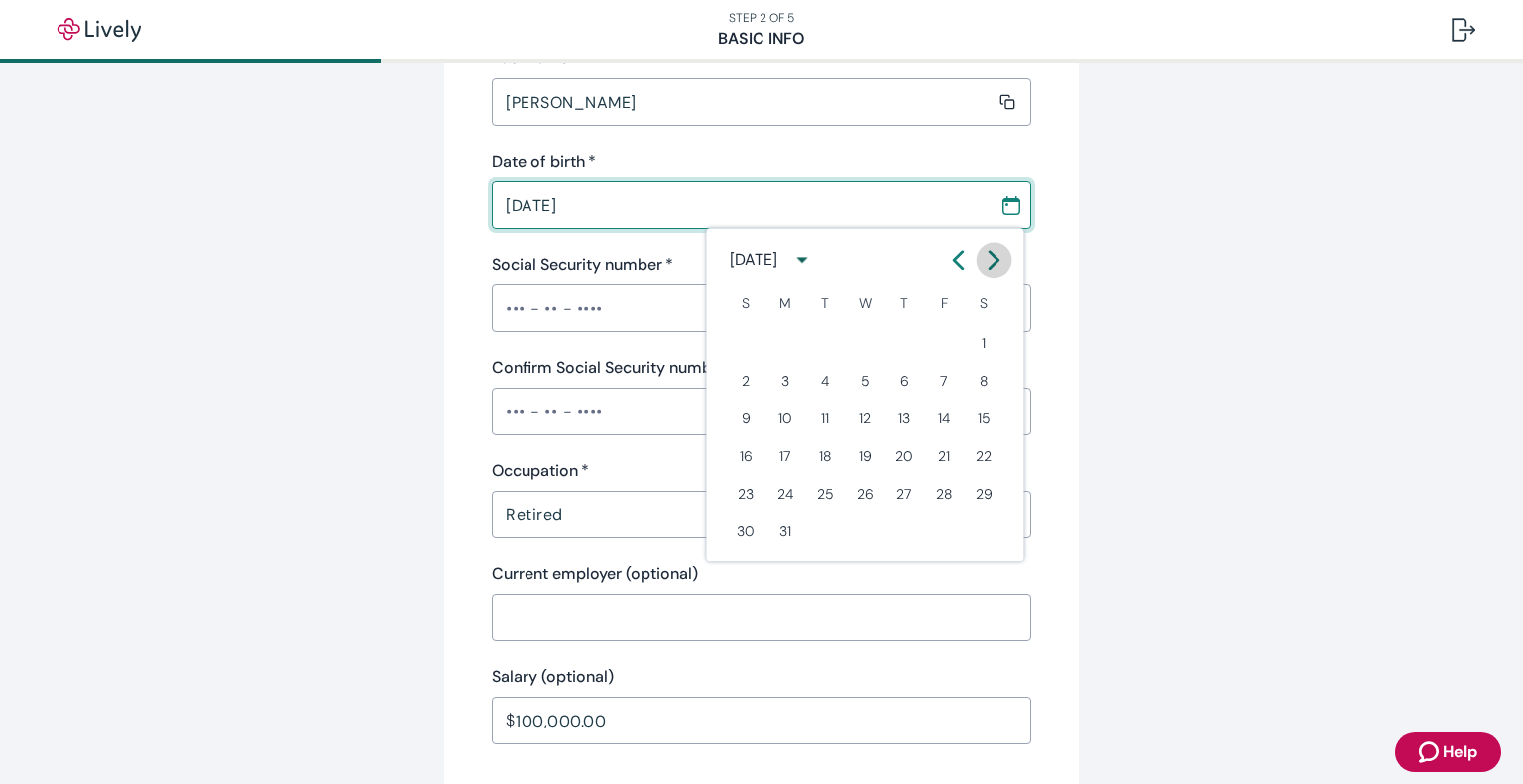 click 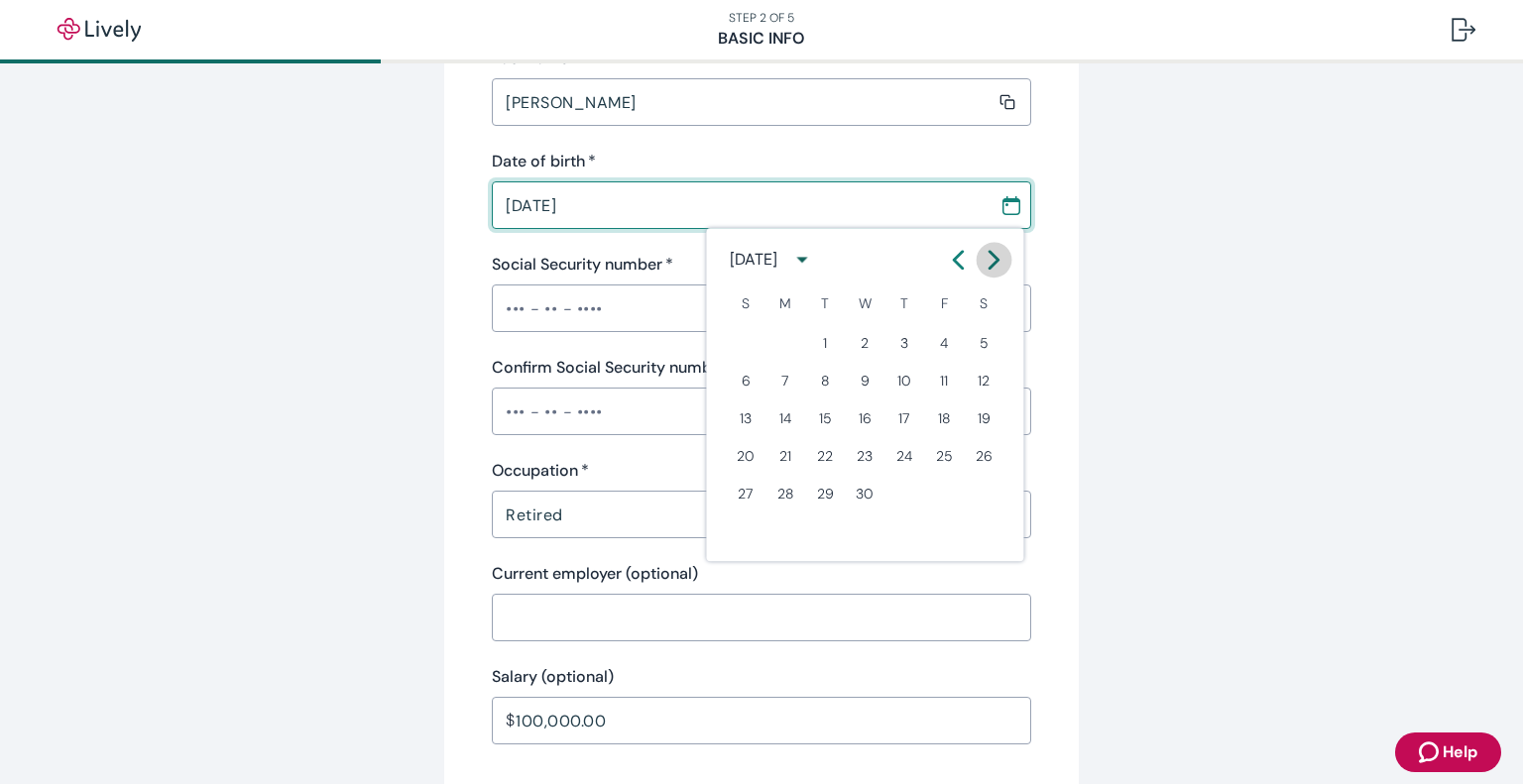 click 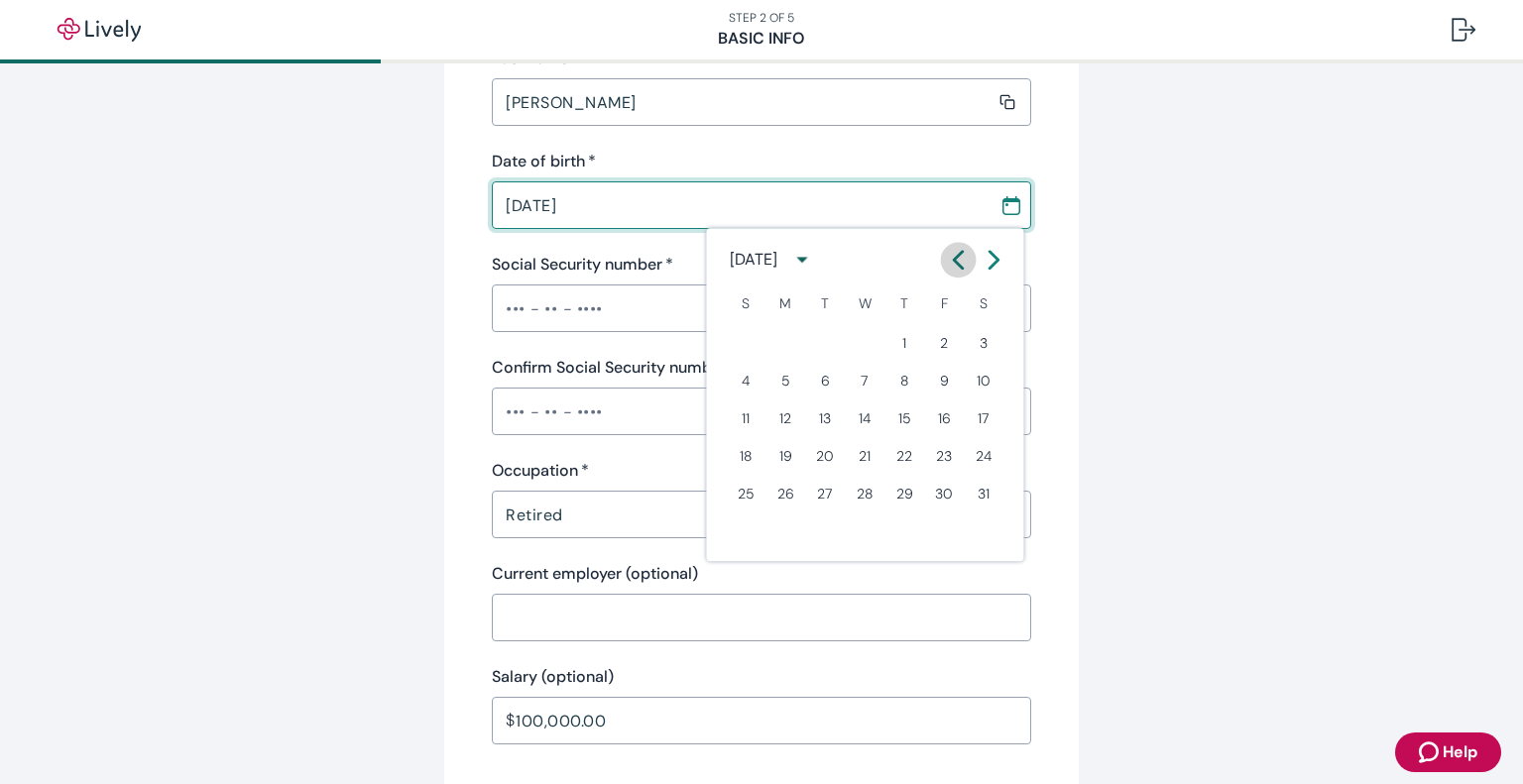 click 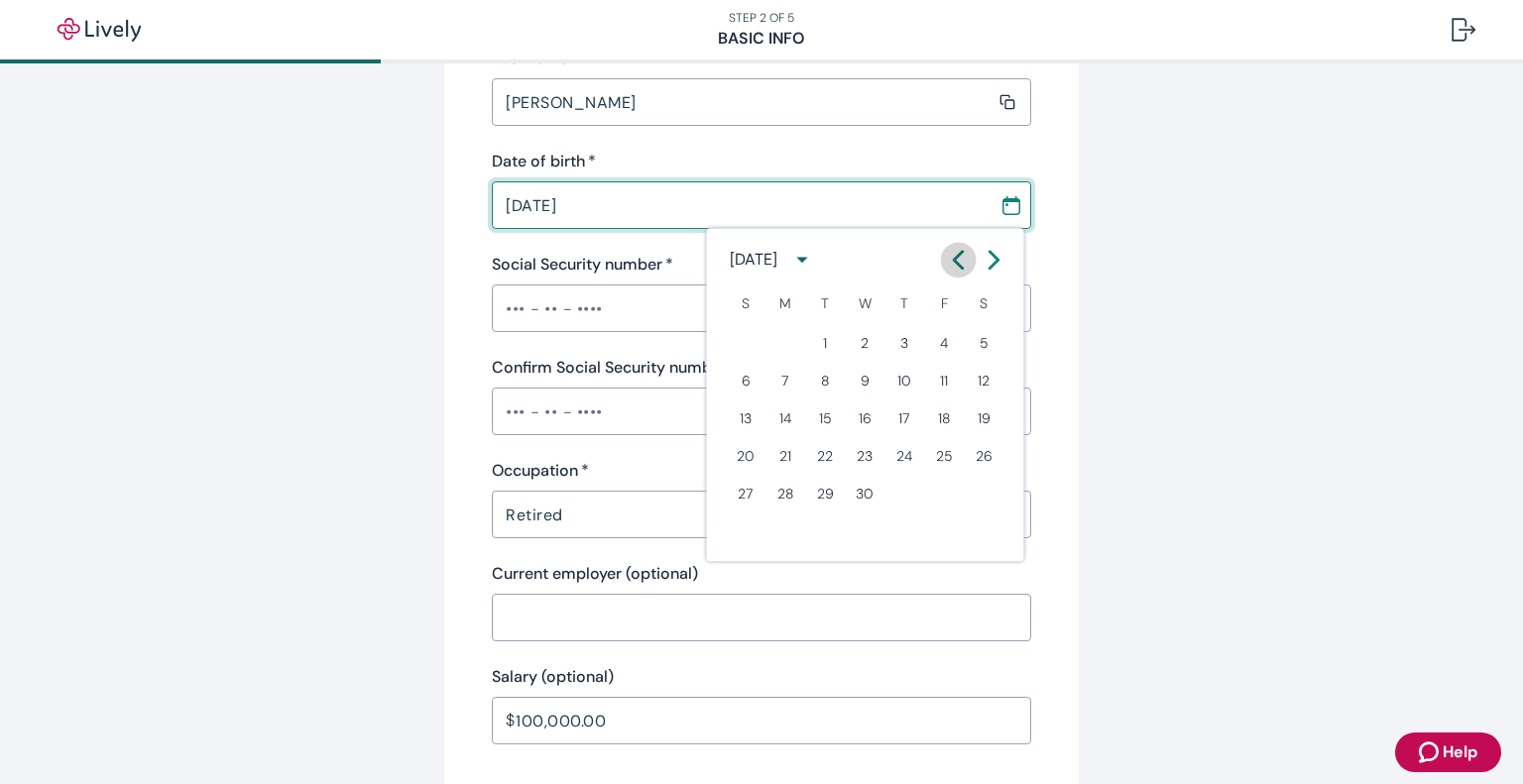 click 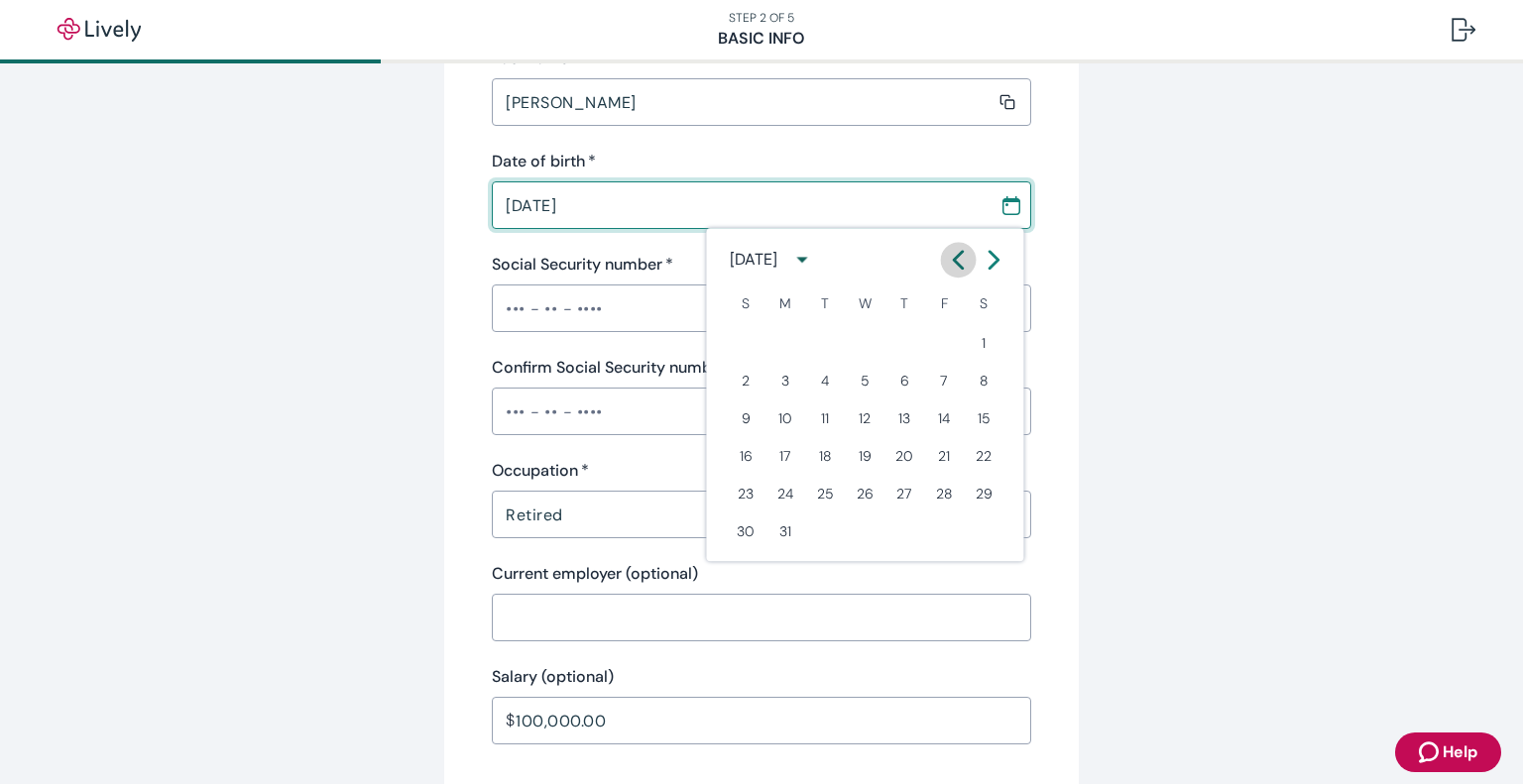 click 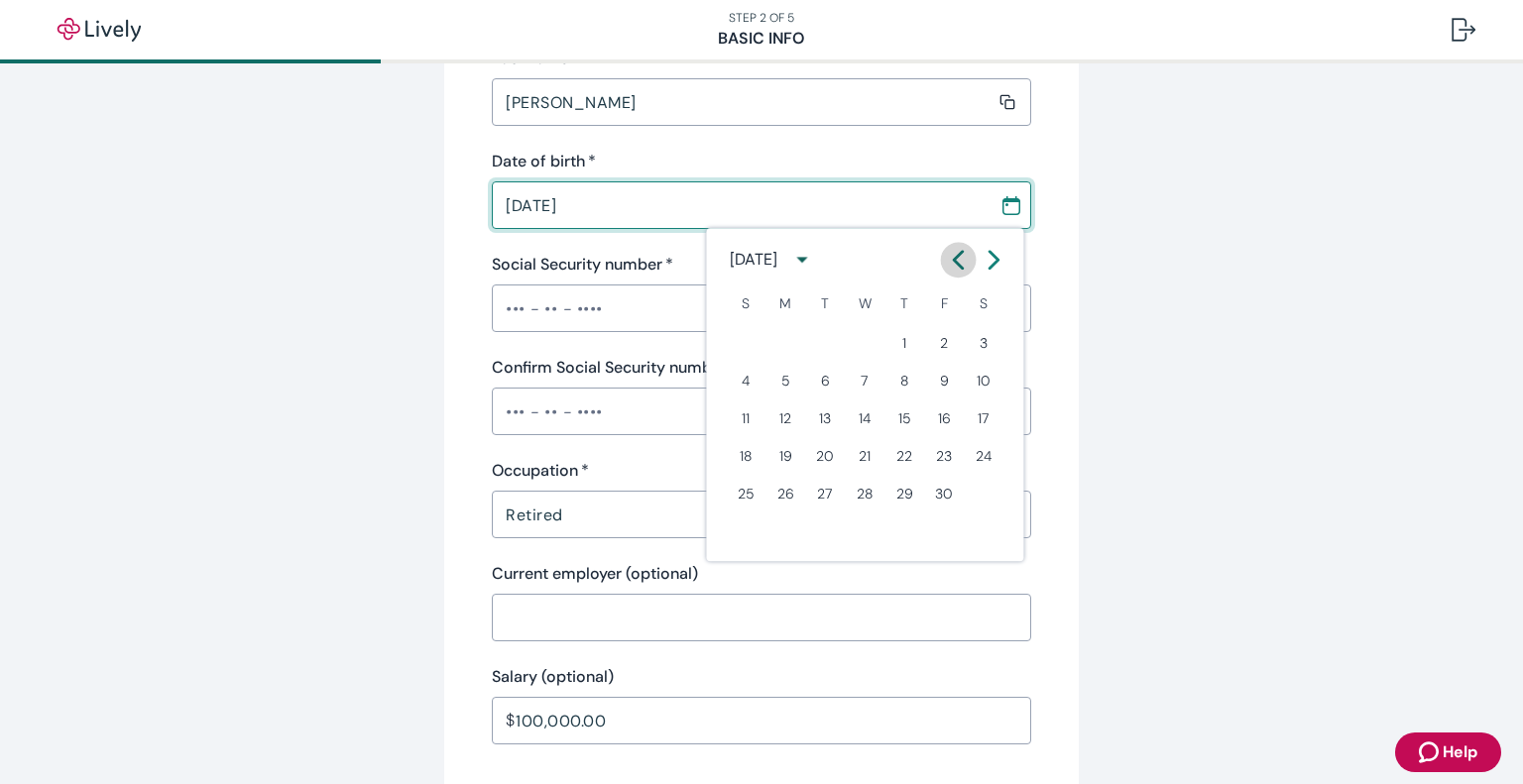 click 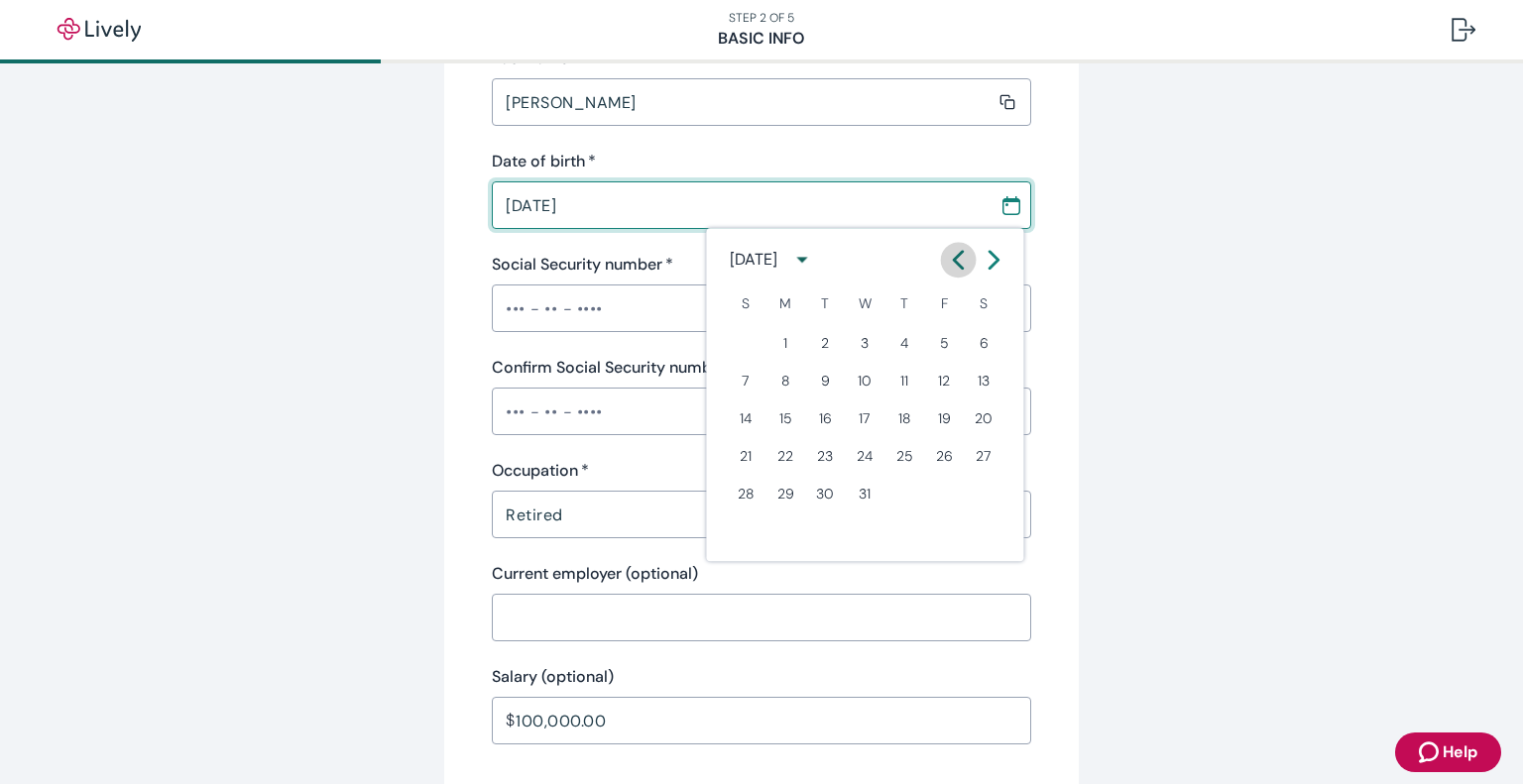 click 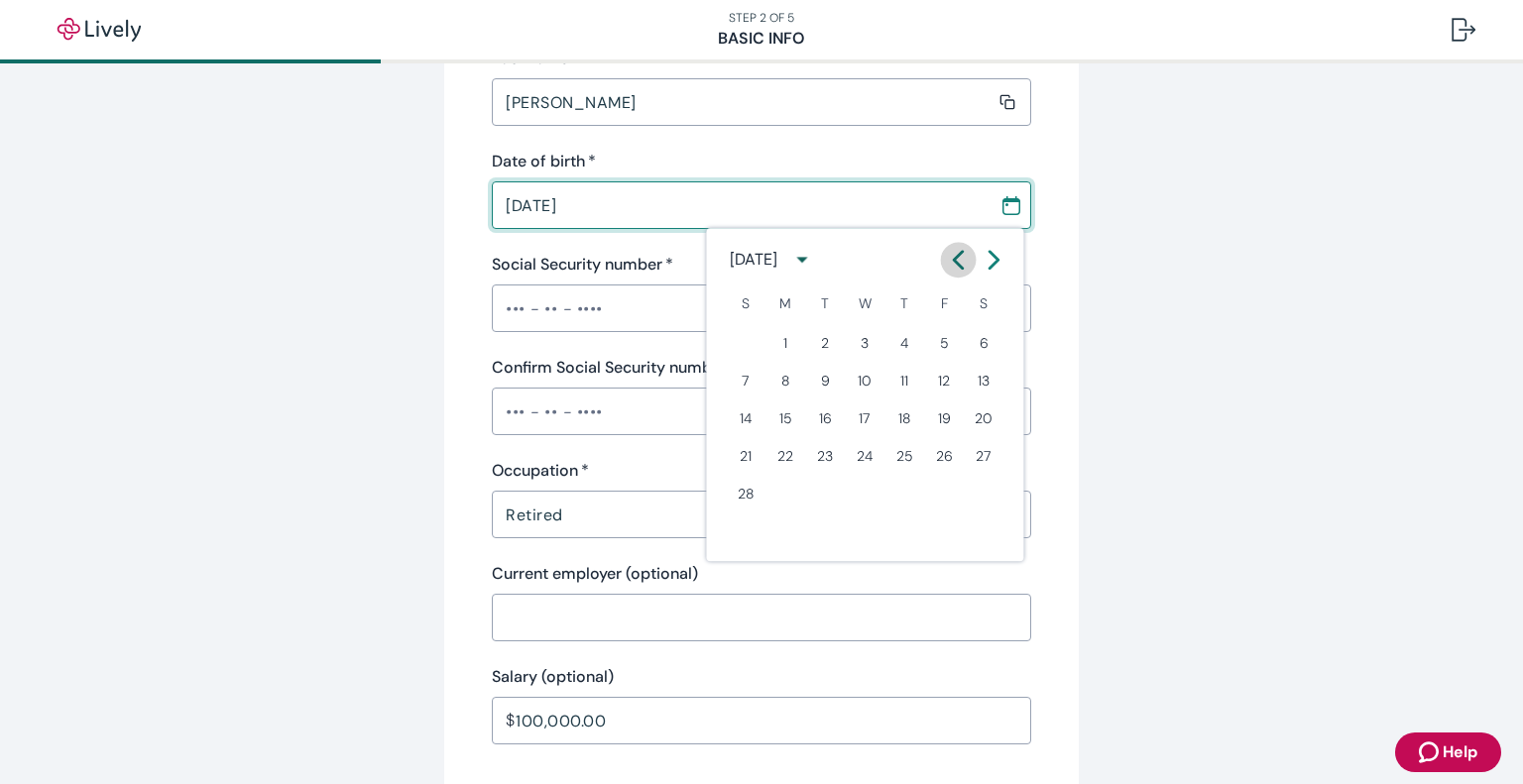 click 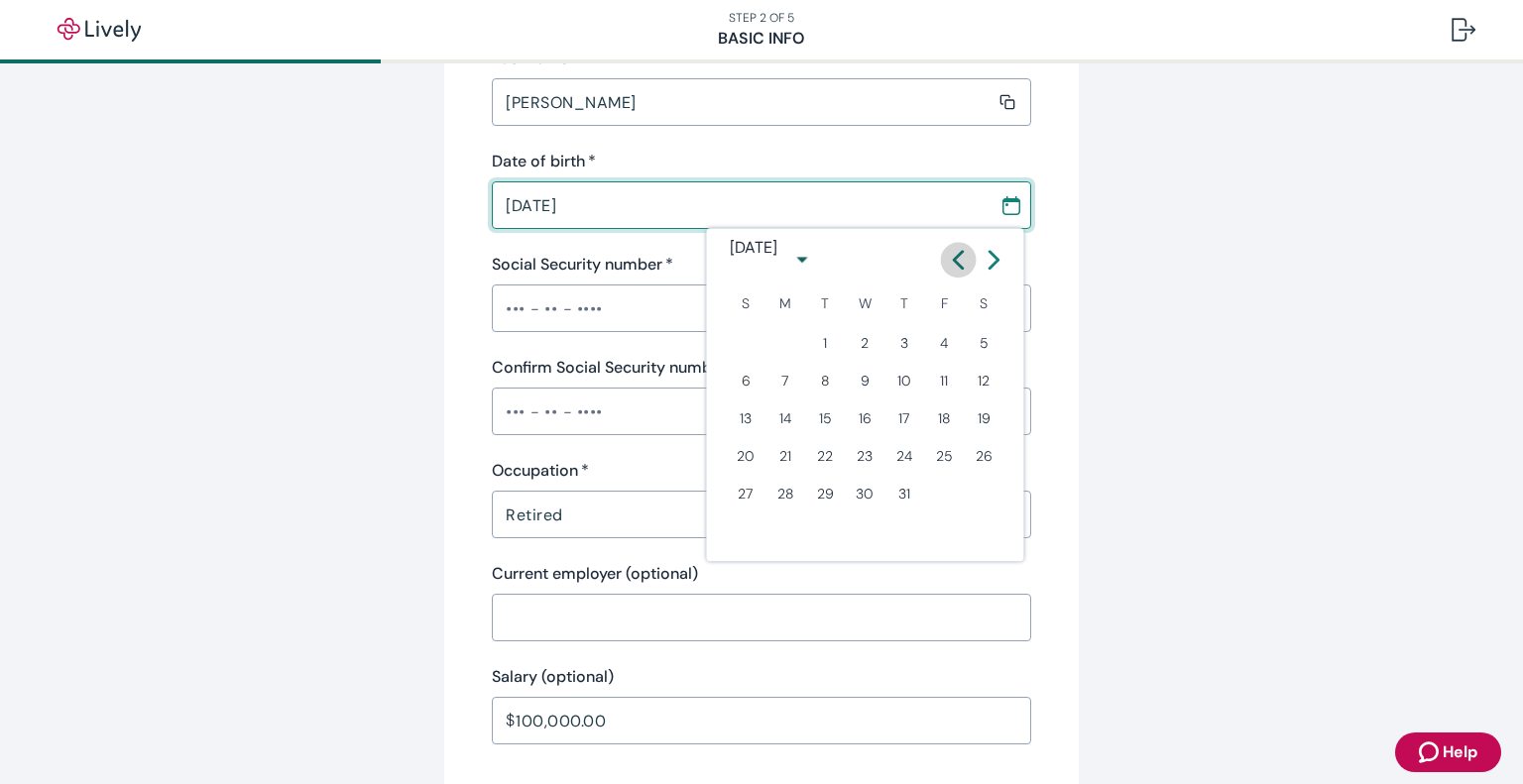click 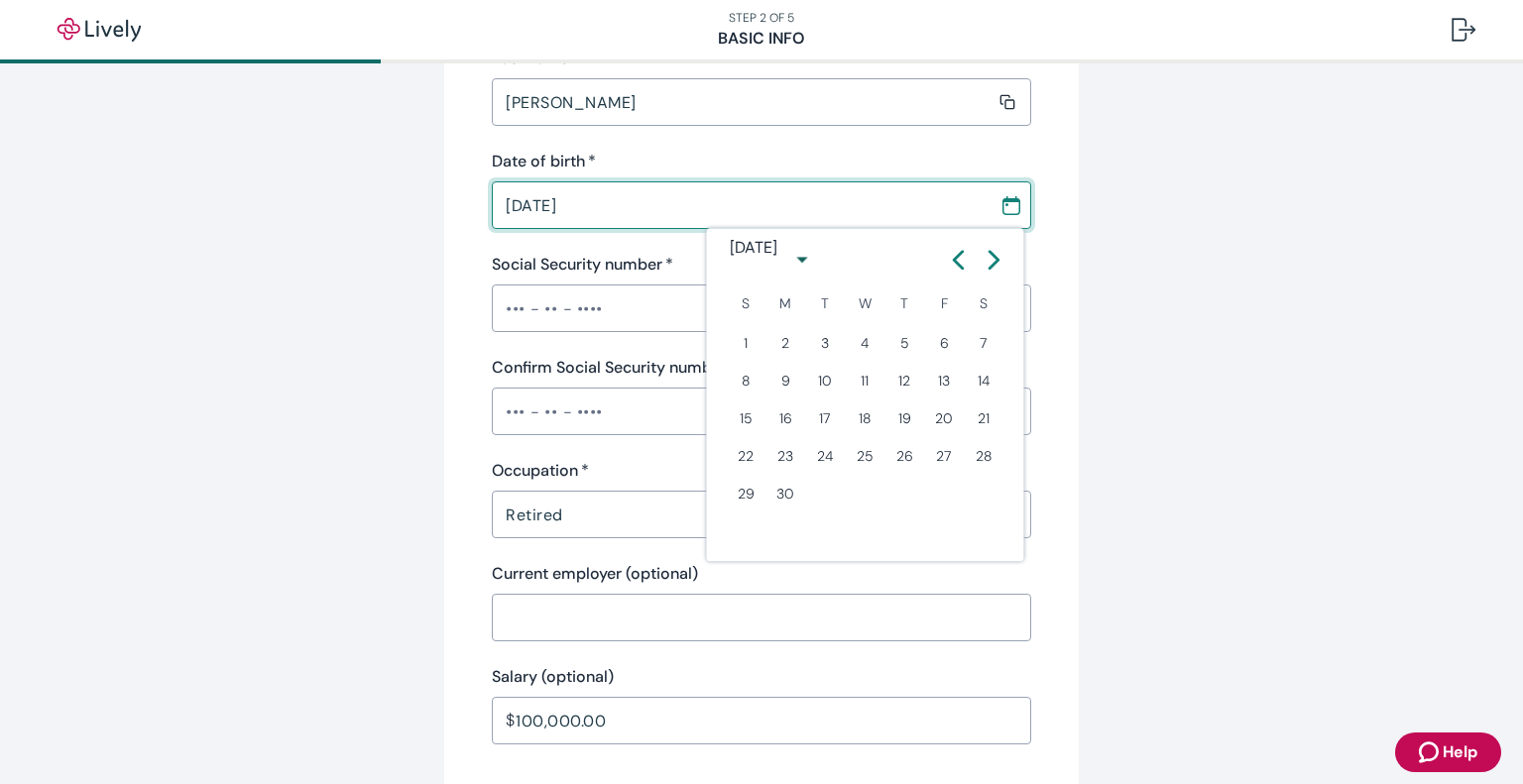 click 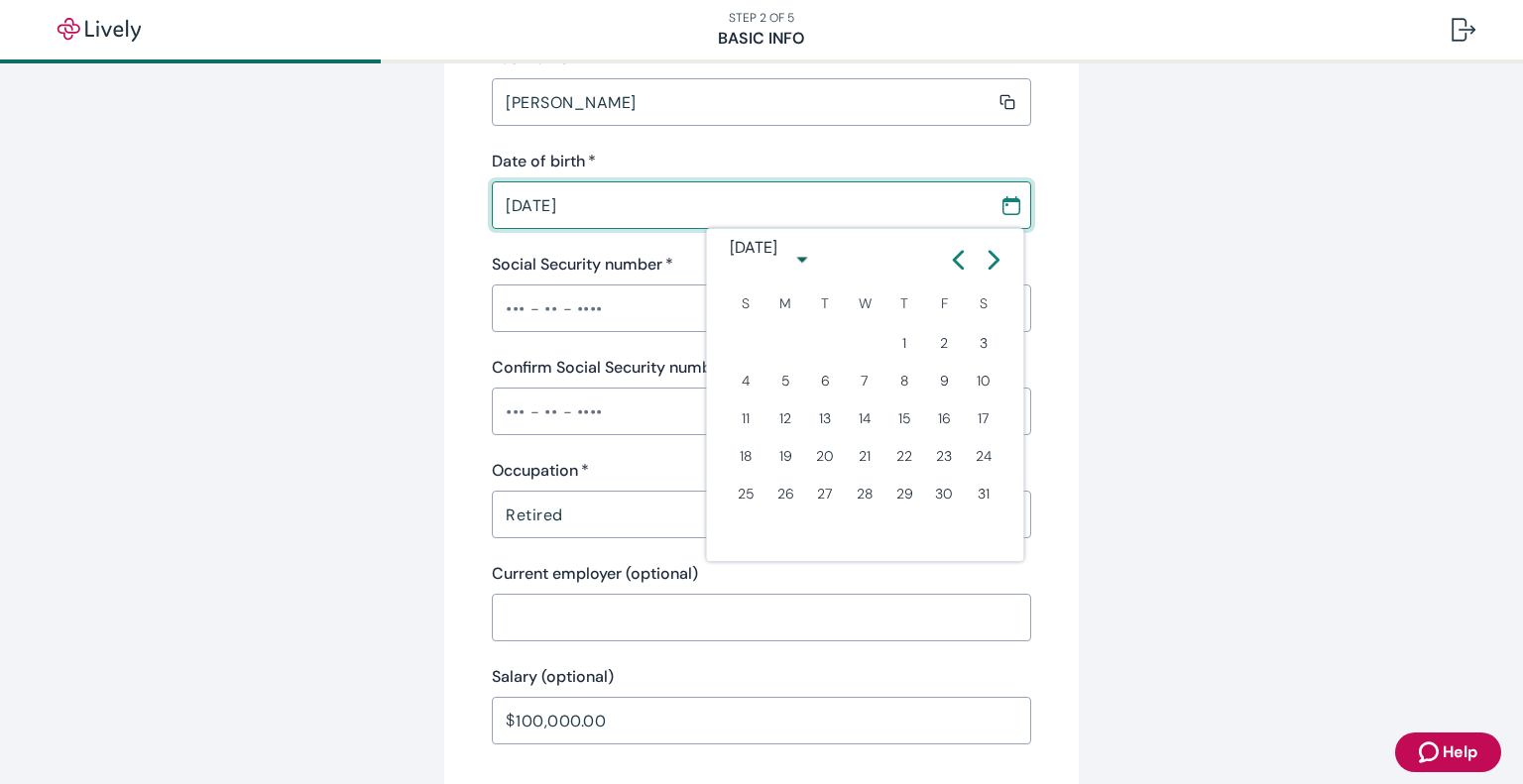 click 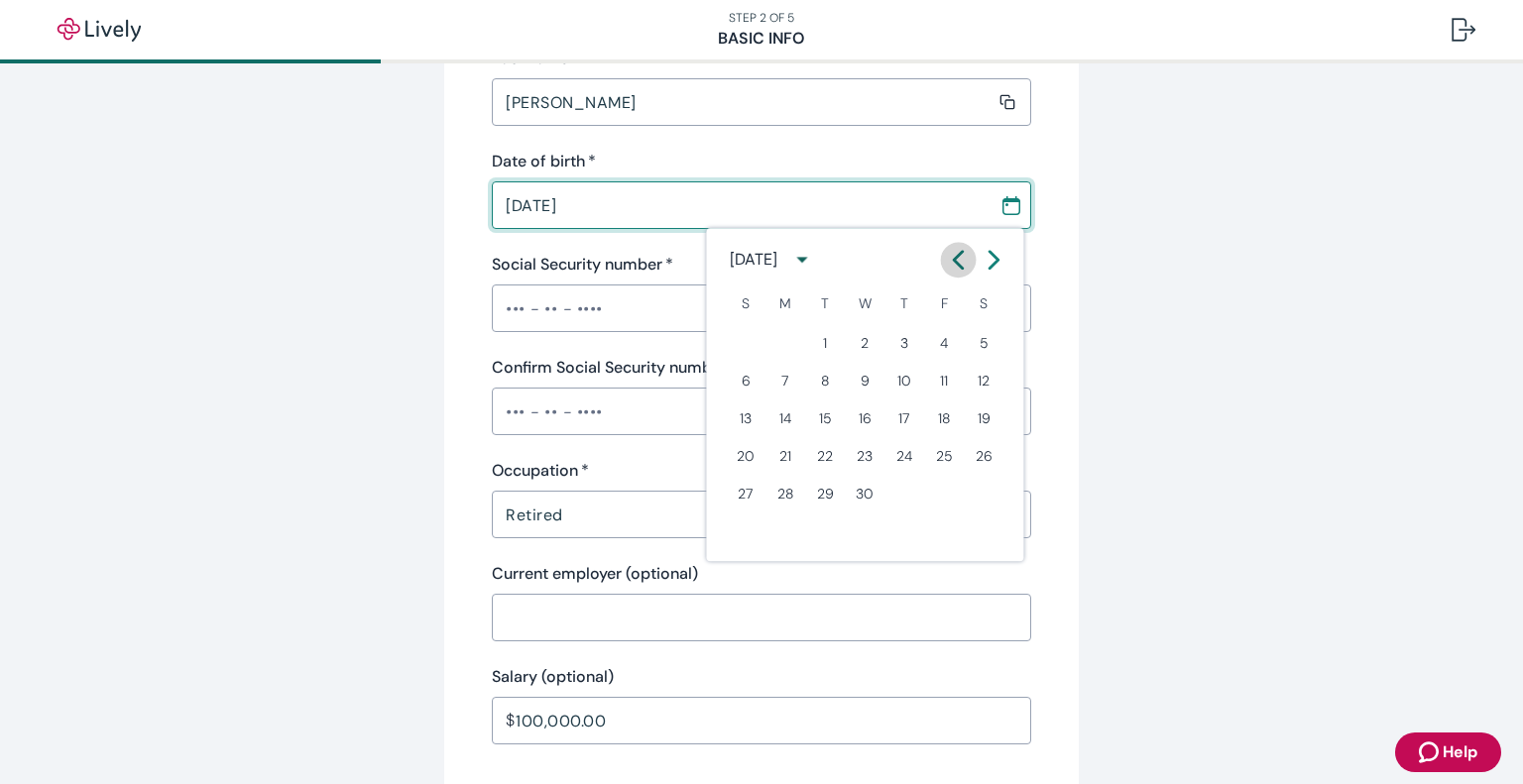 click 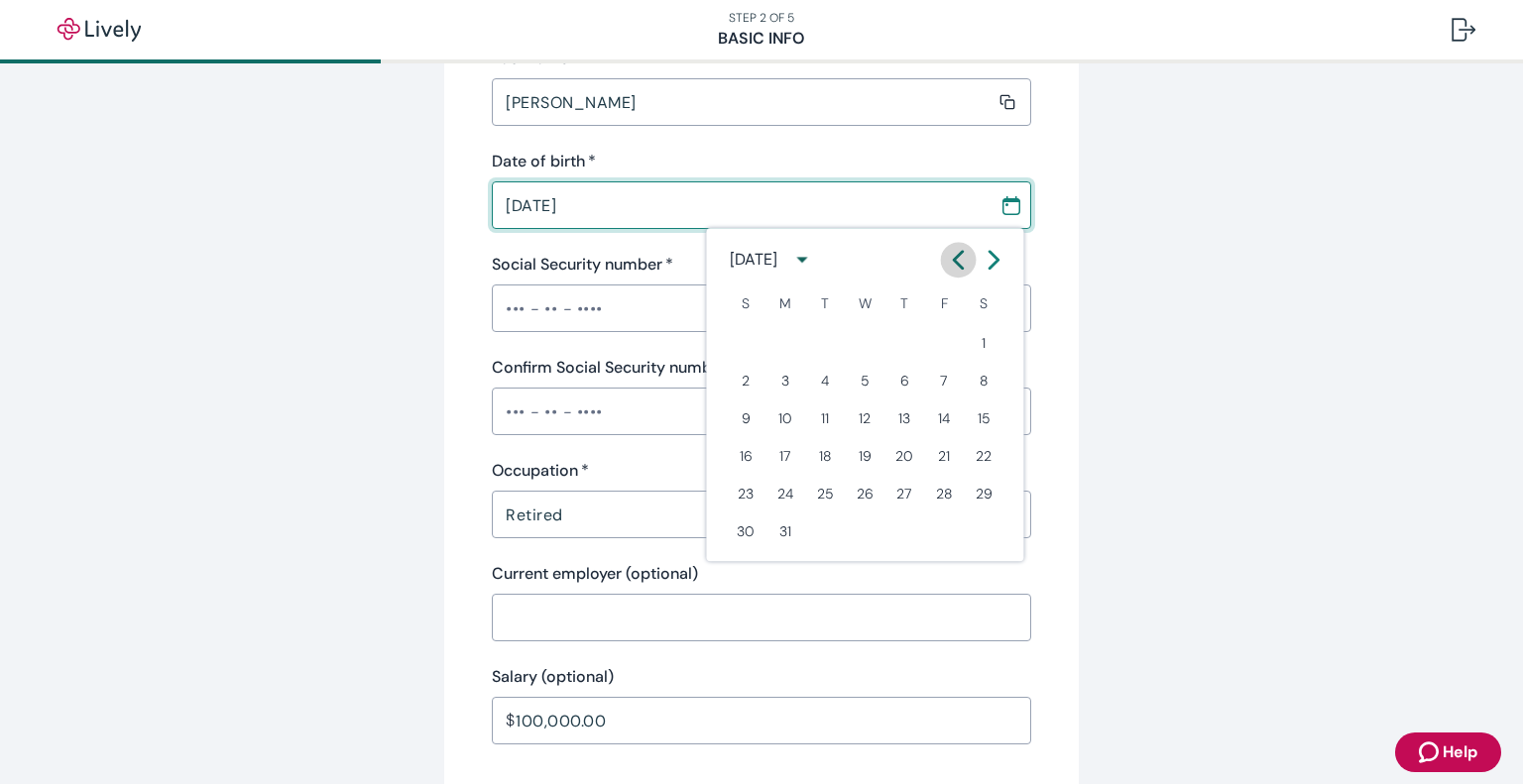 click 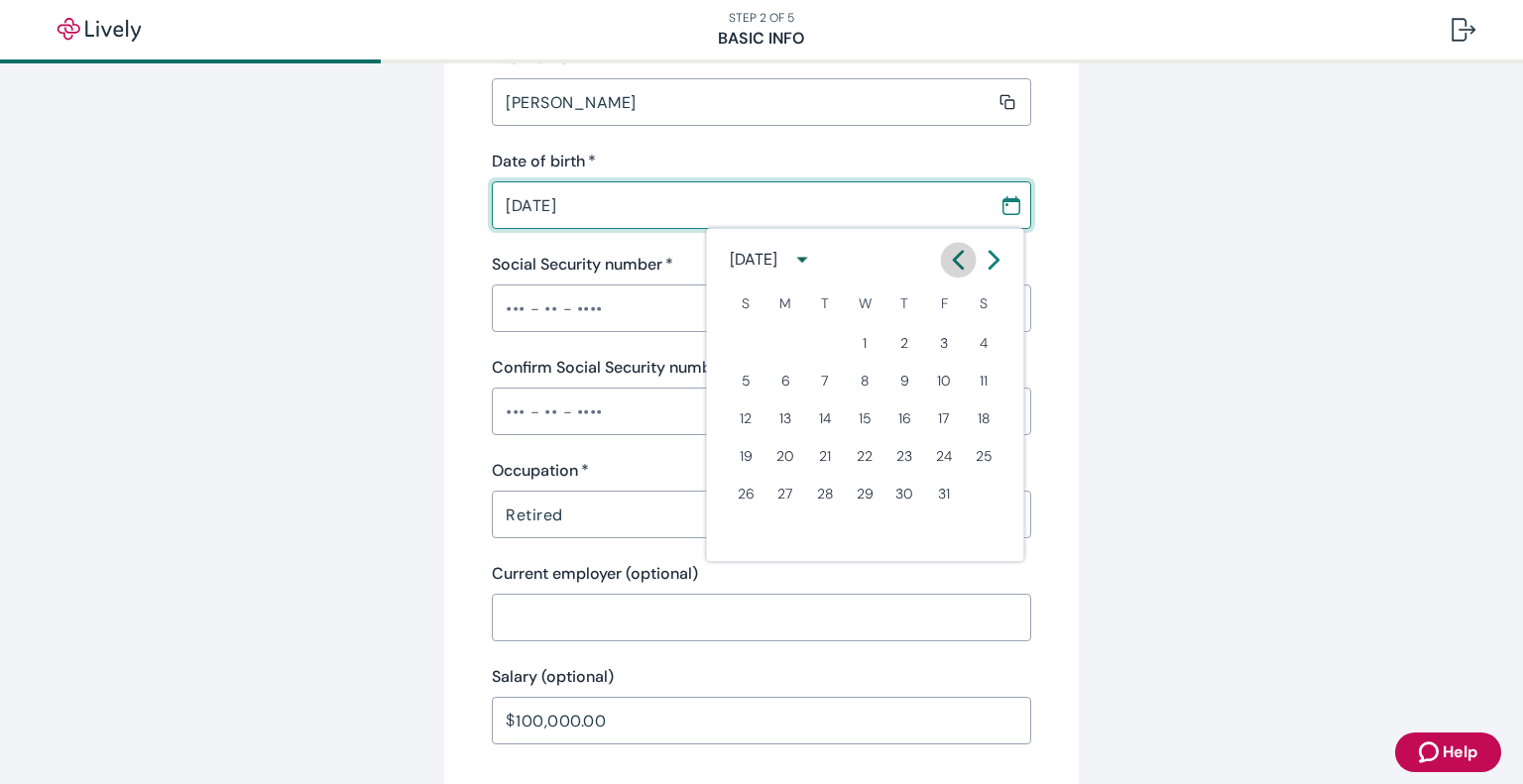 click 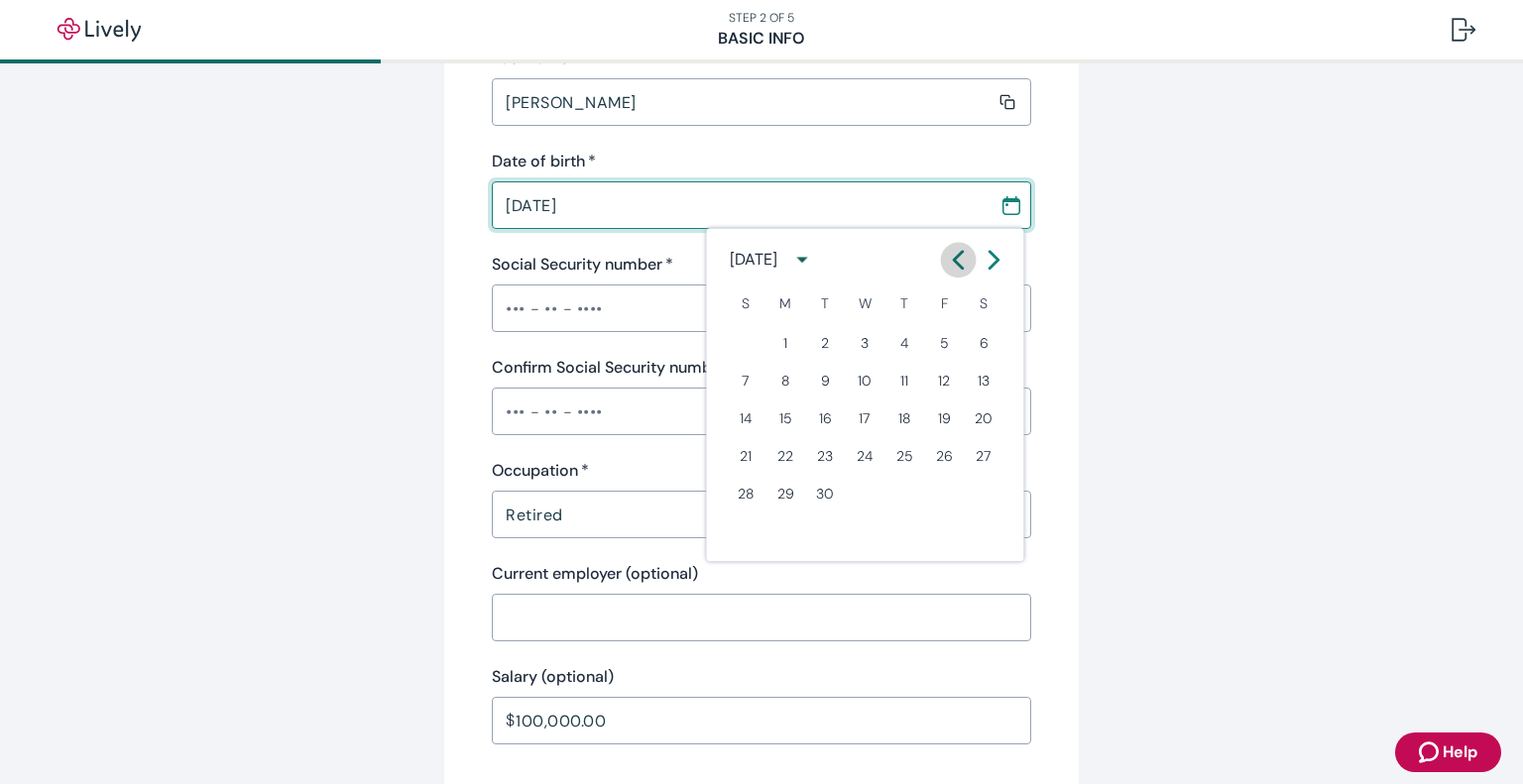click 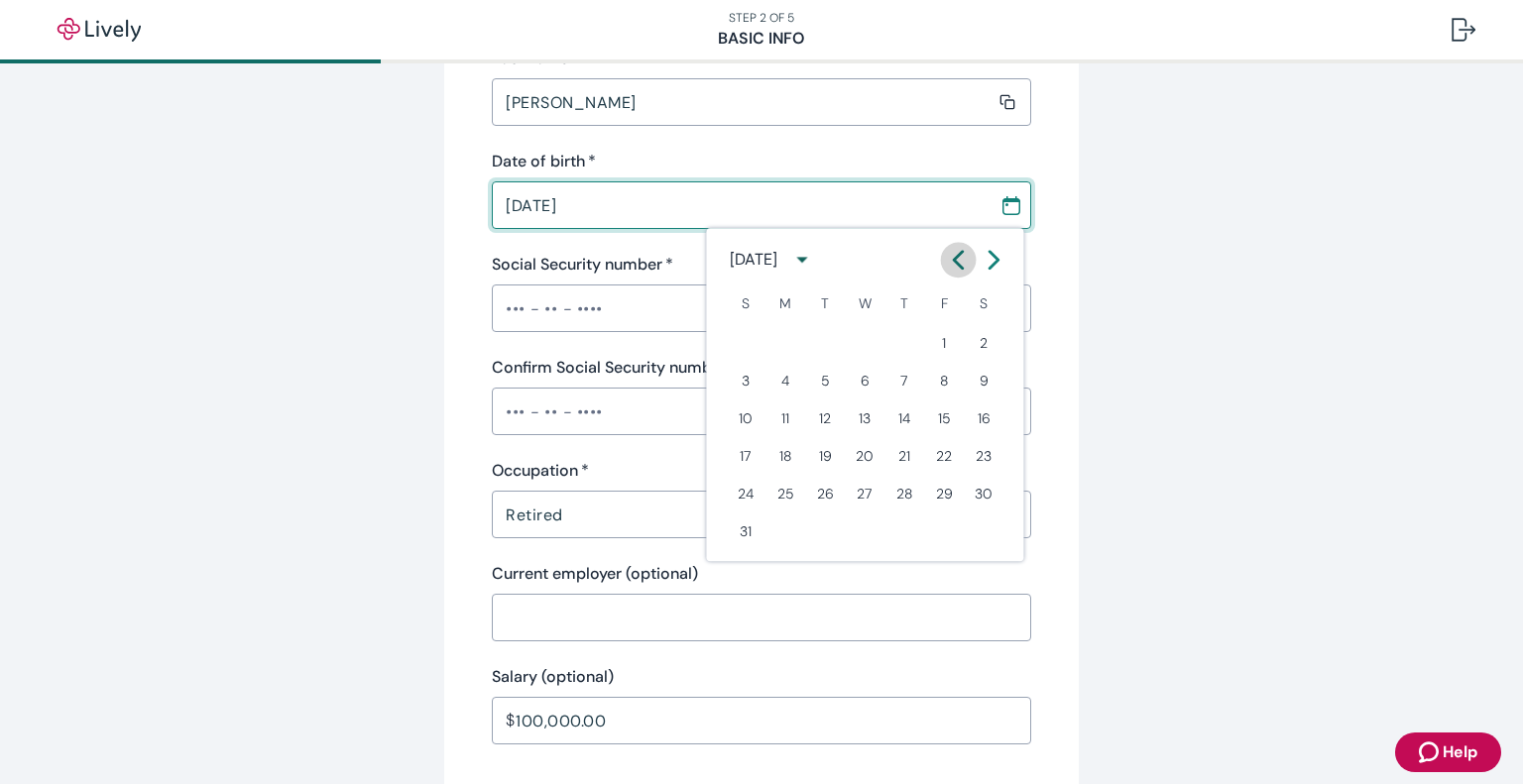 click 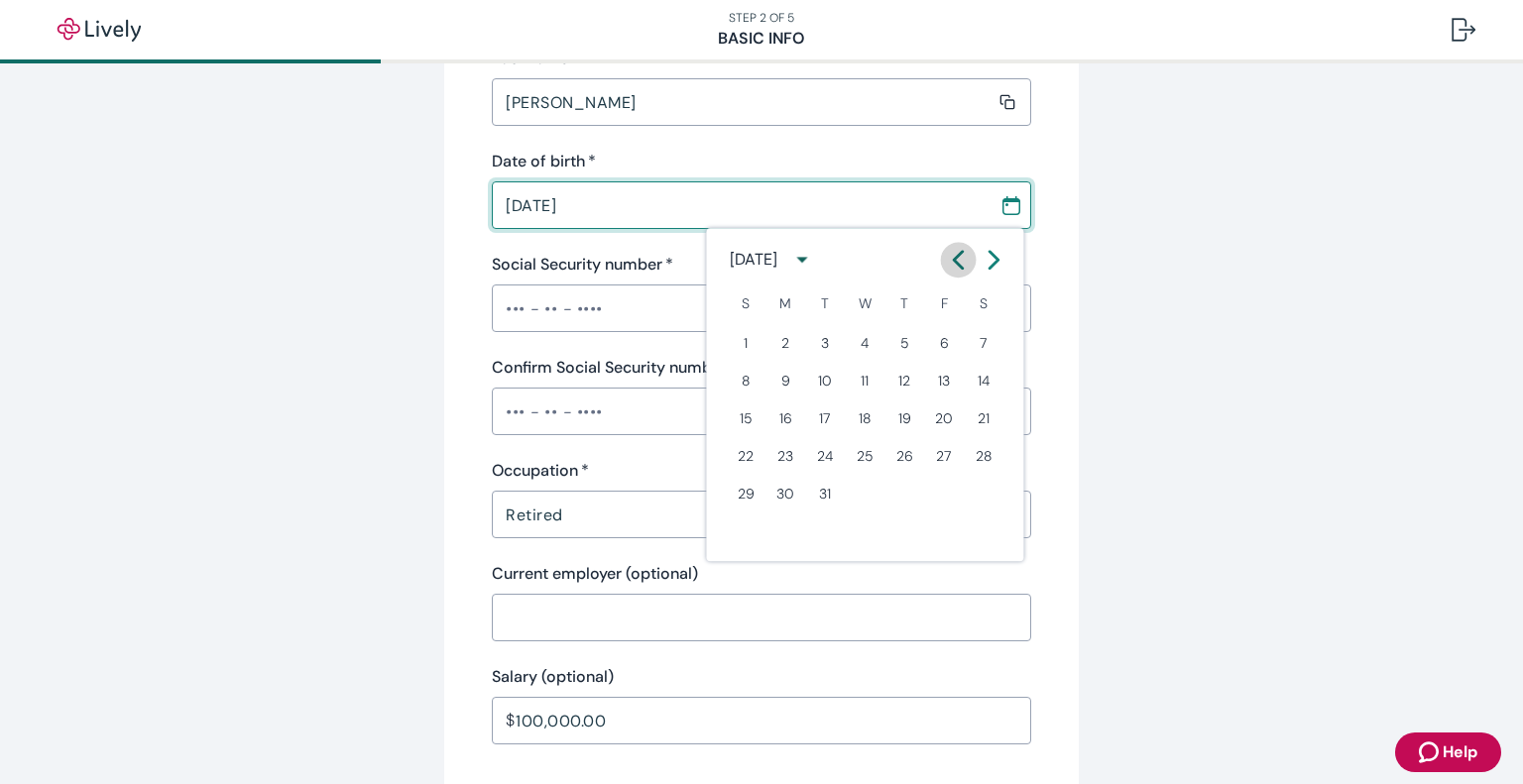 click 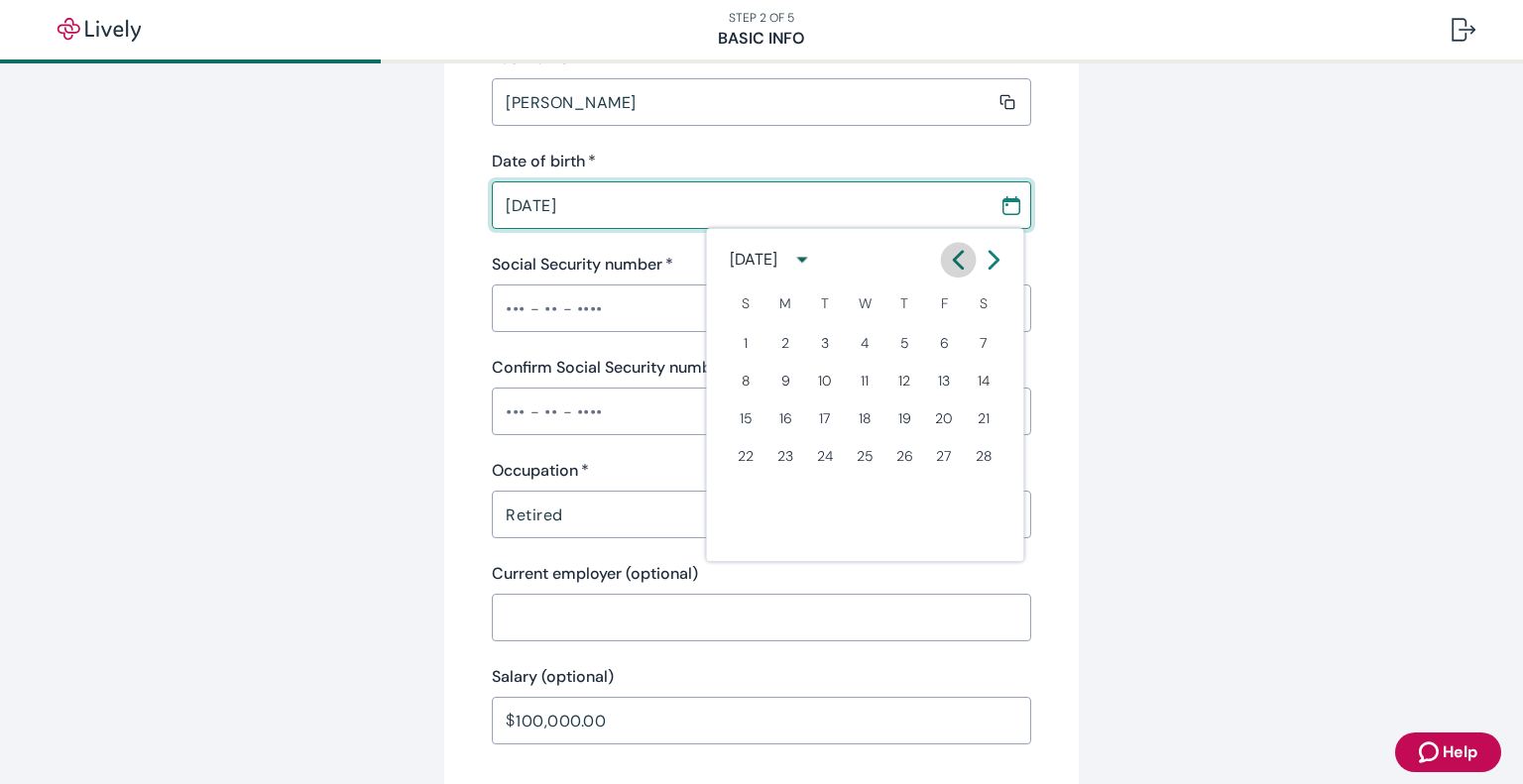 click 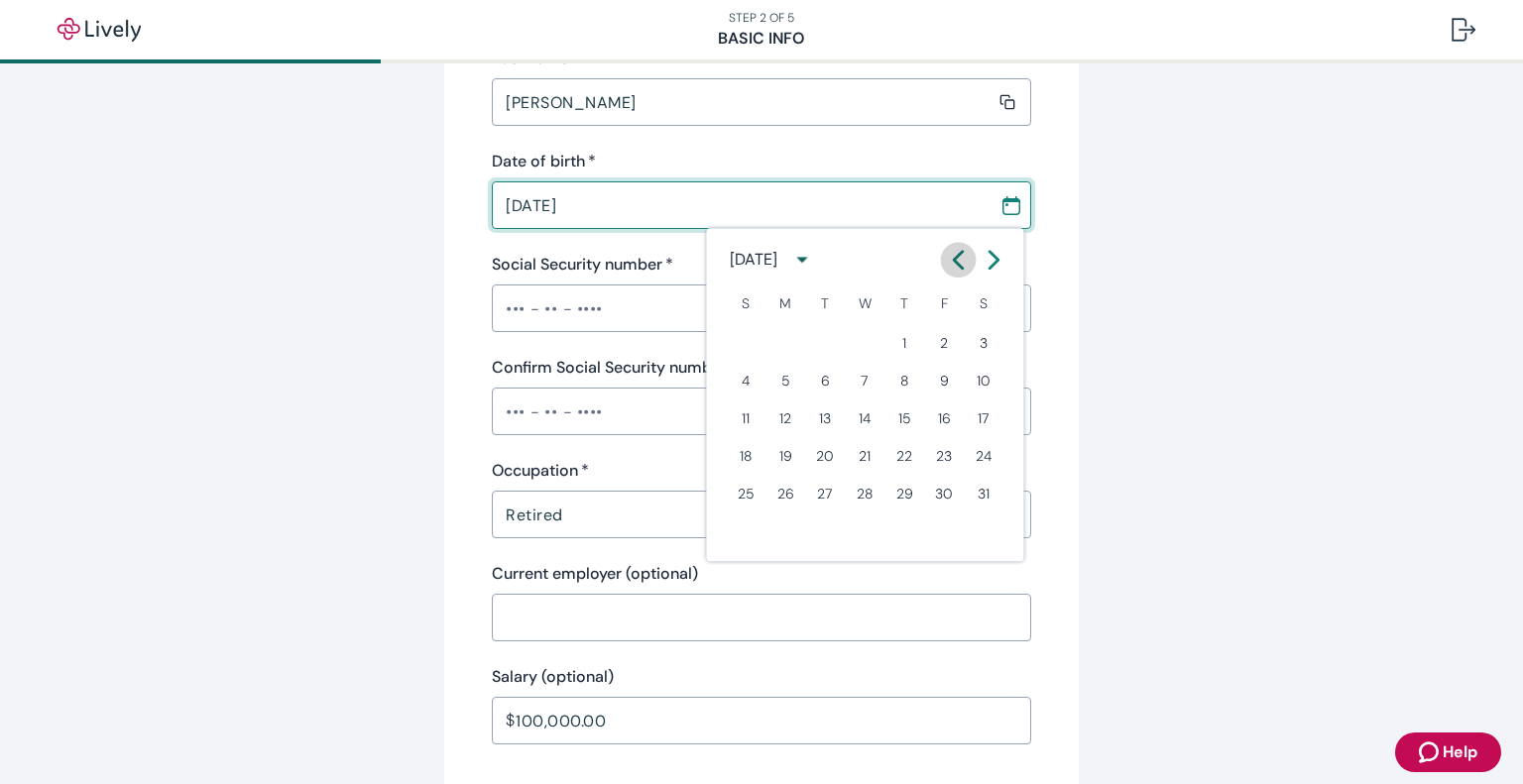 click 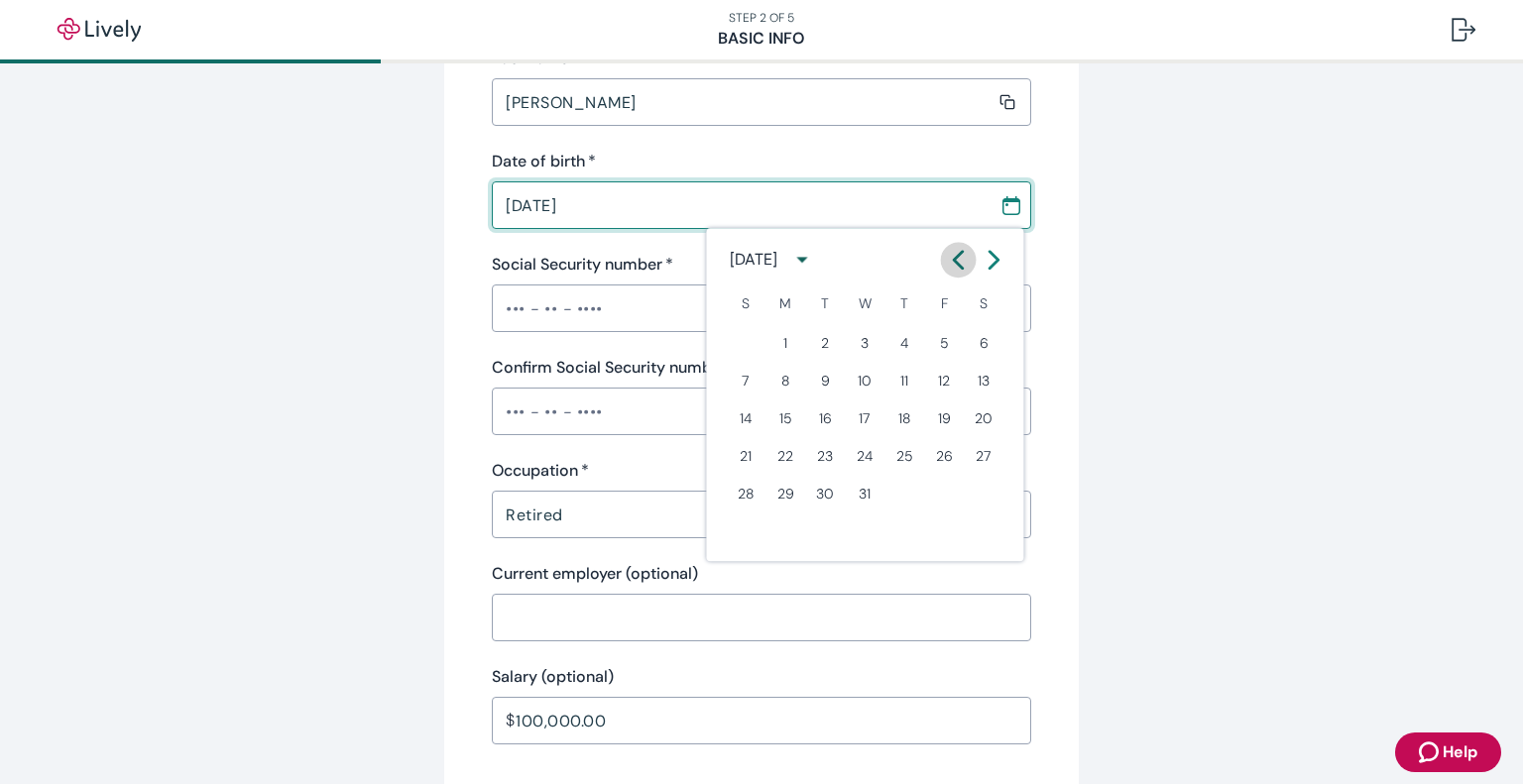 click 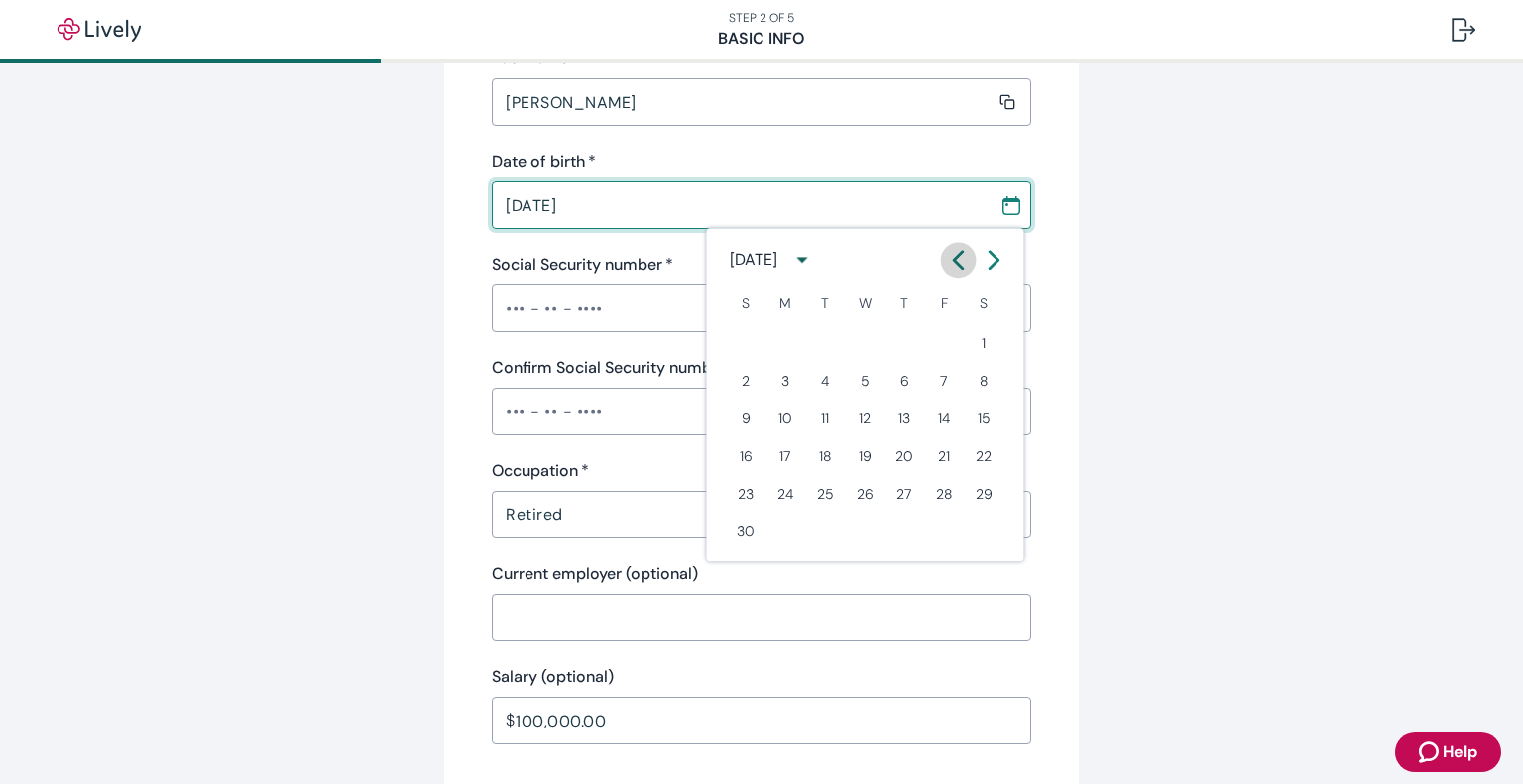 click 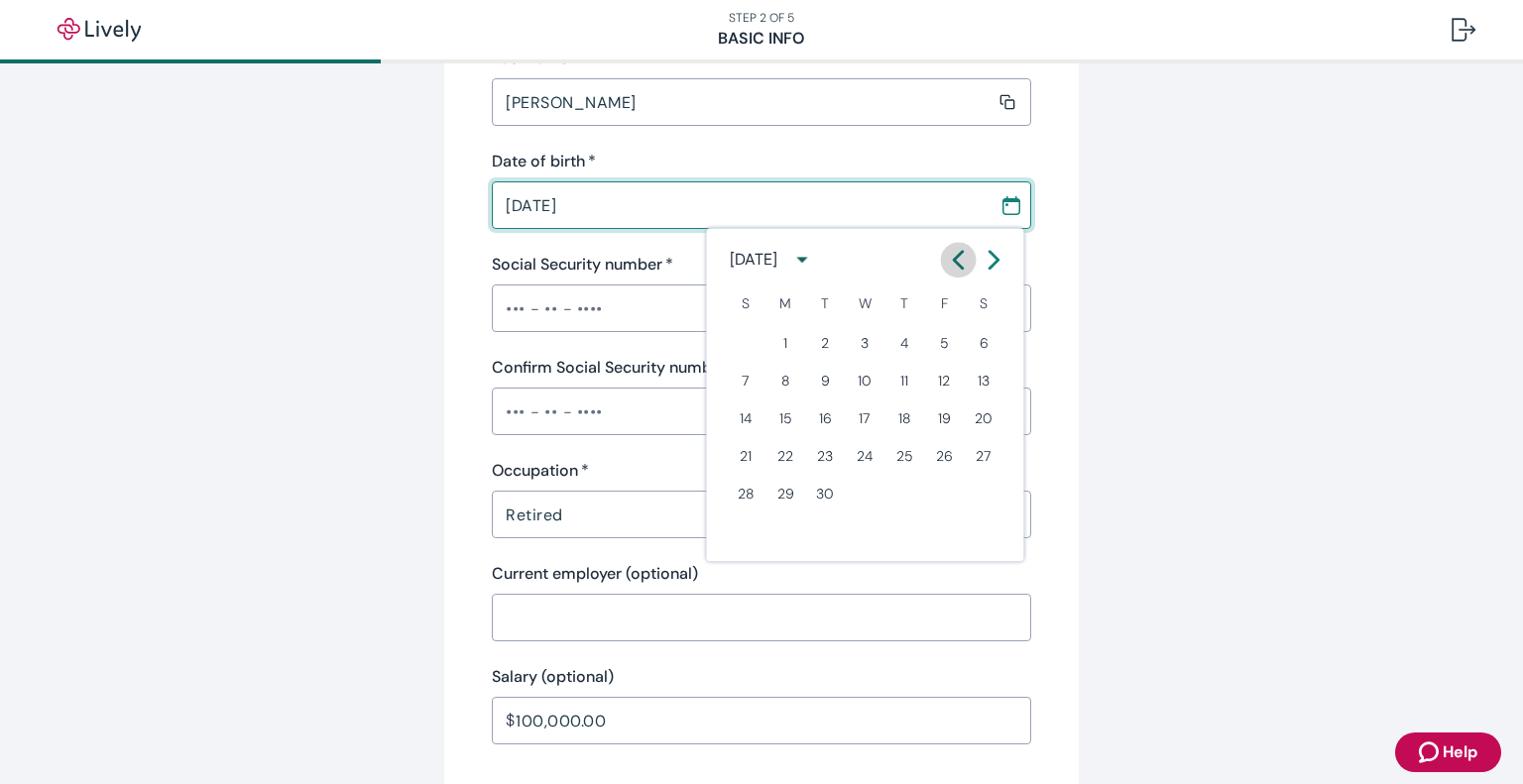 click 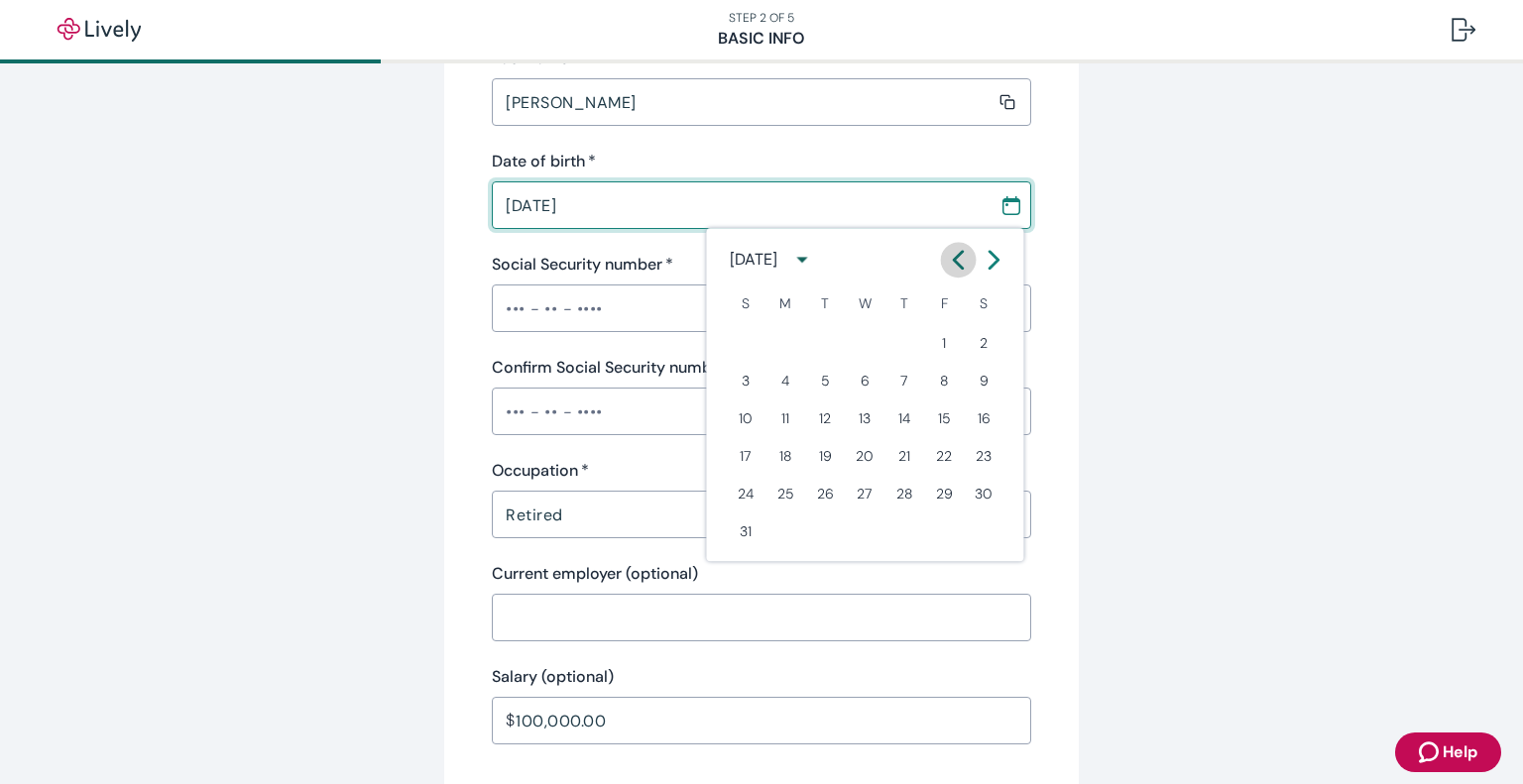 click 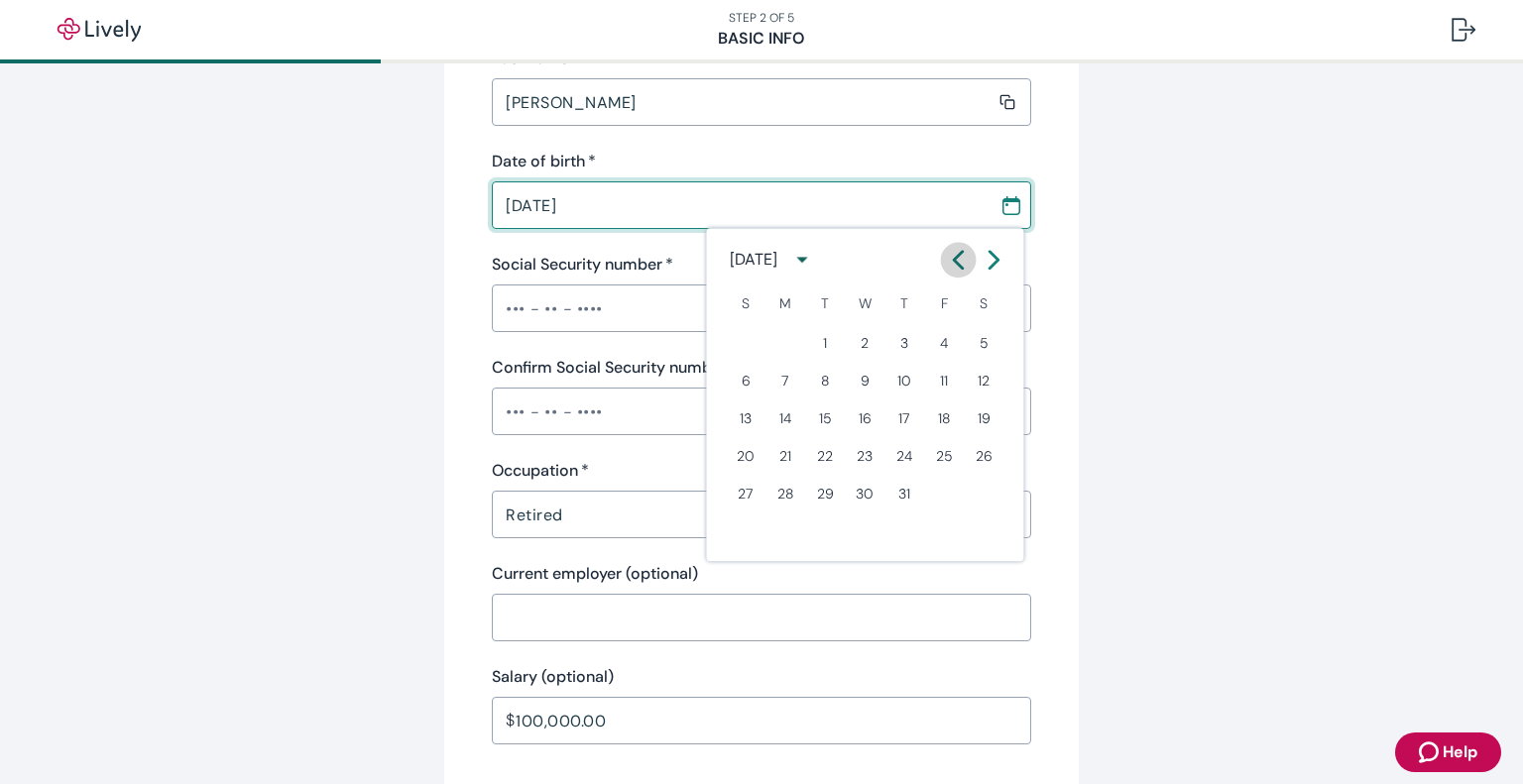 click 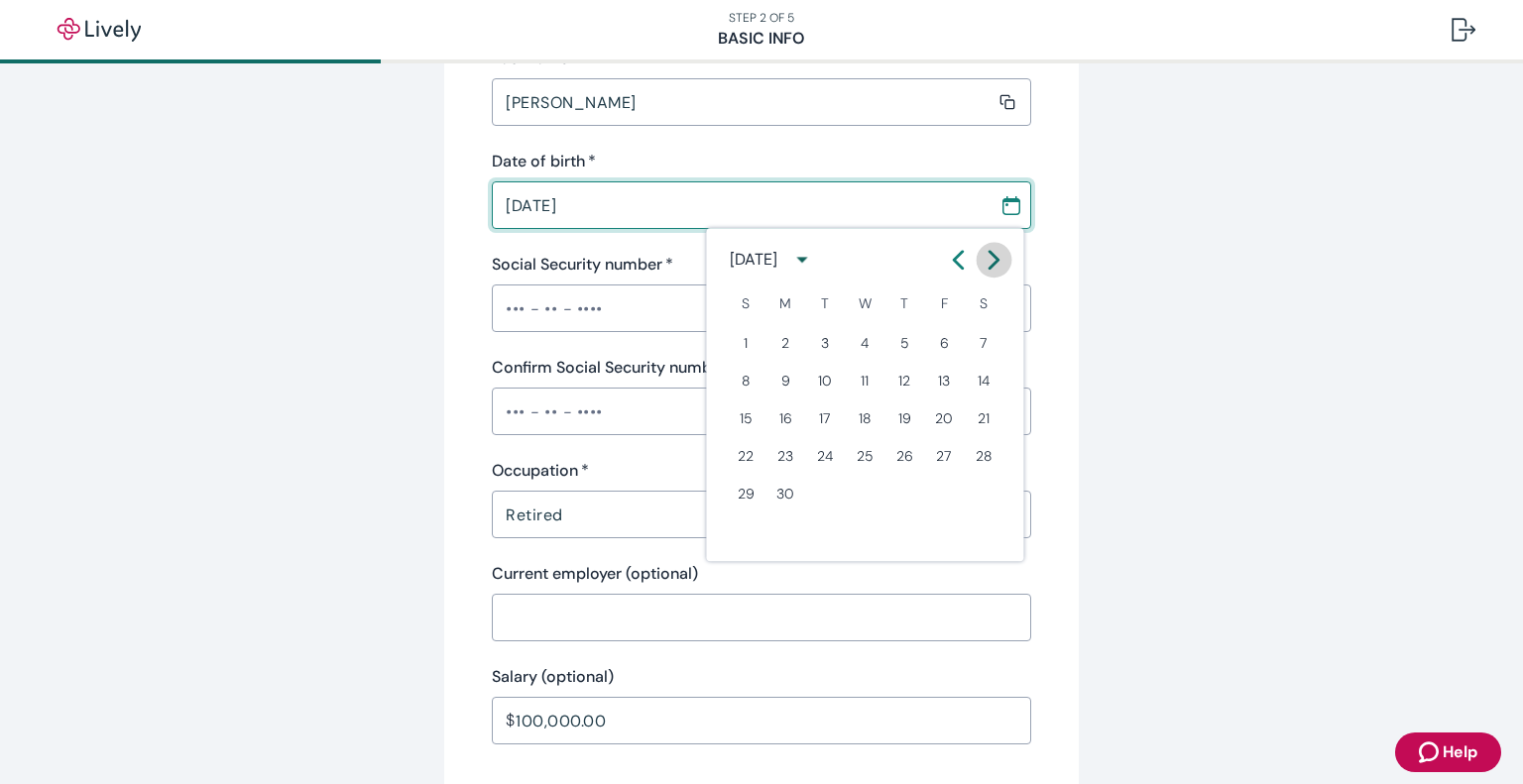 click 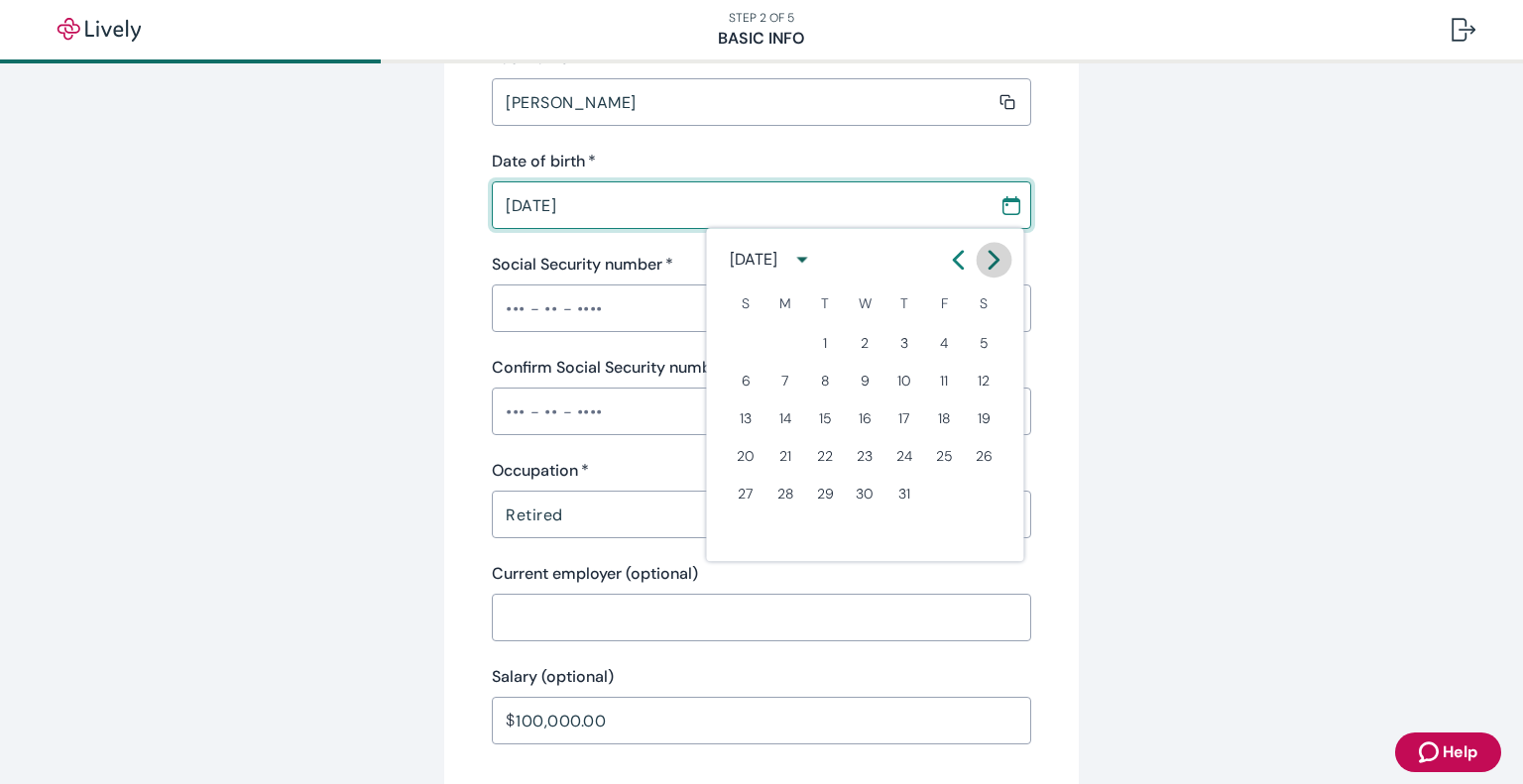 click 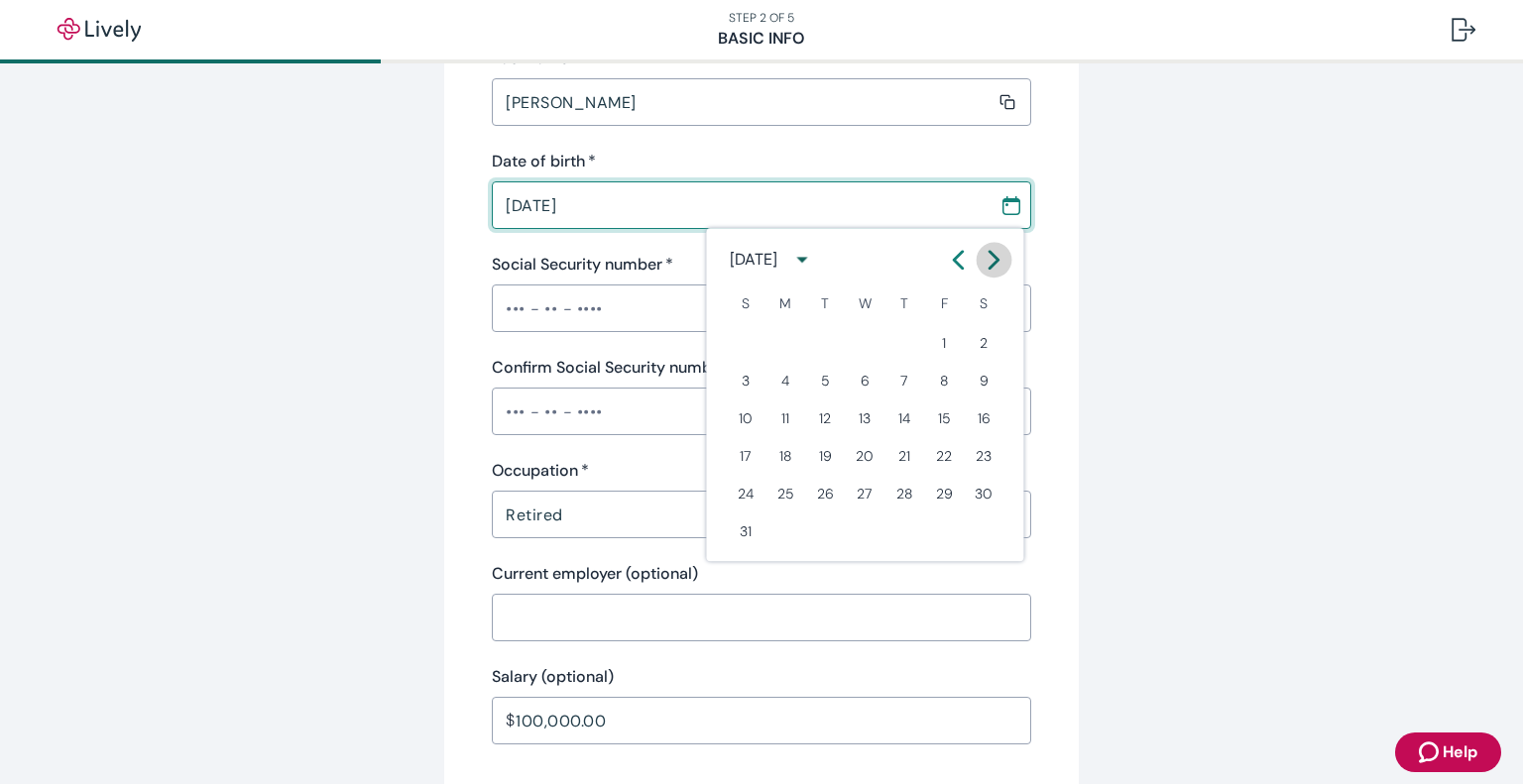click 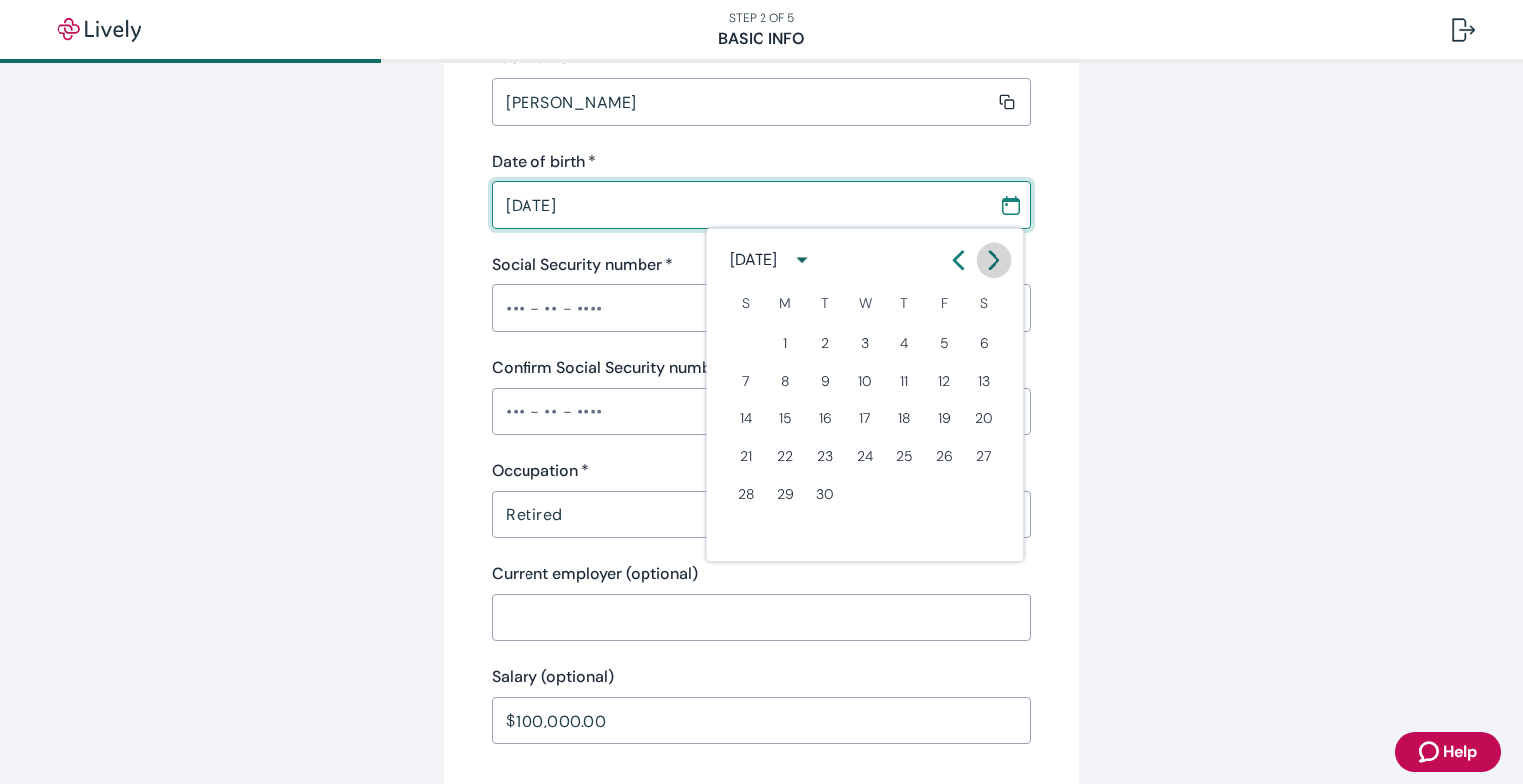 click 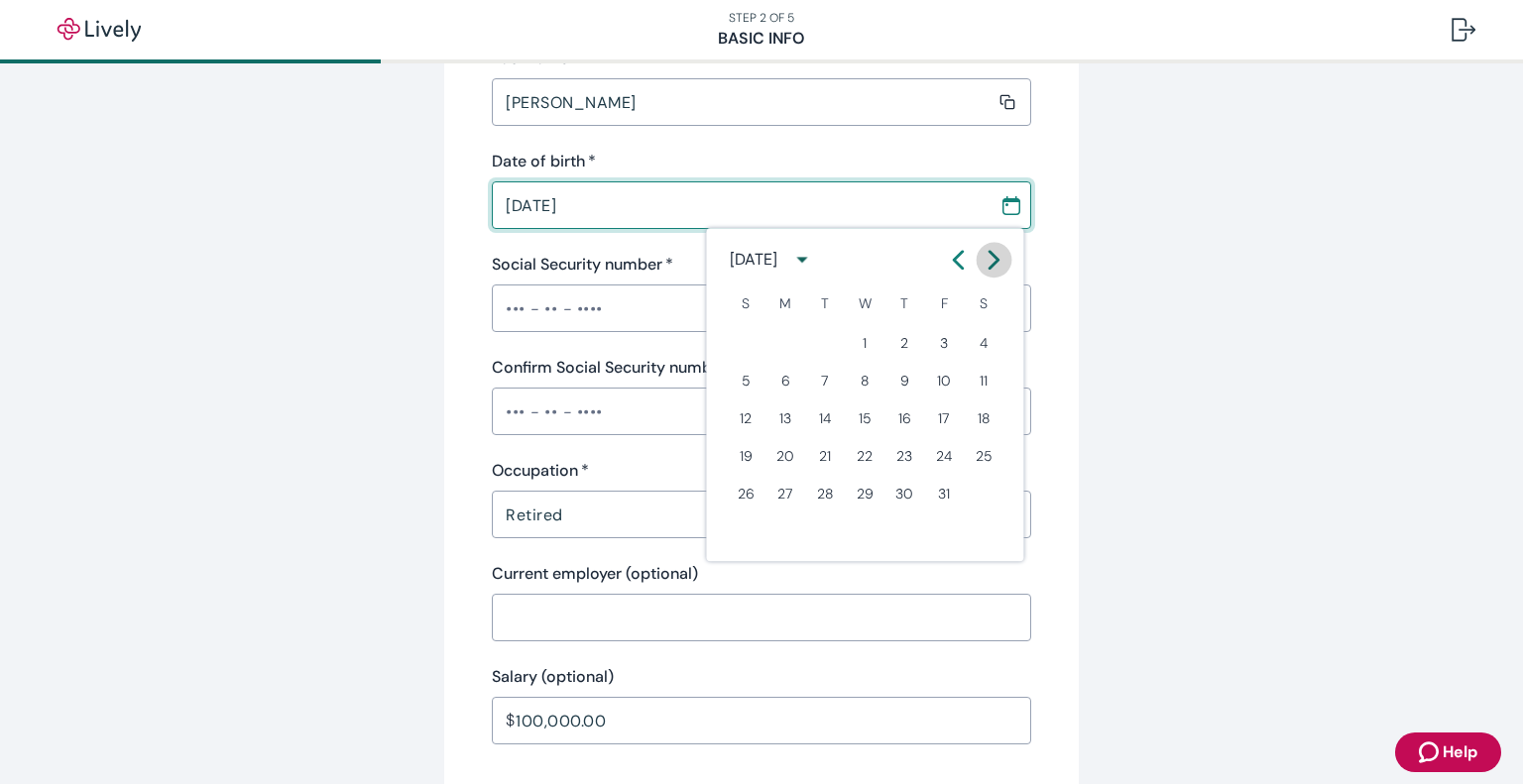 click 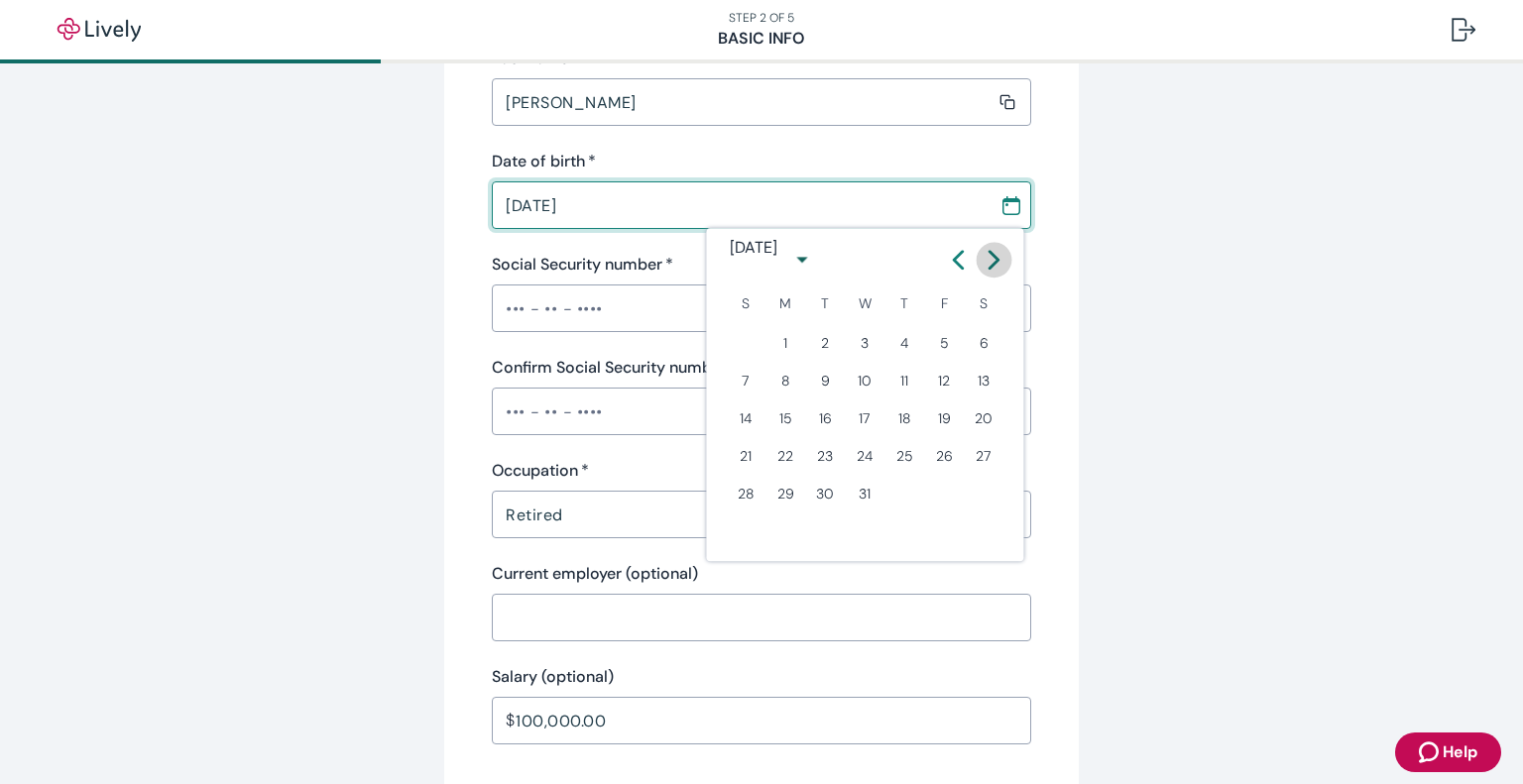click 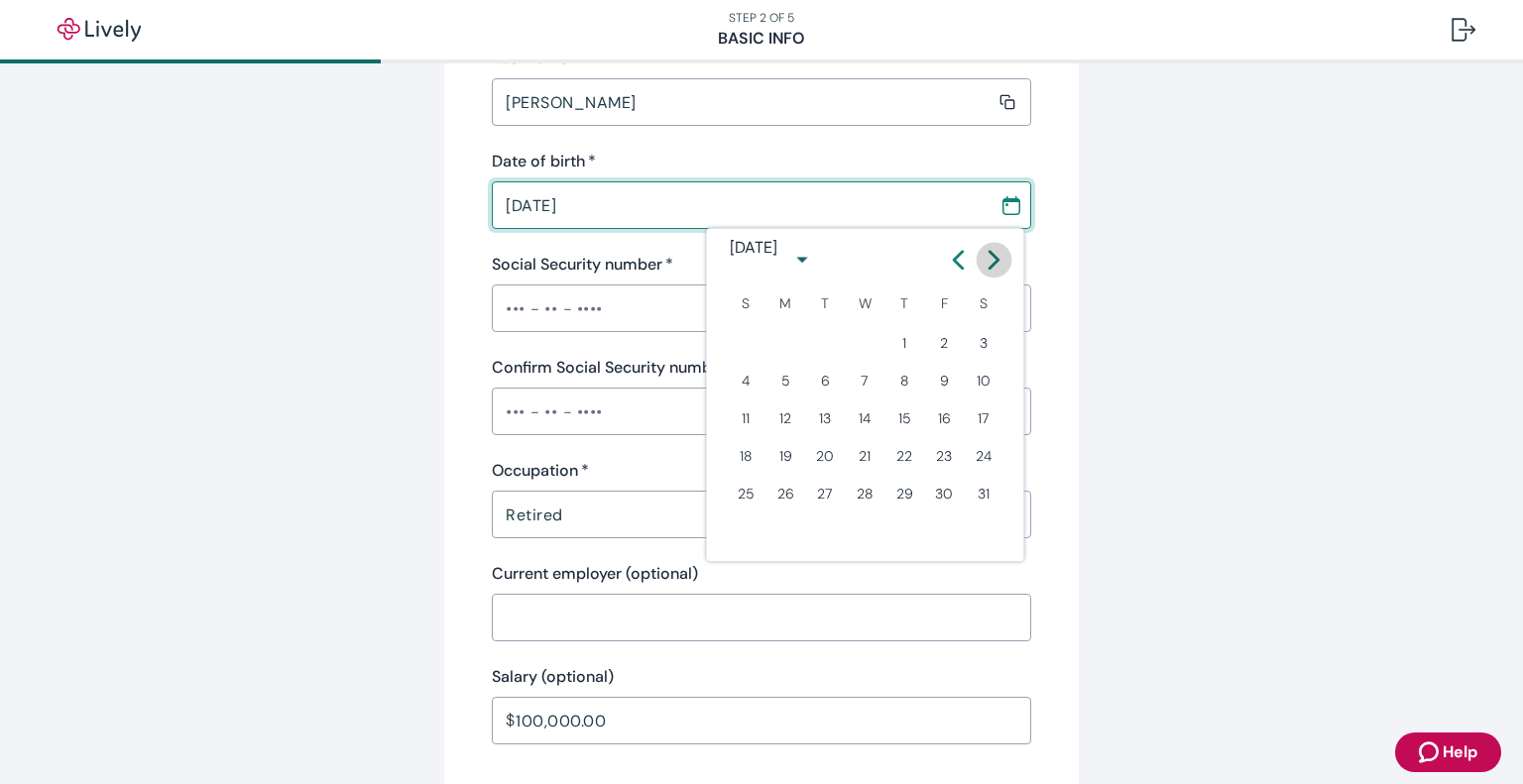 click 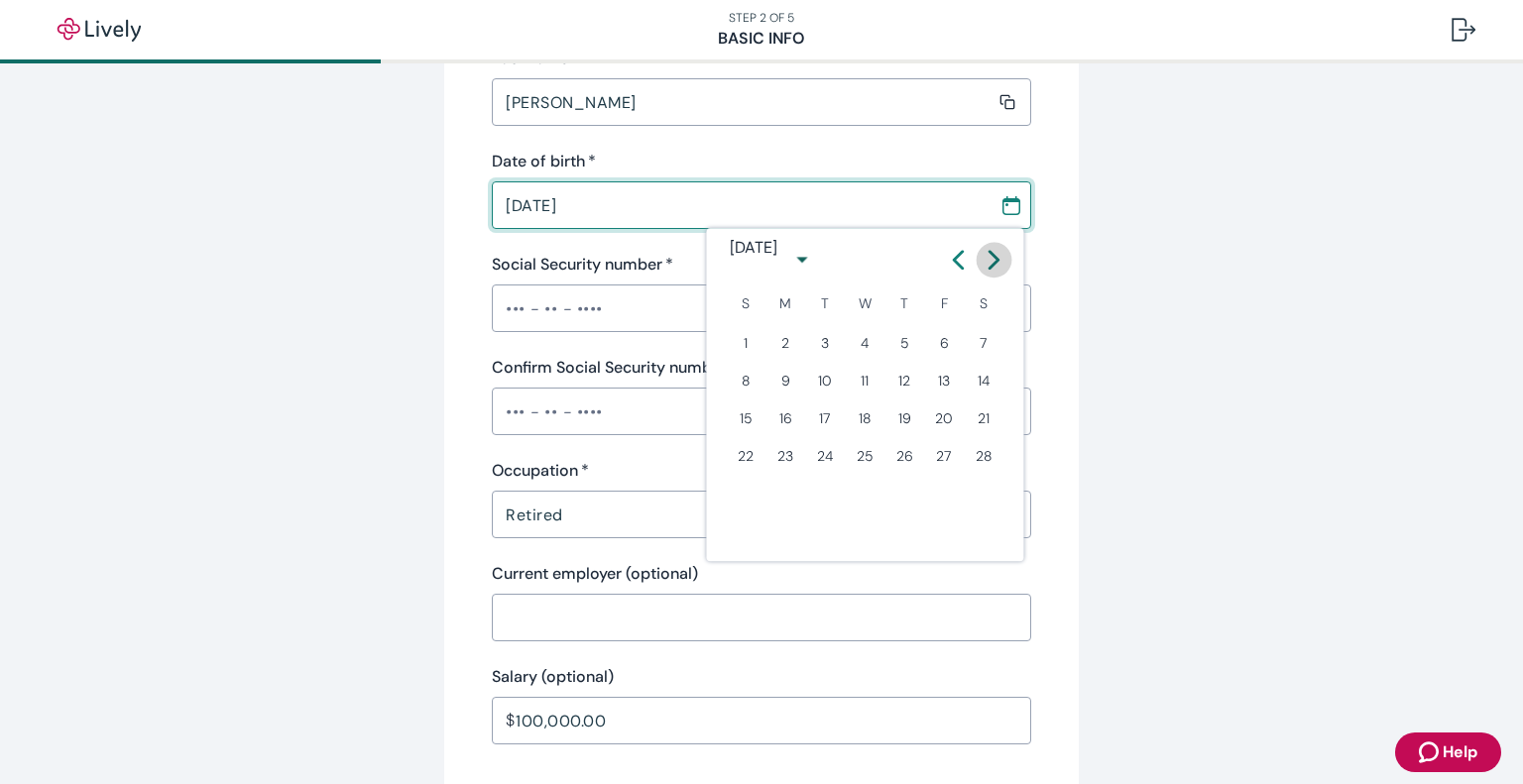 click 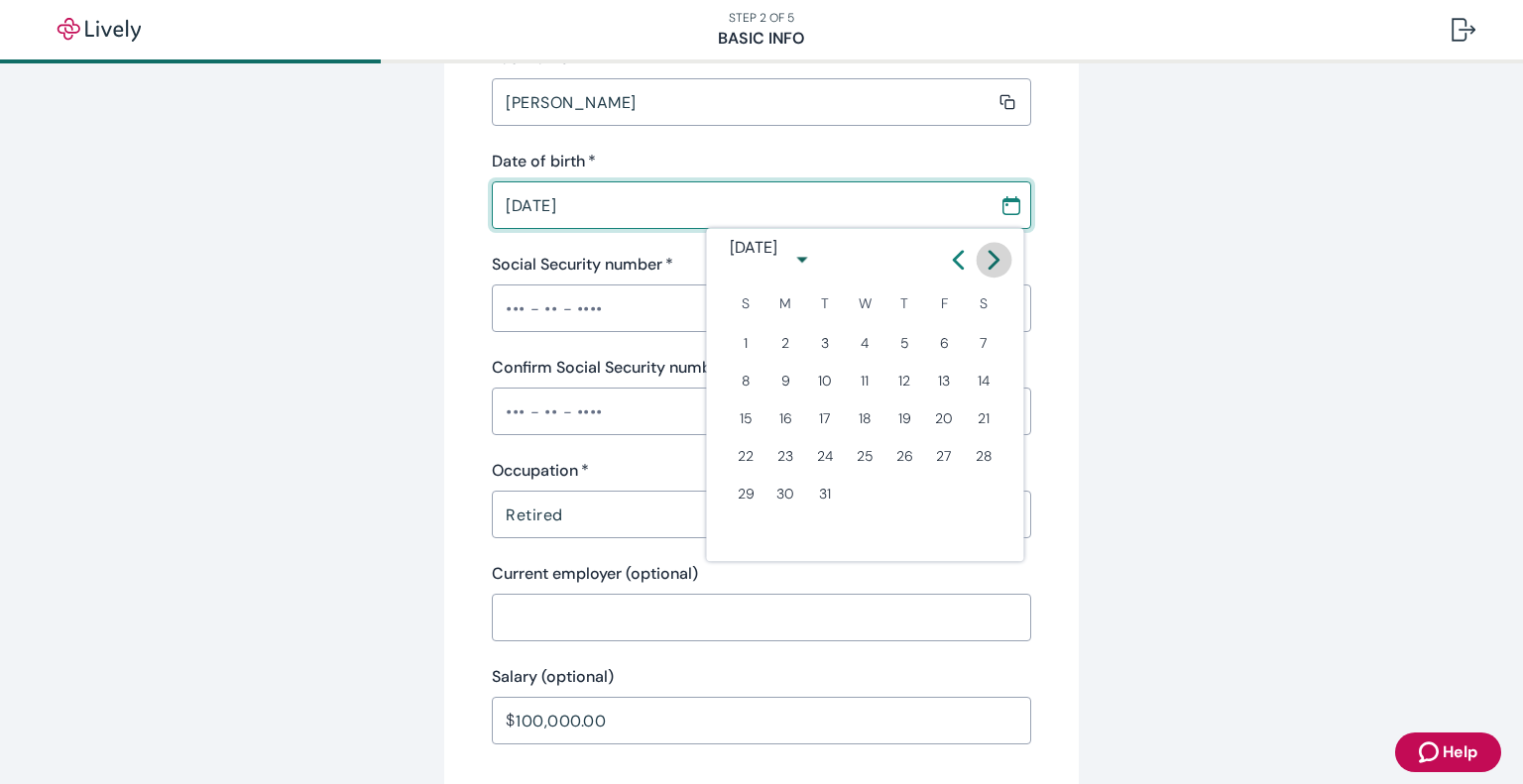 click 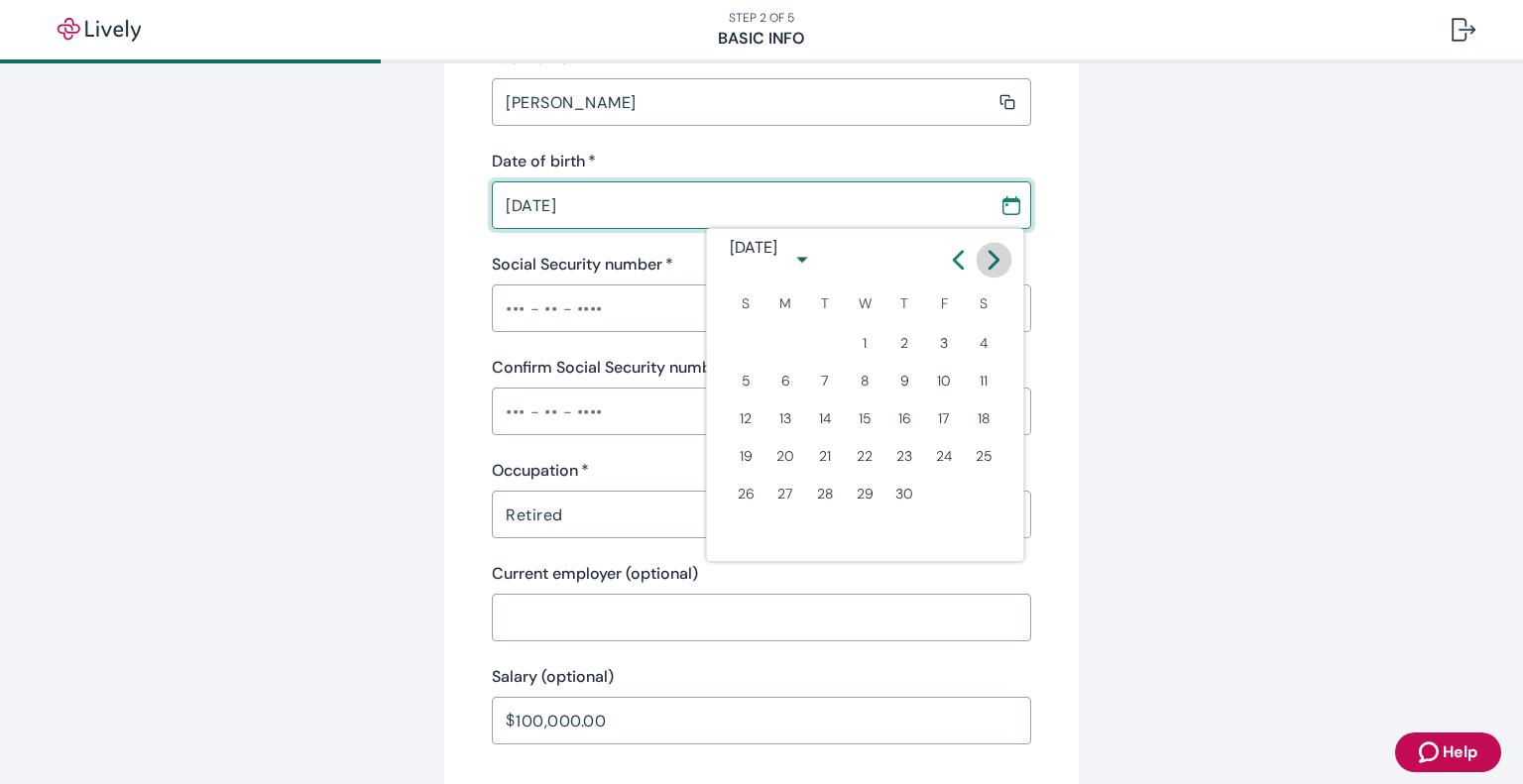 click 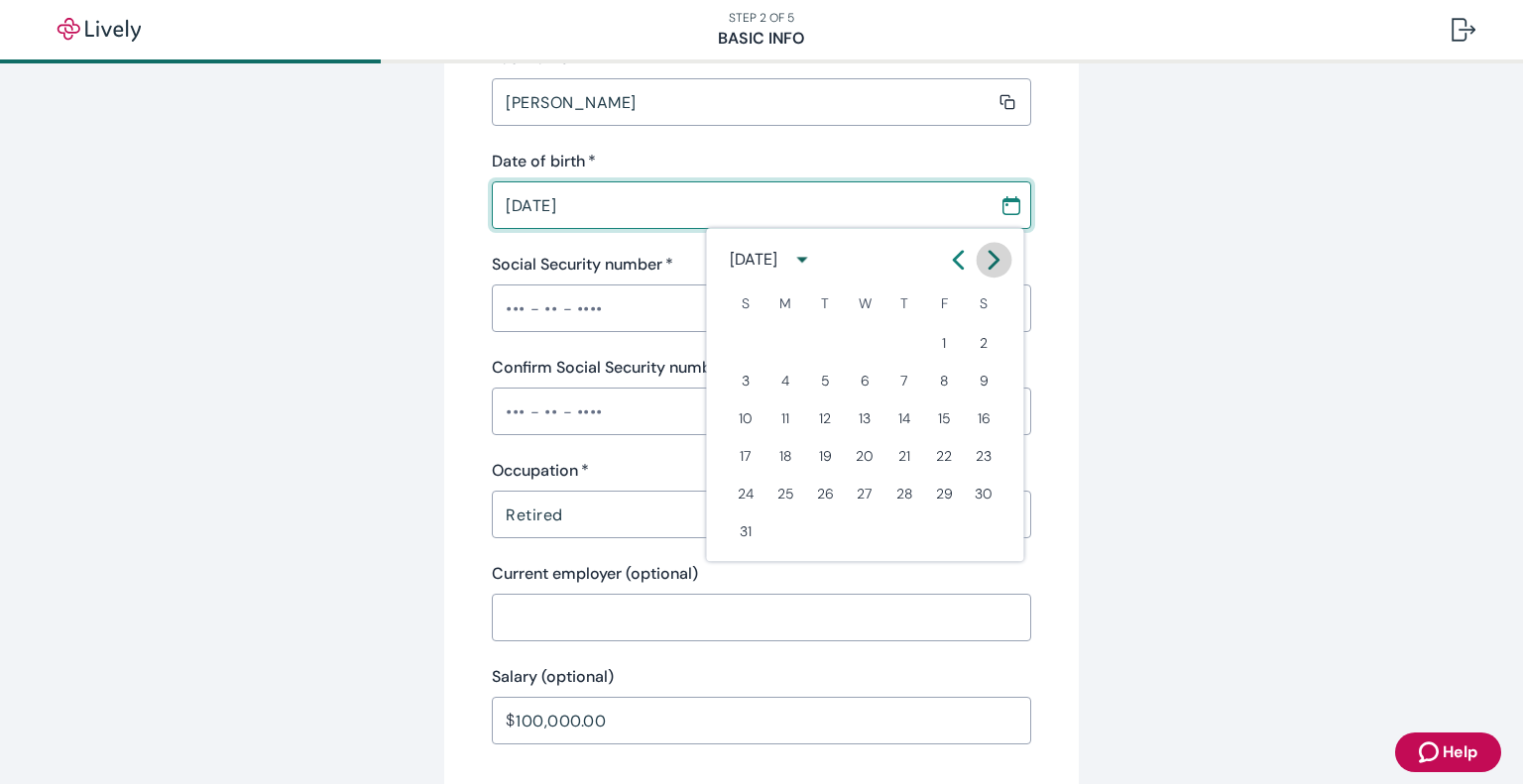 click 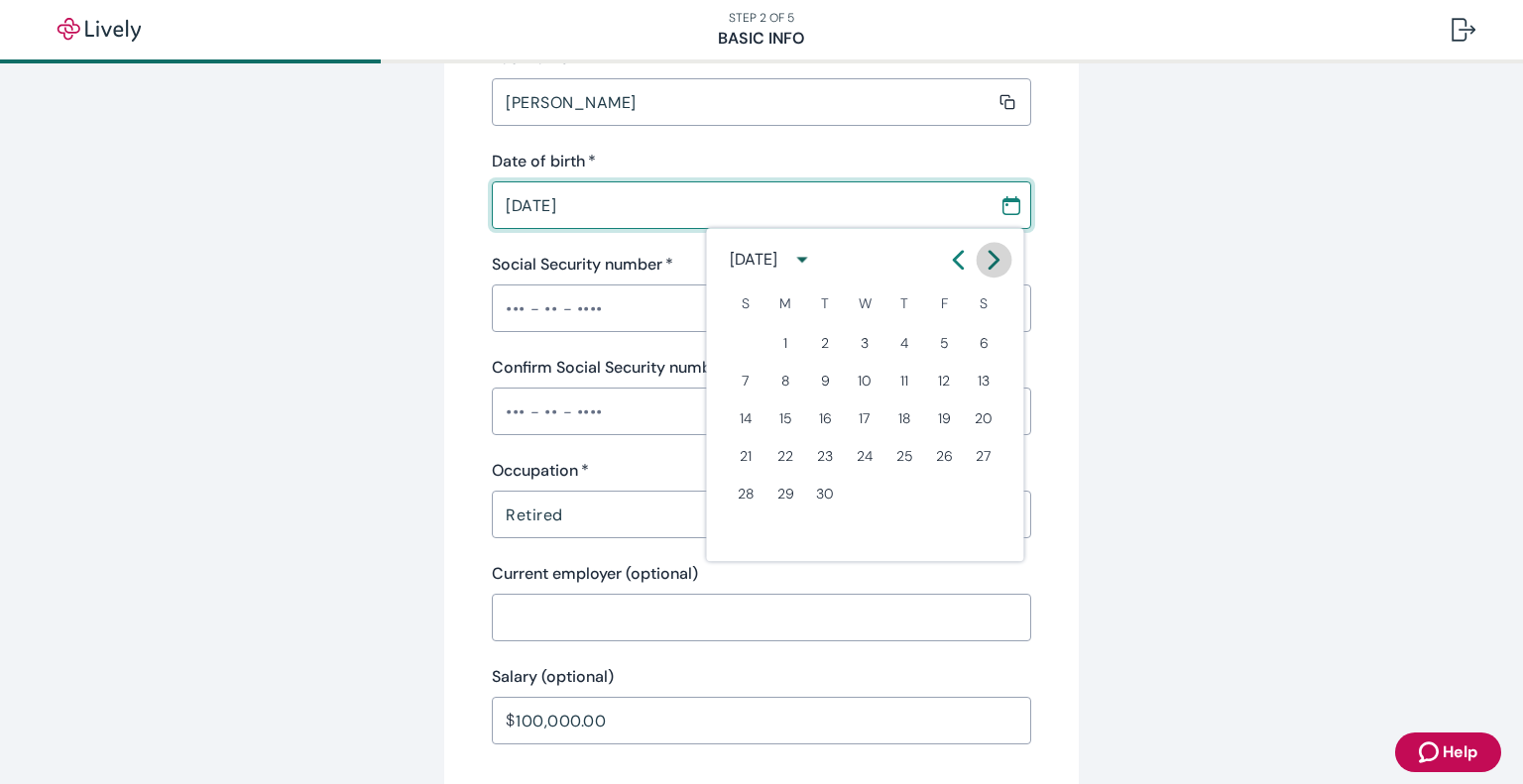 click 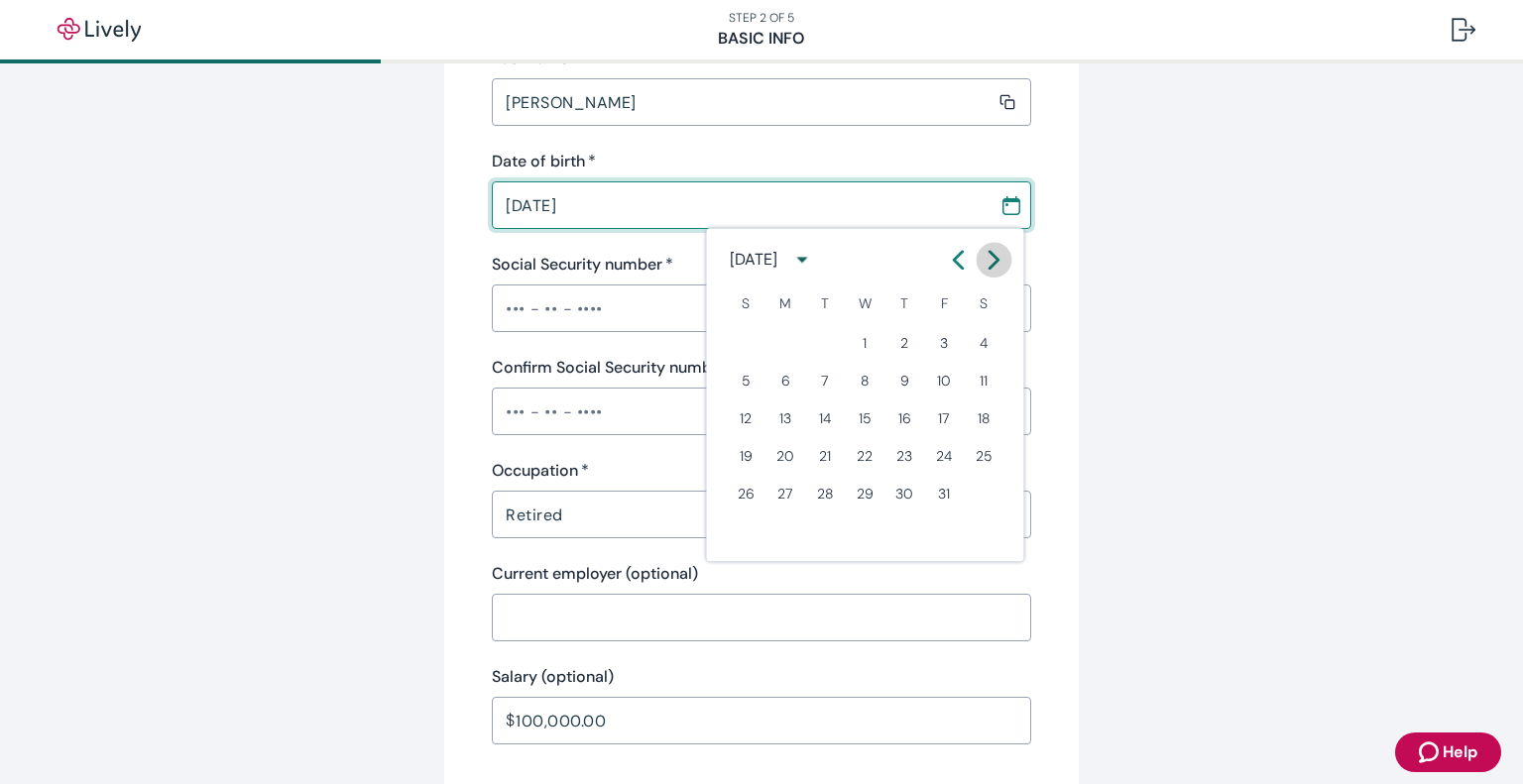 click 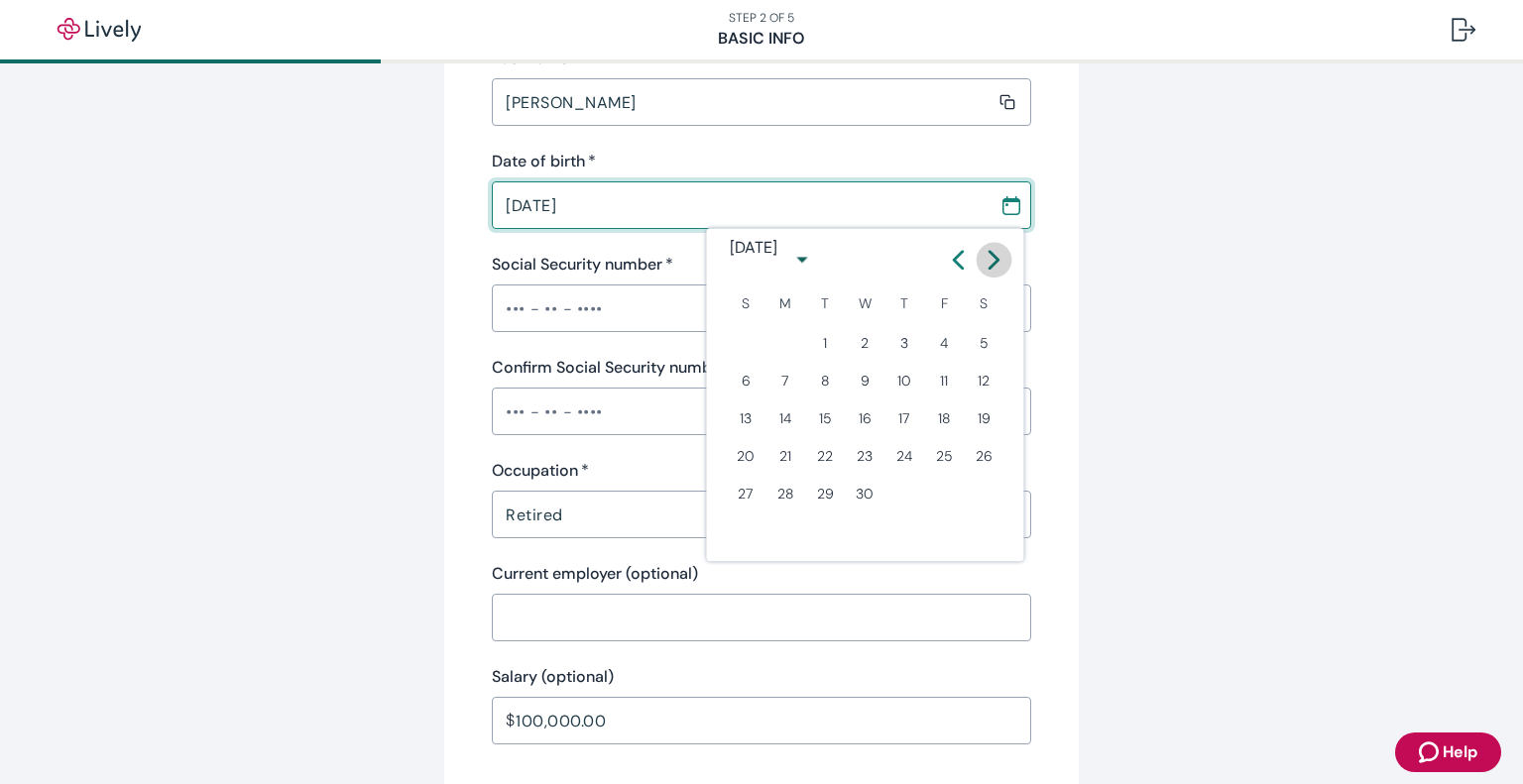 click 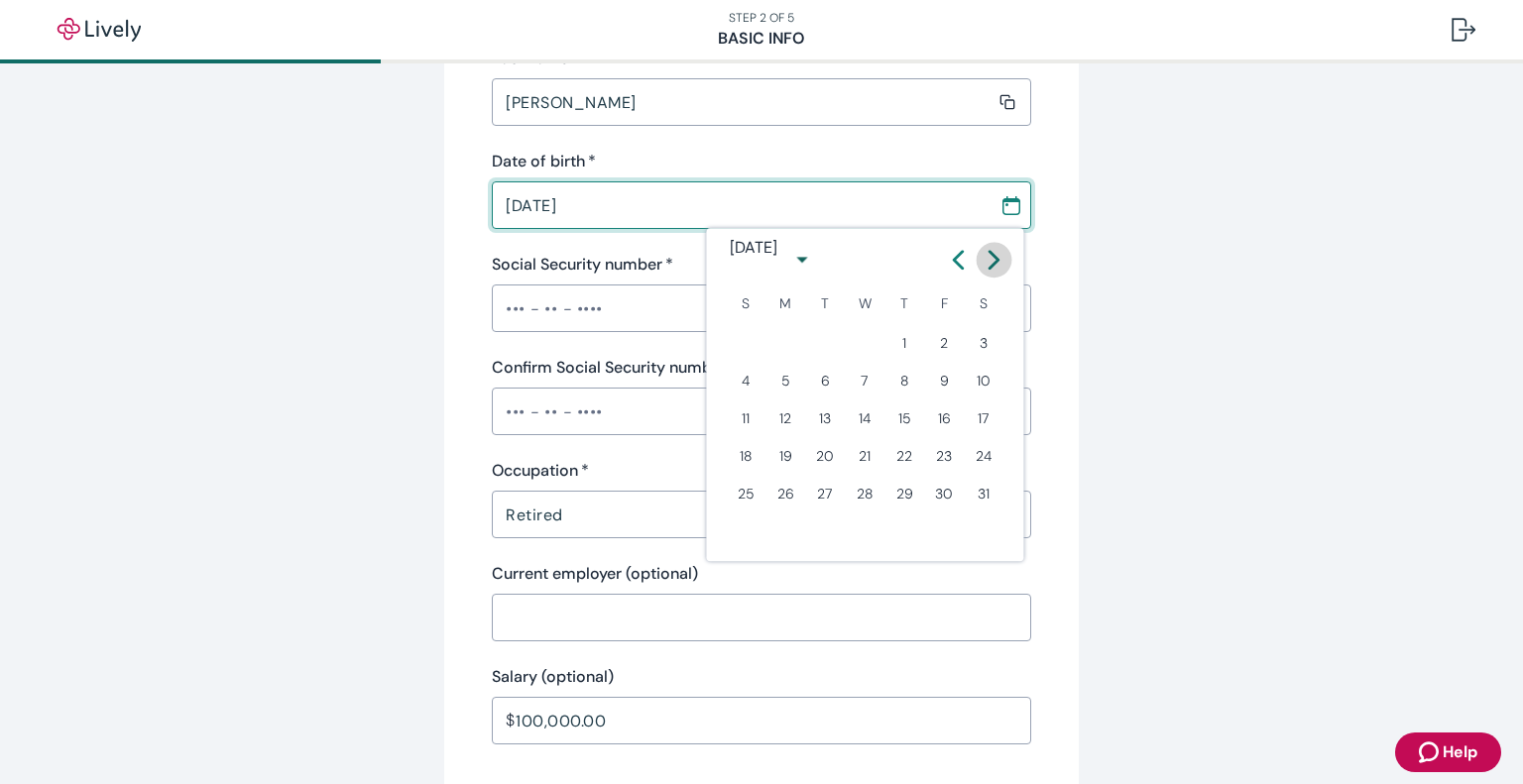 click 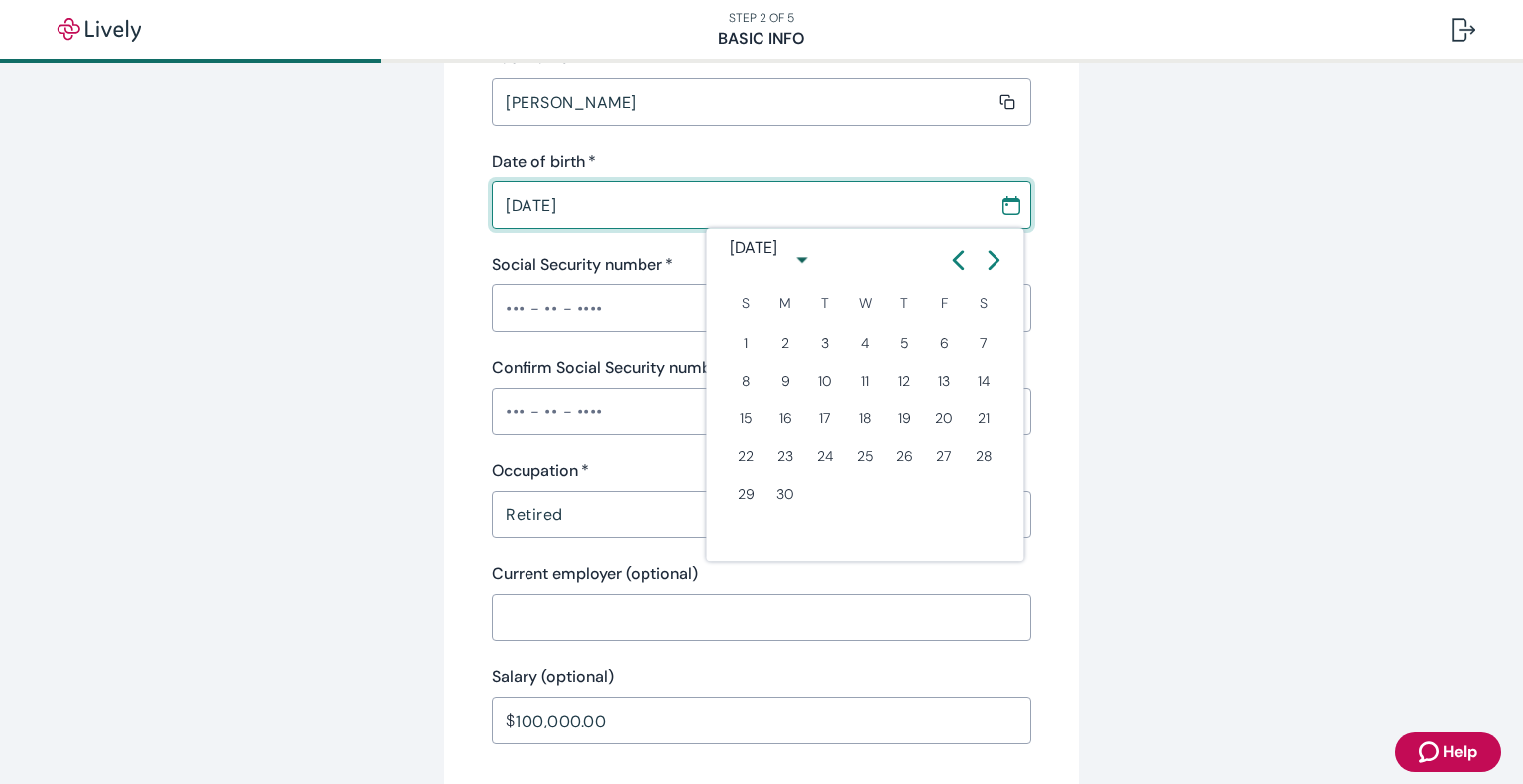 click 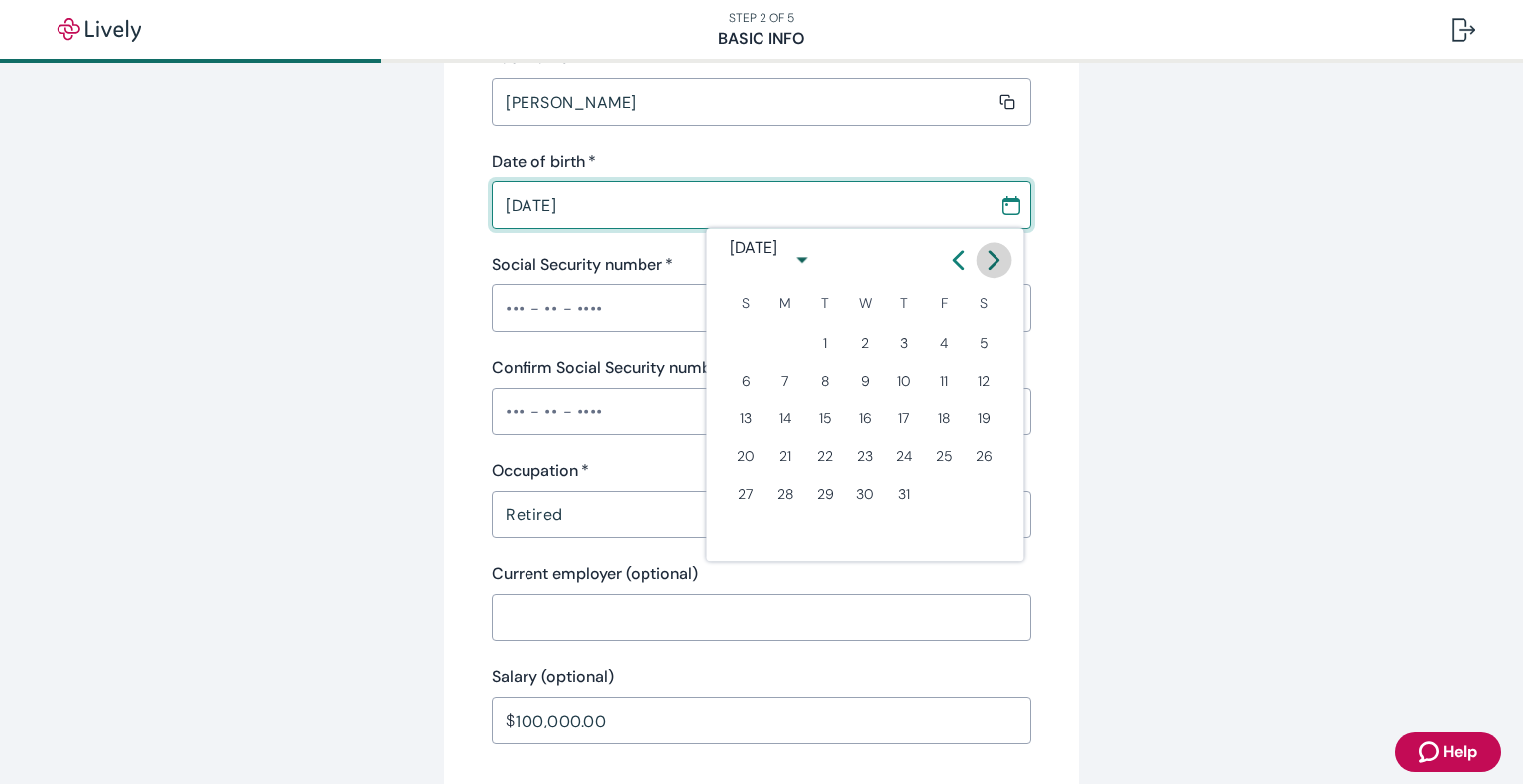 click 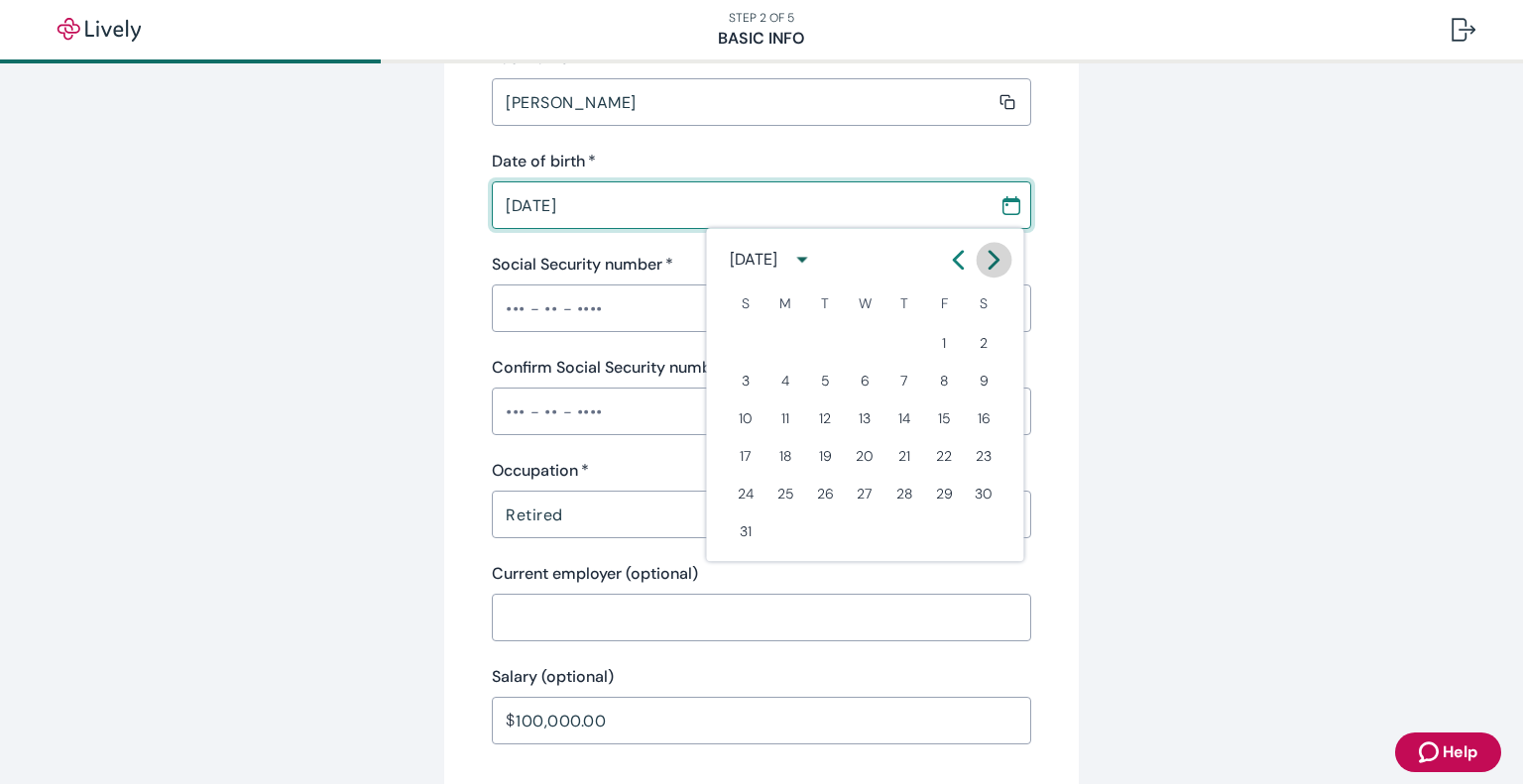 click 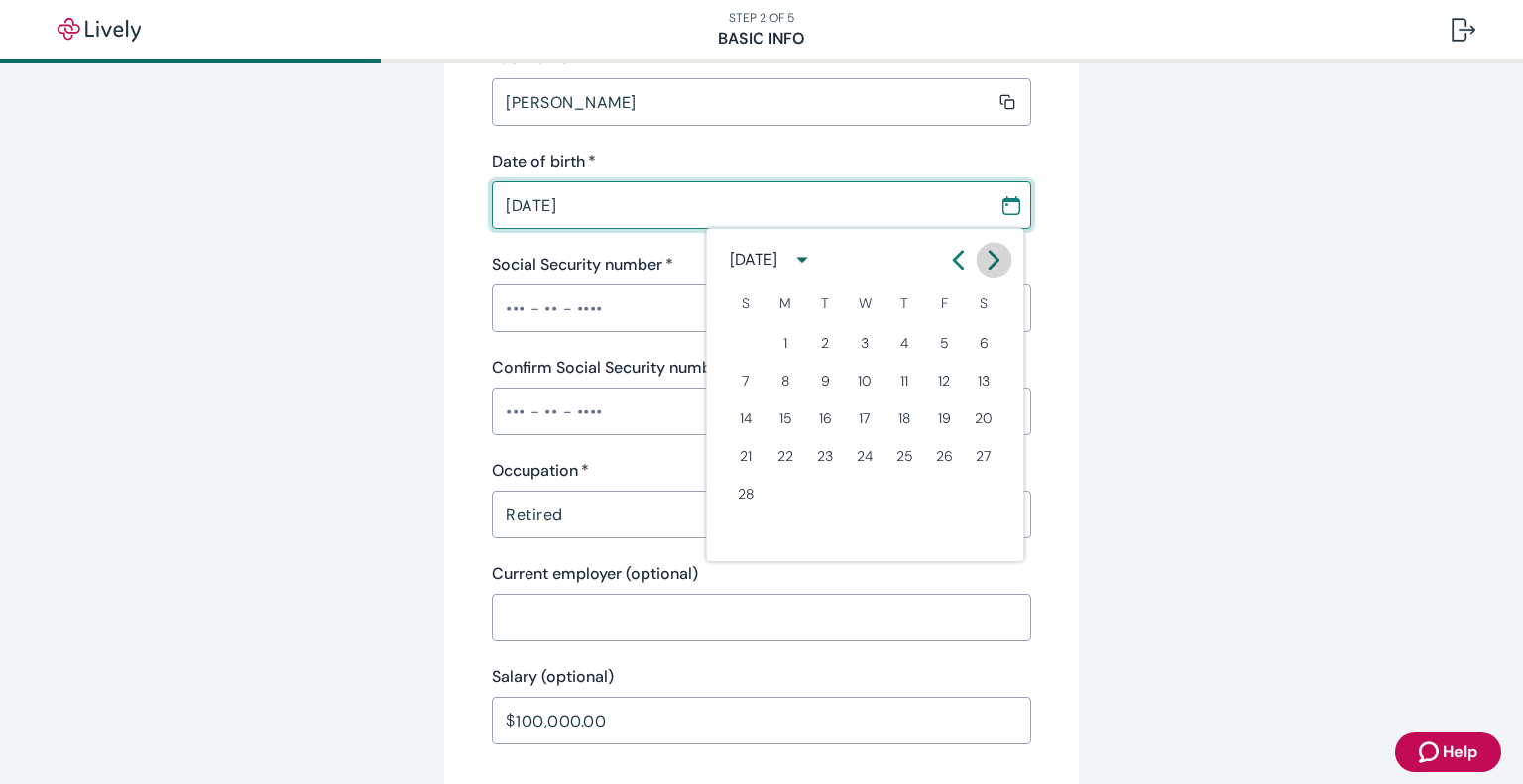 click 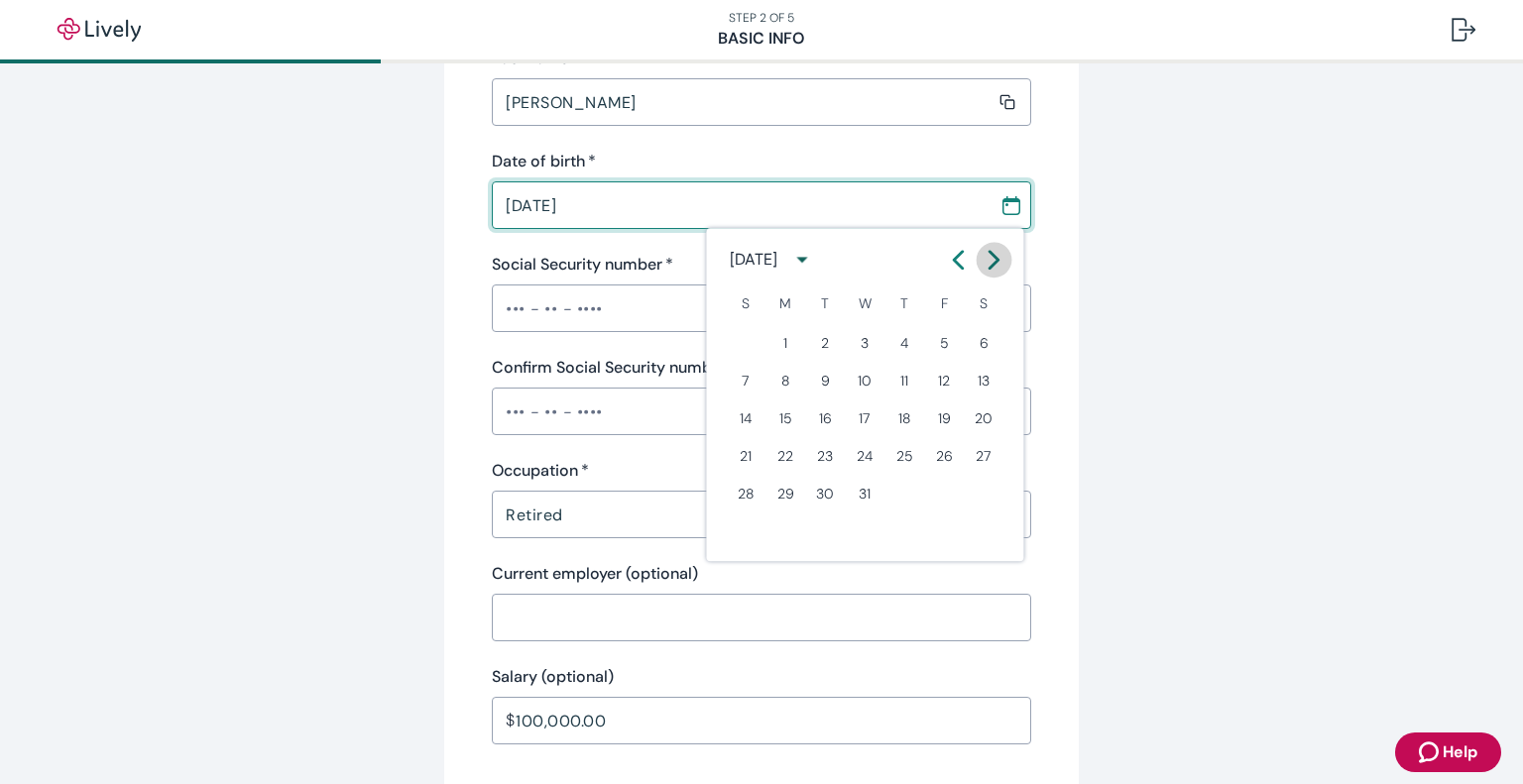 click 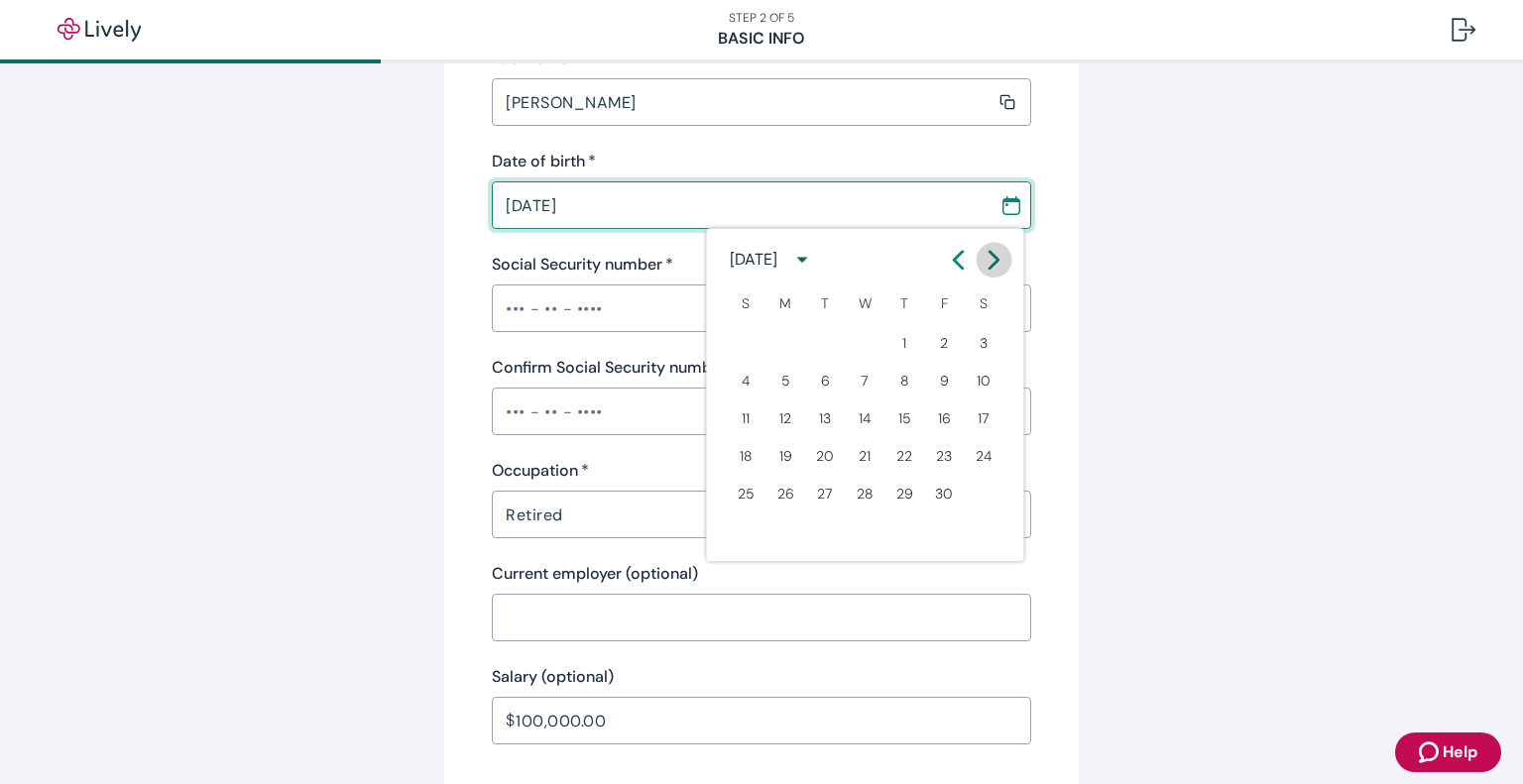 click 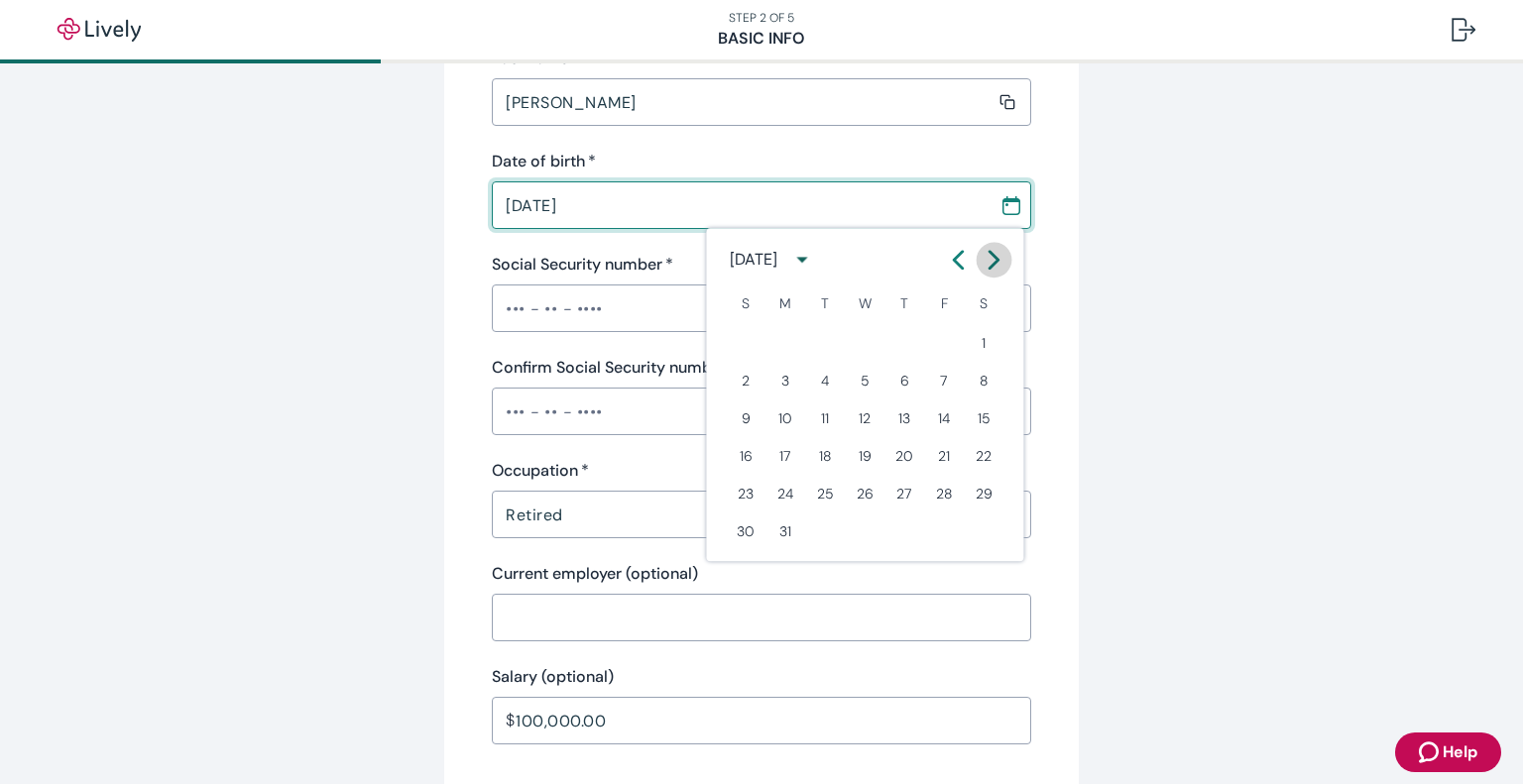 click 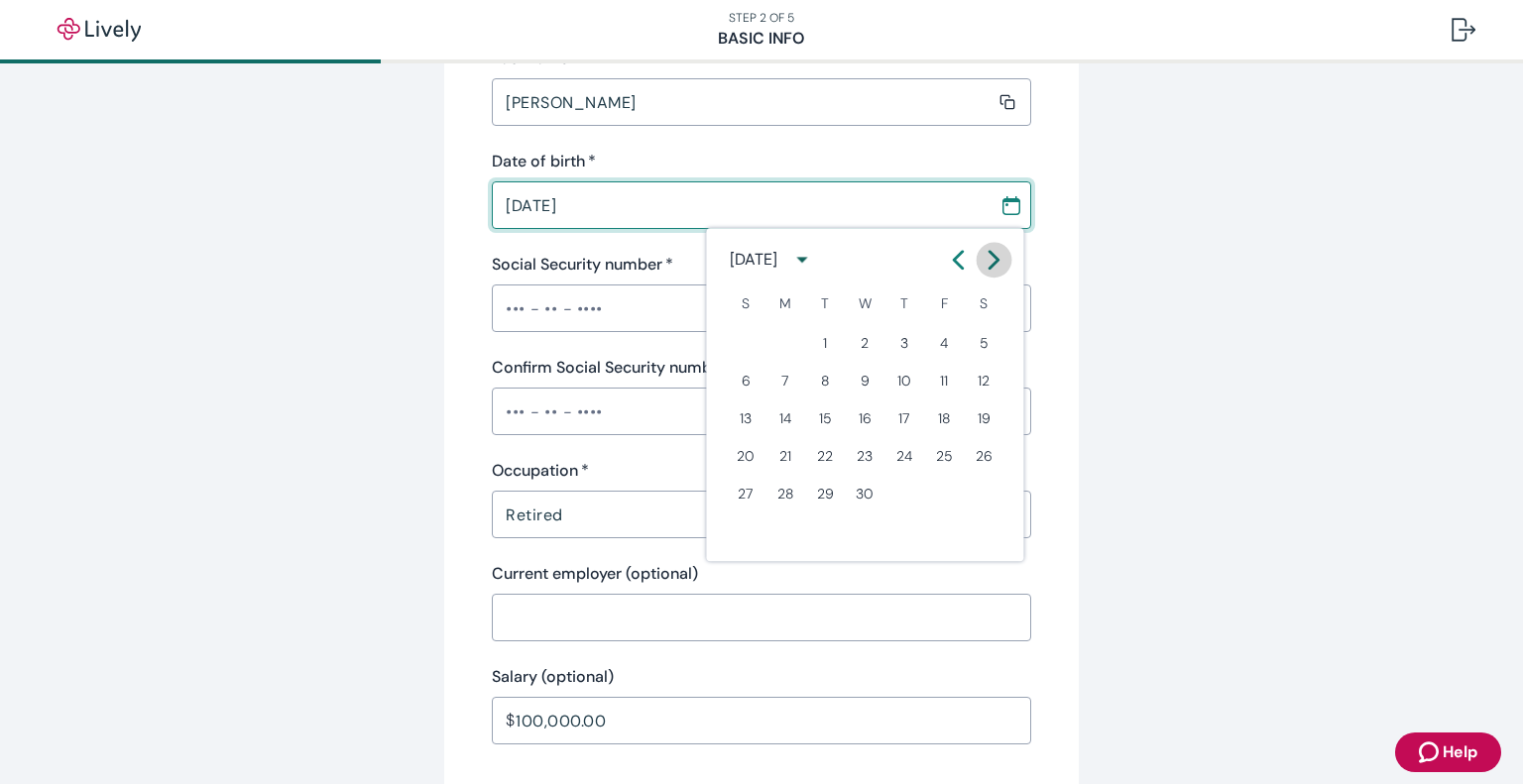 click 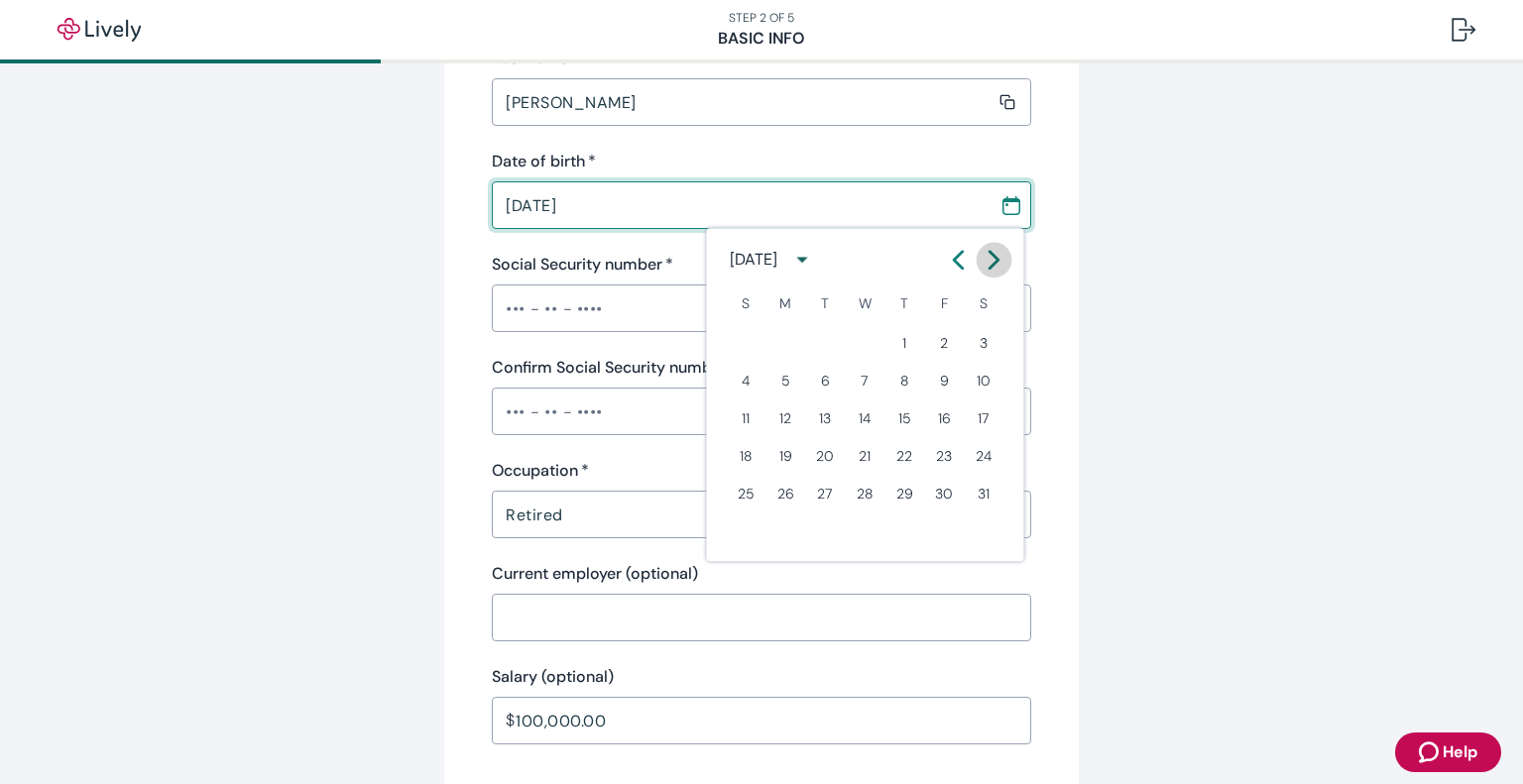 click 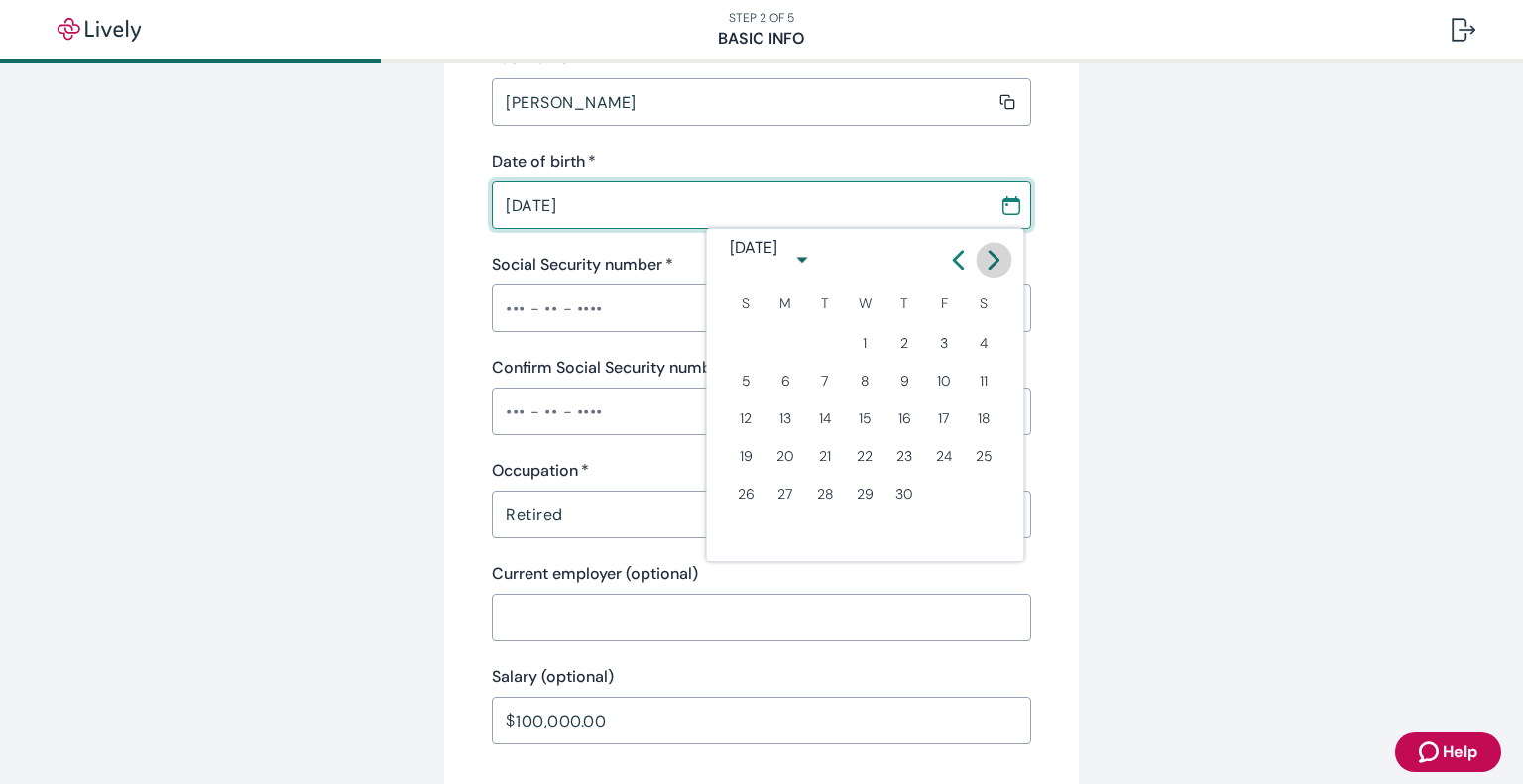 click 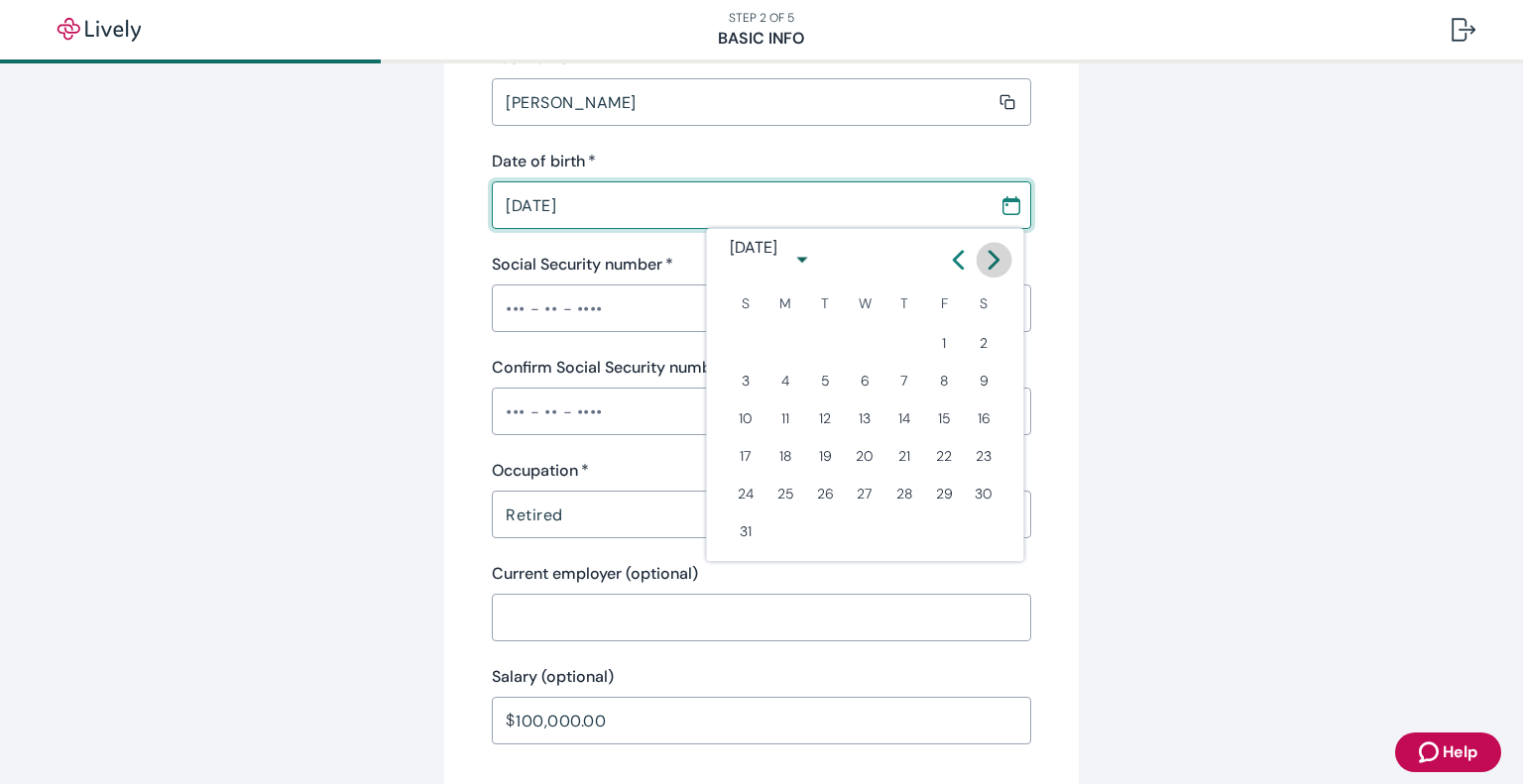 click 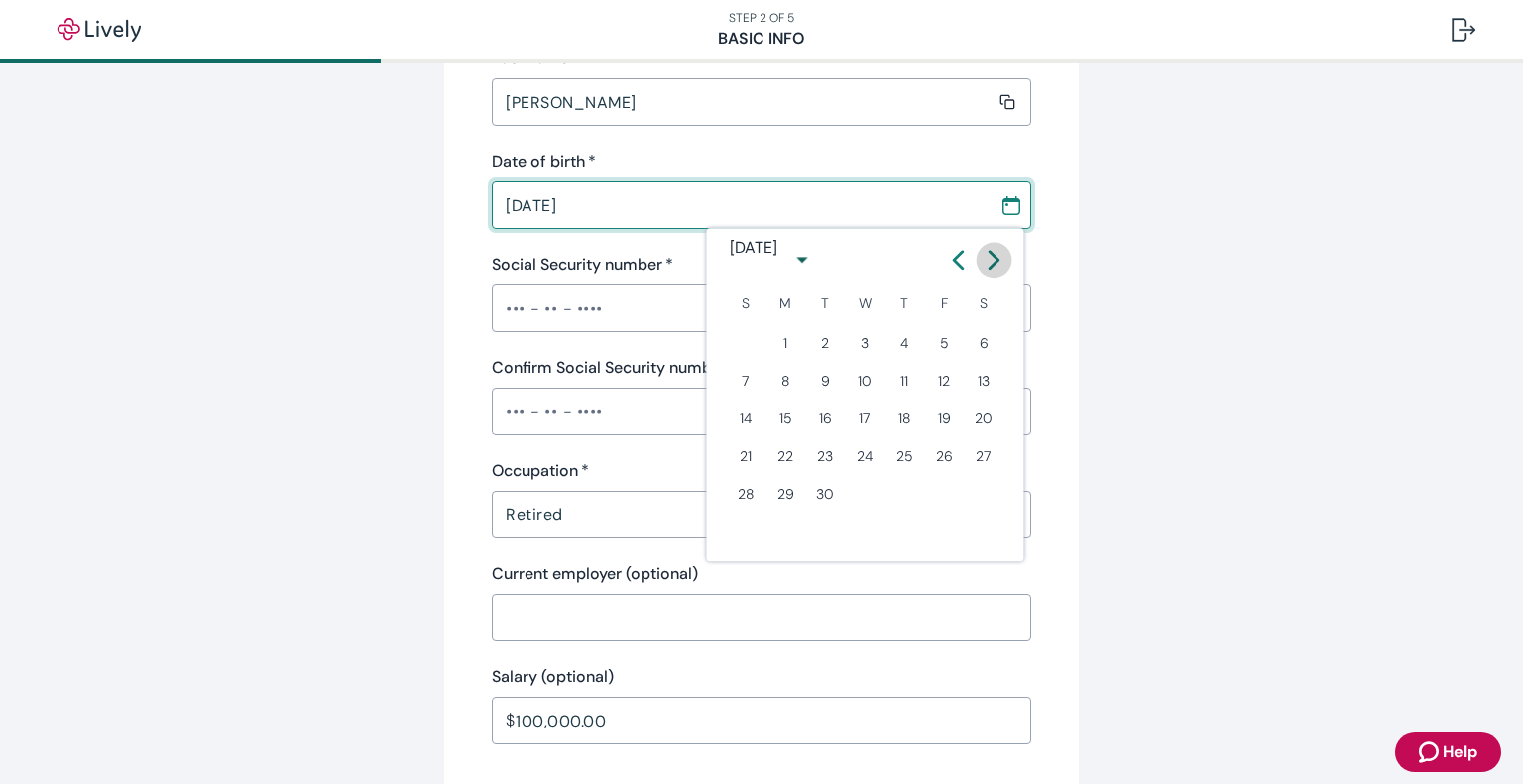 click 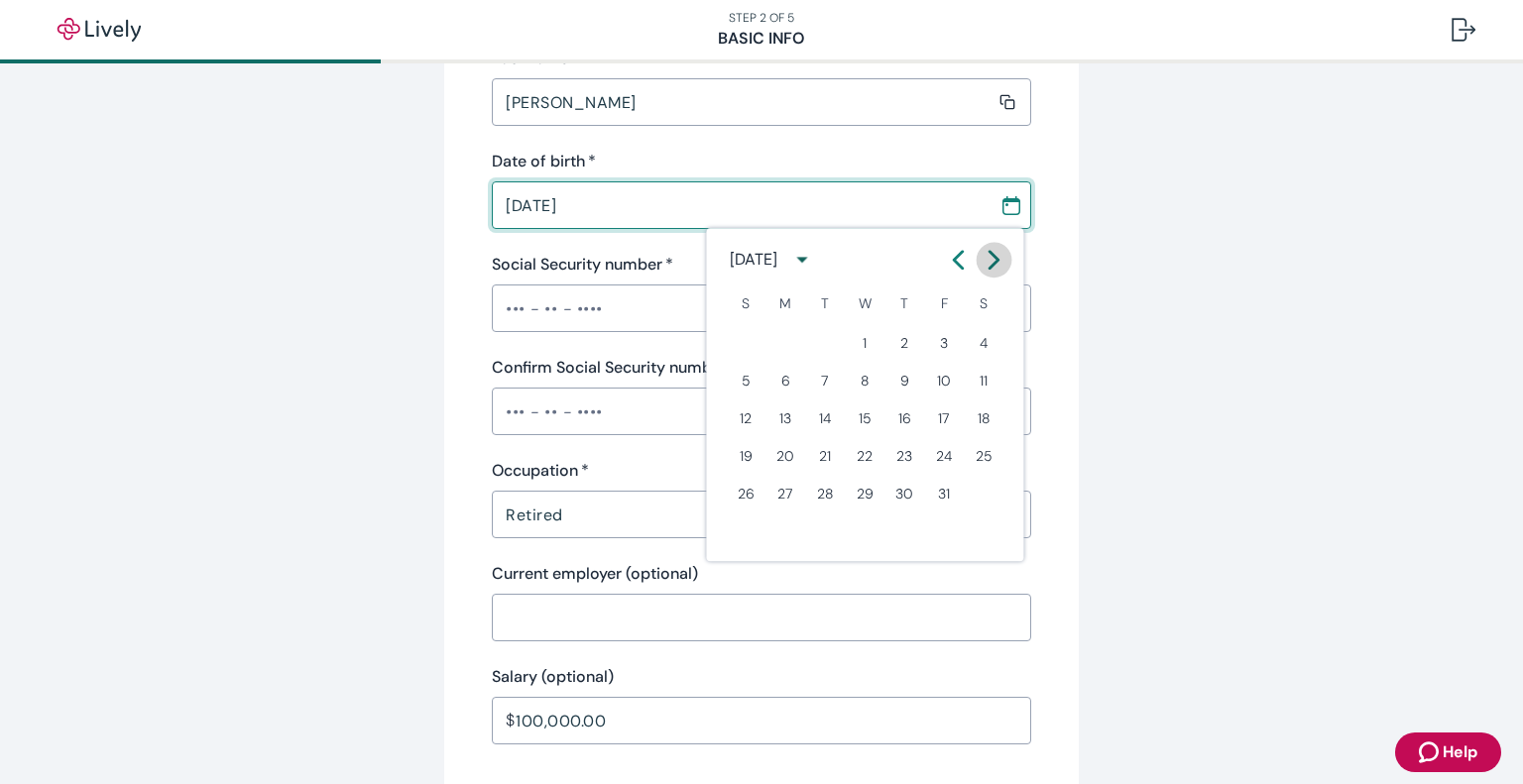 click 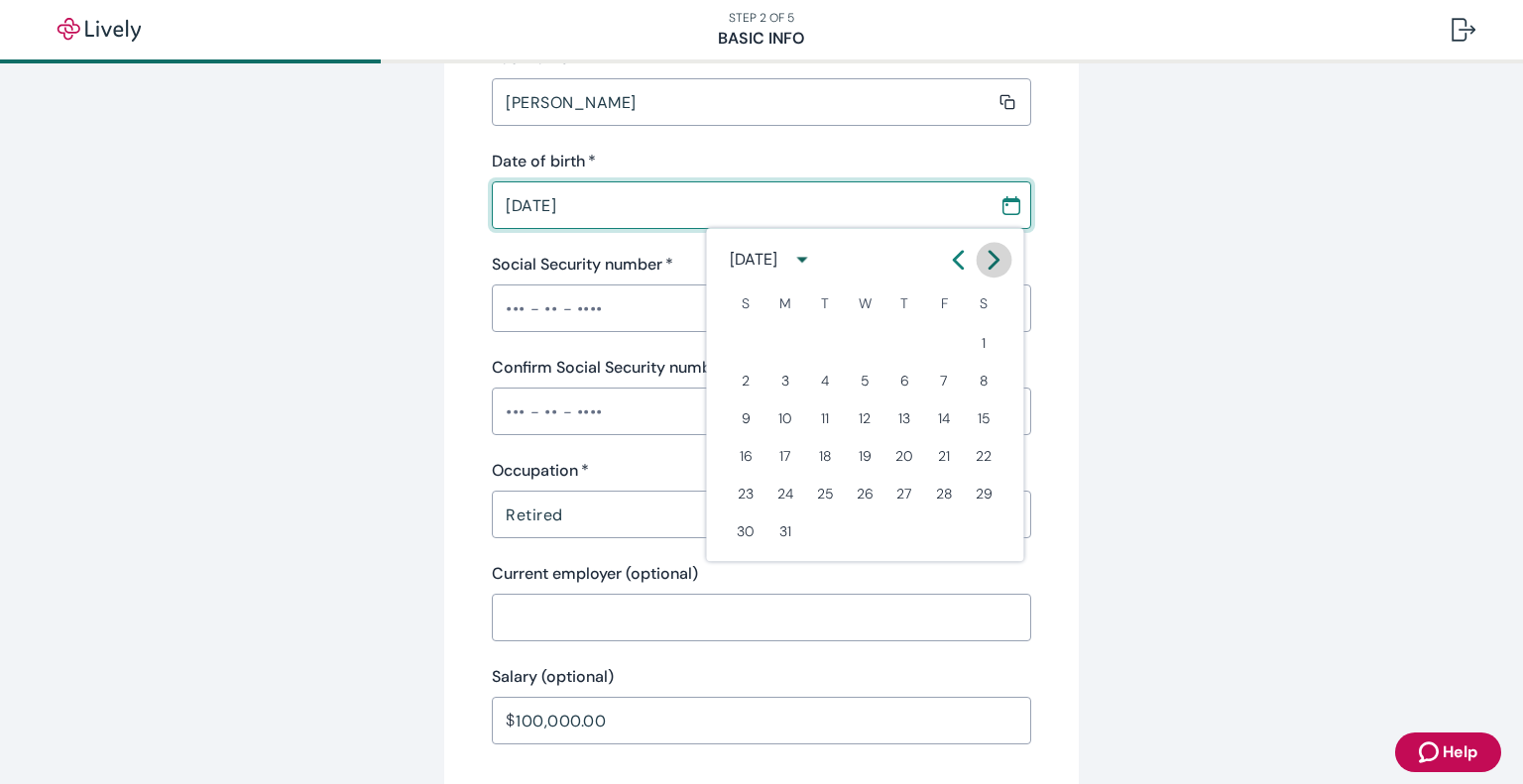 click 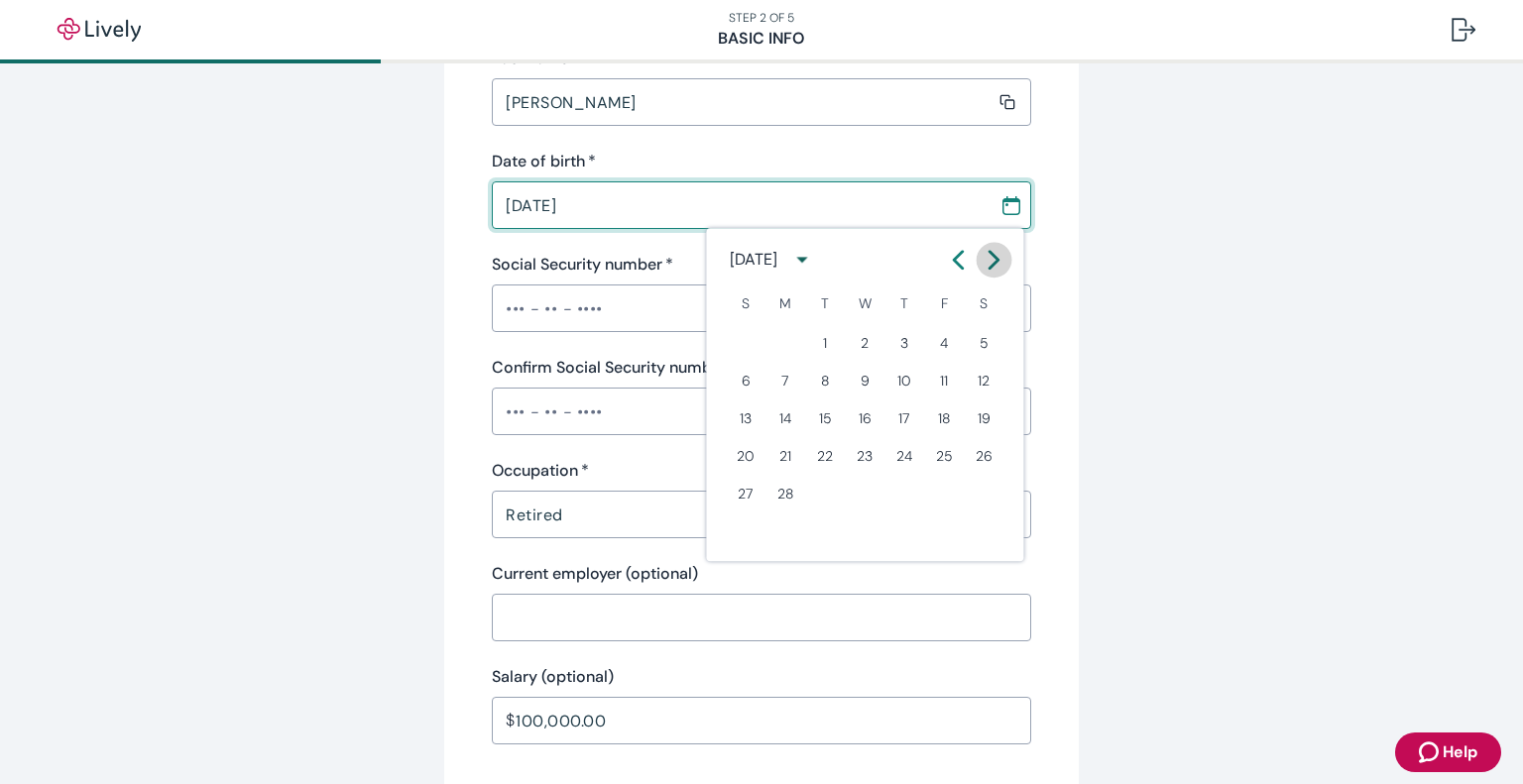 click 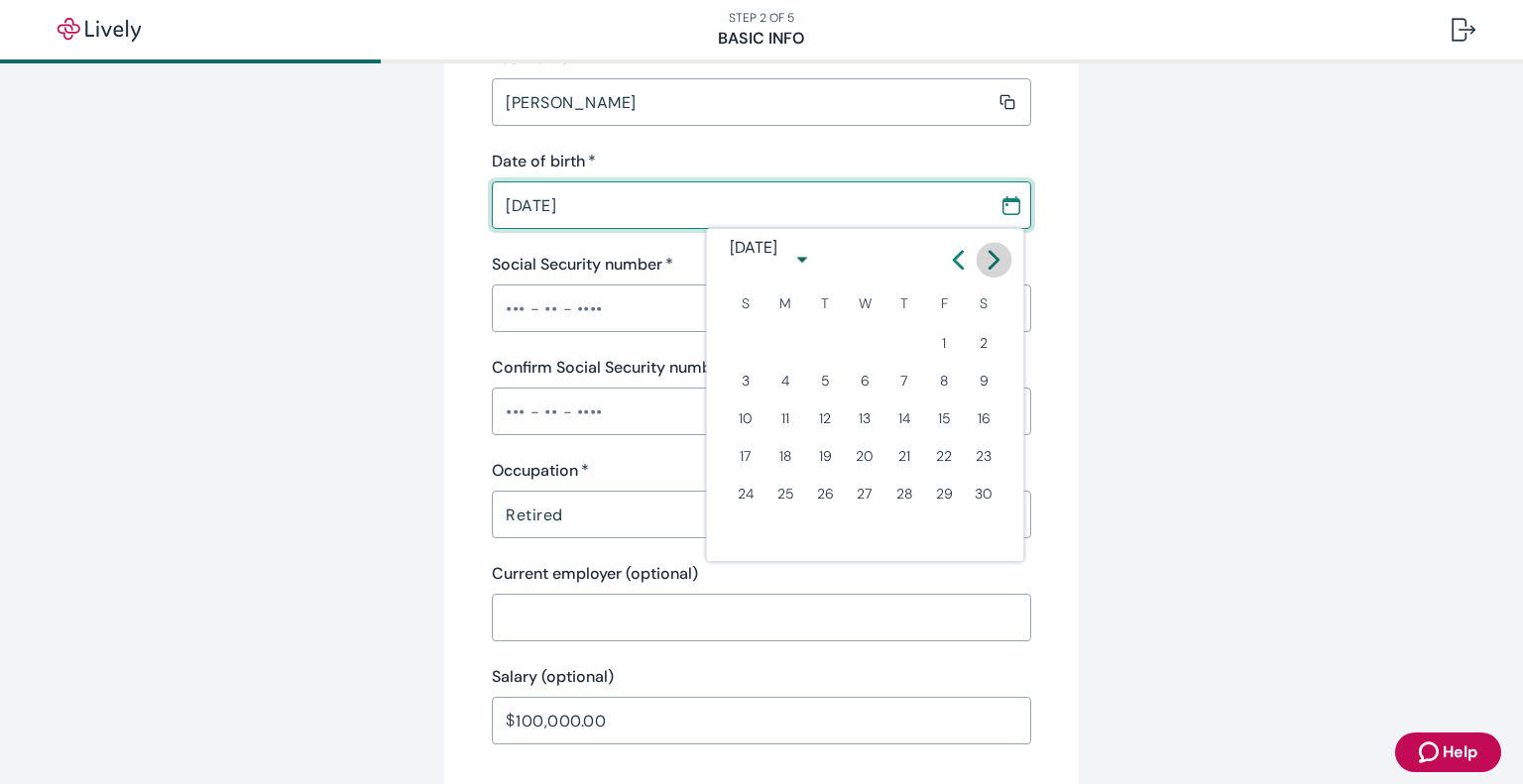 click 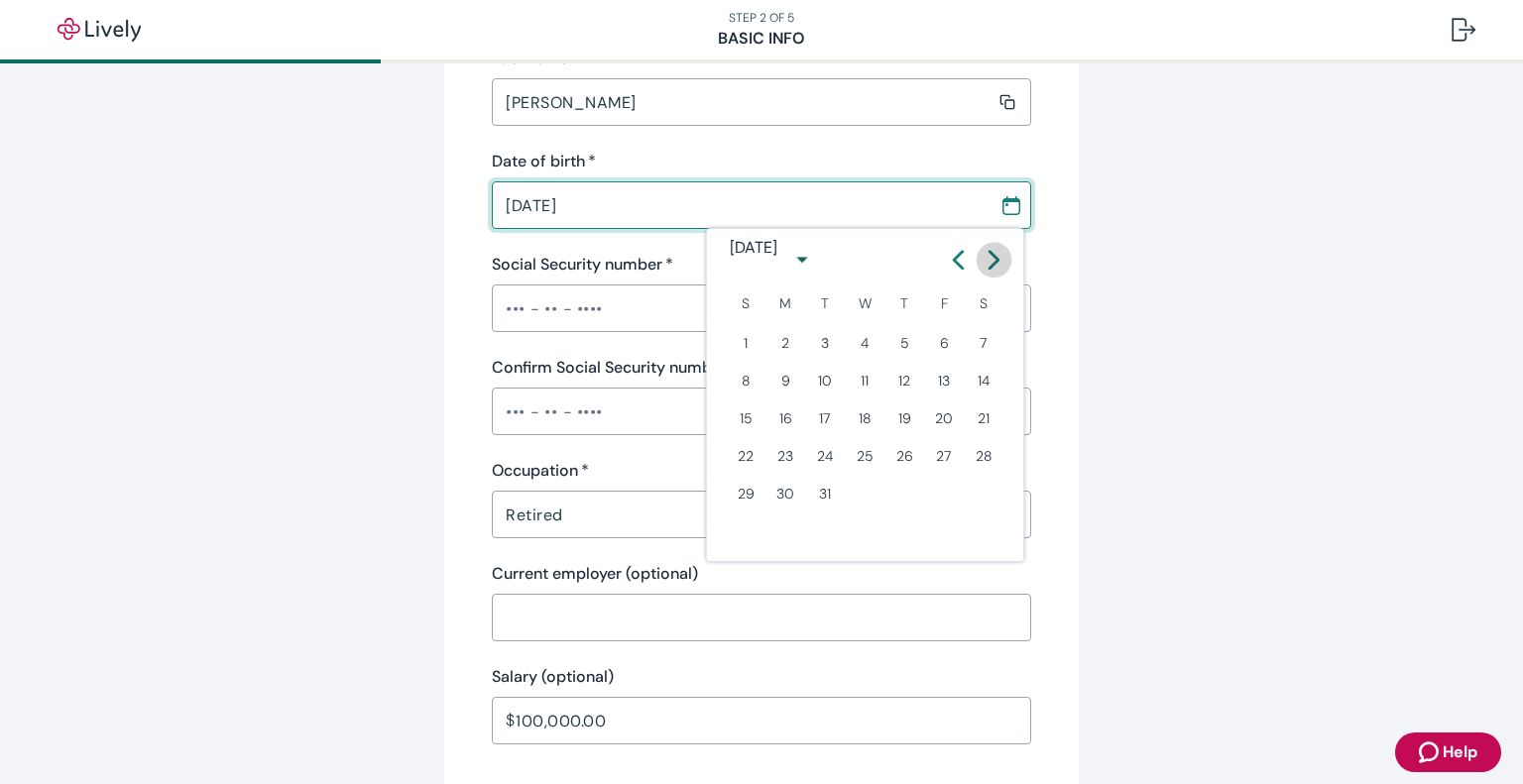 click 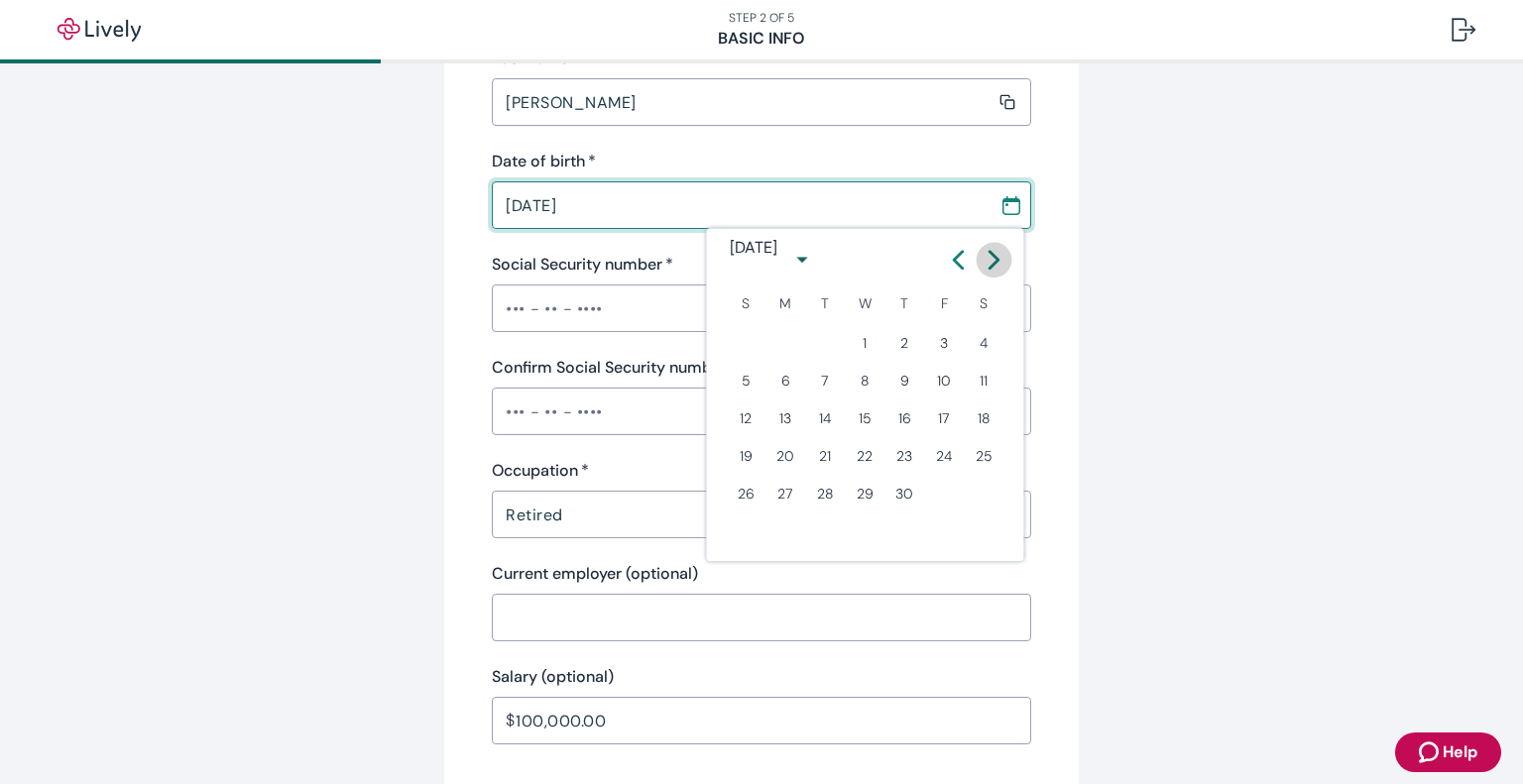 click 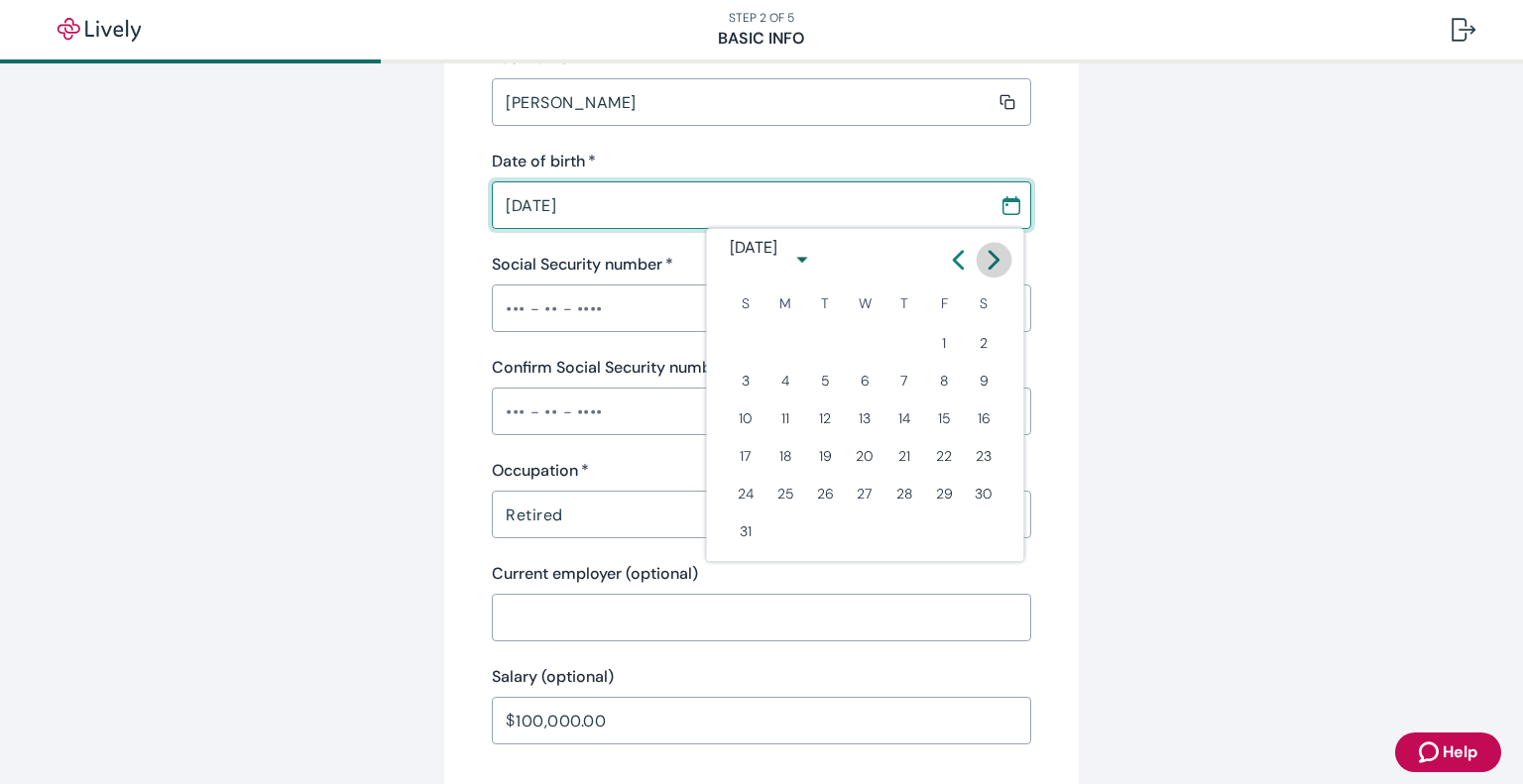 click 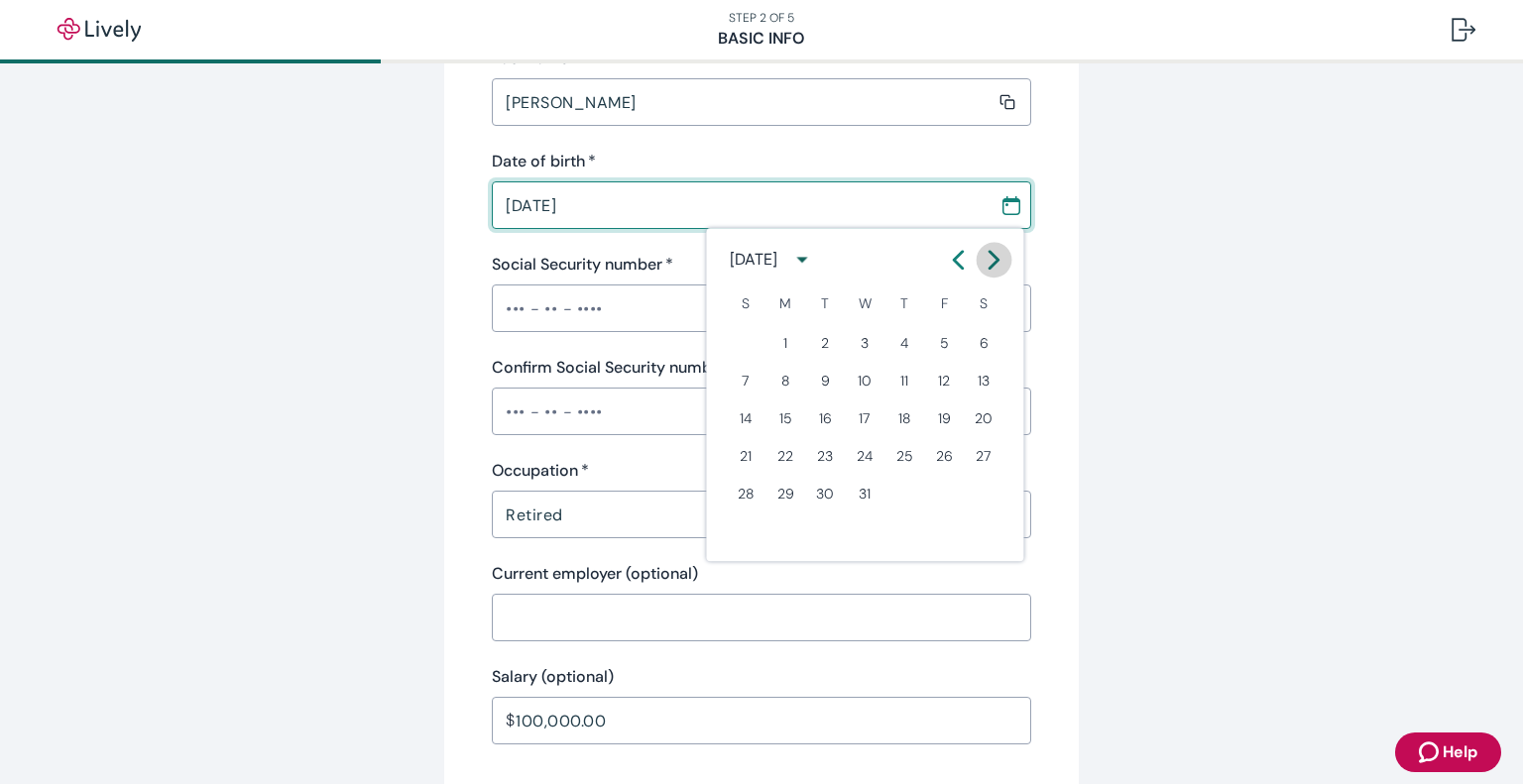 click 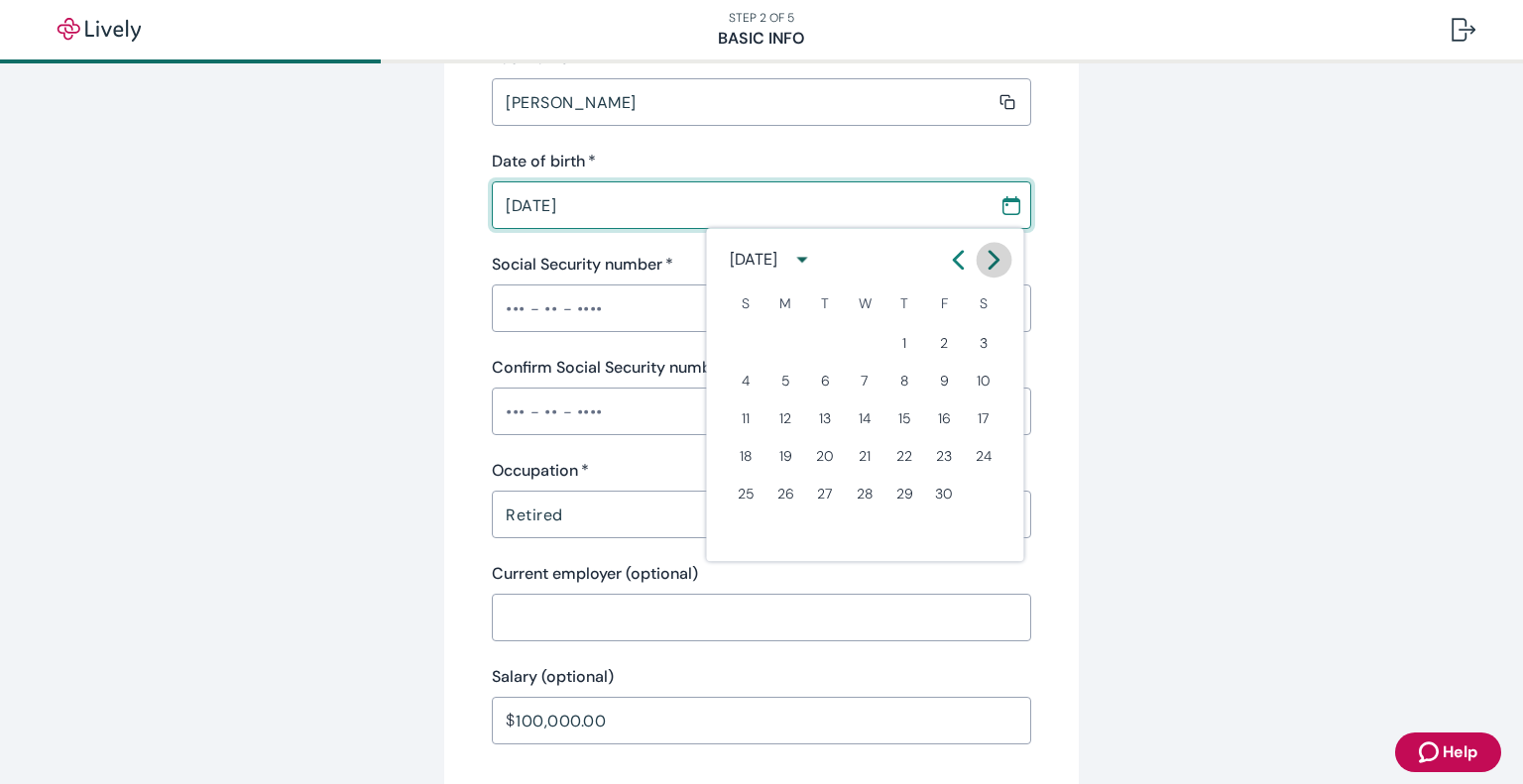 click 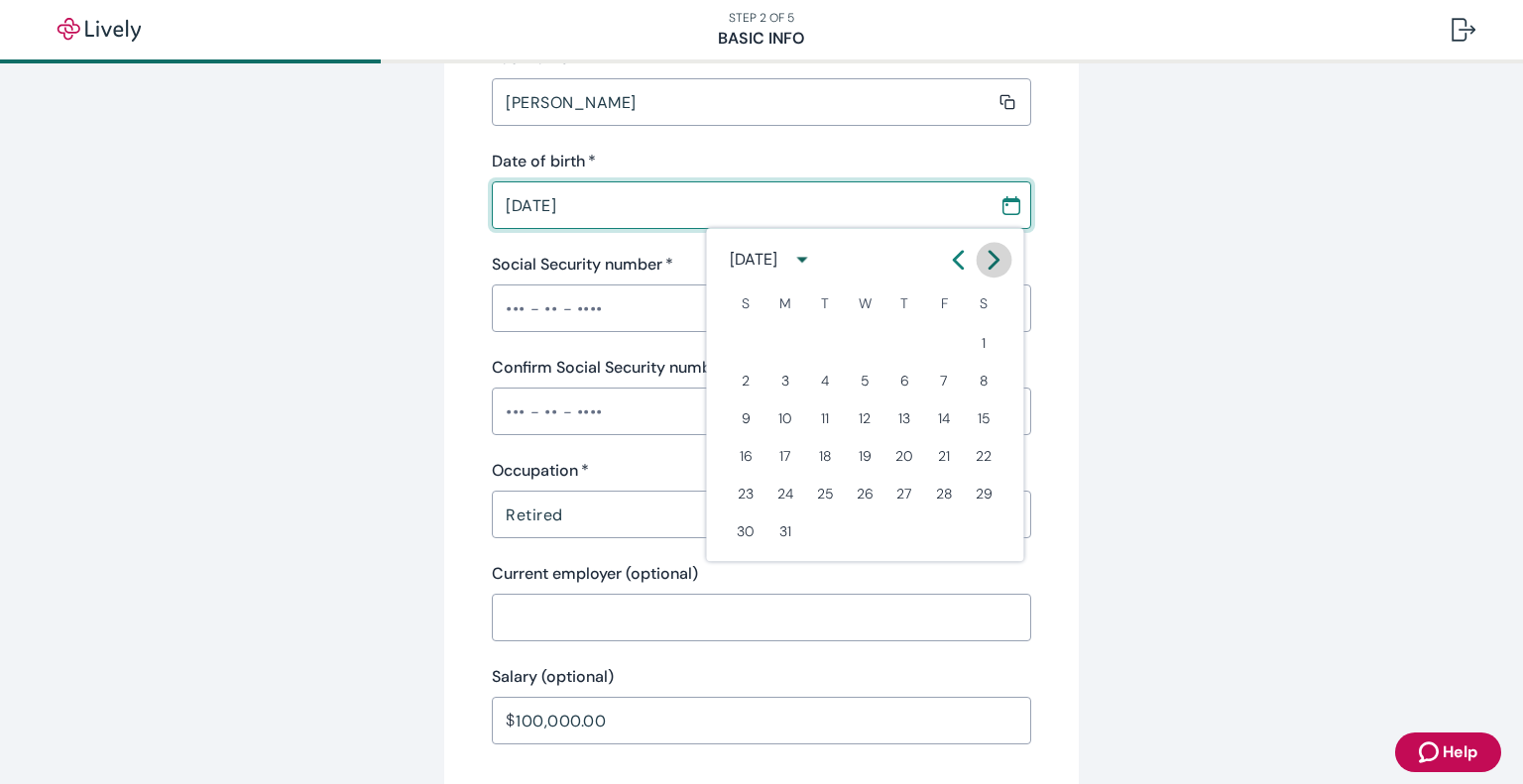 click 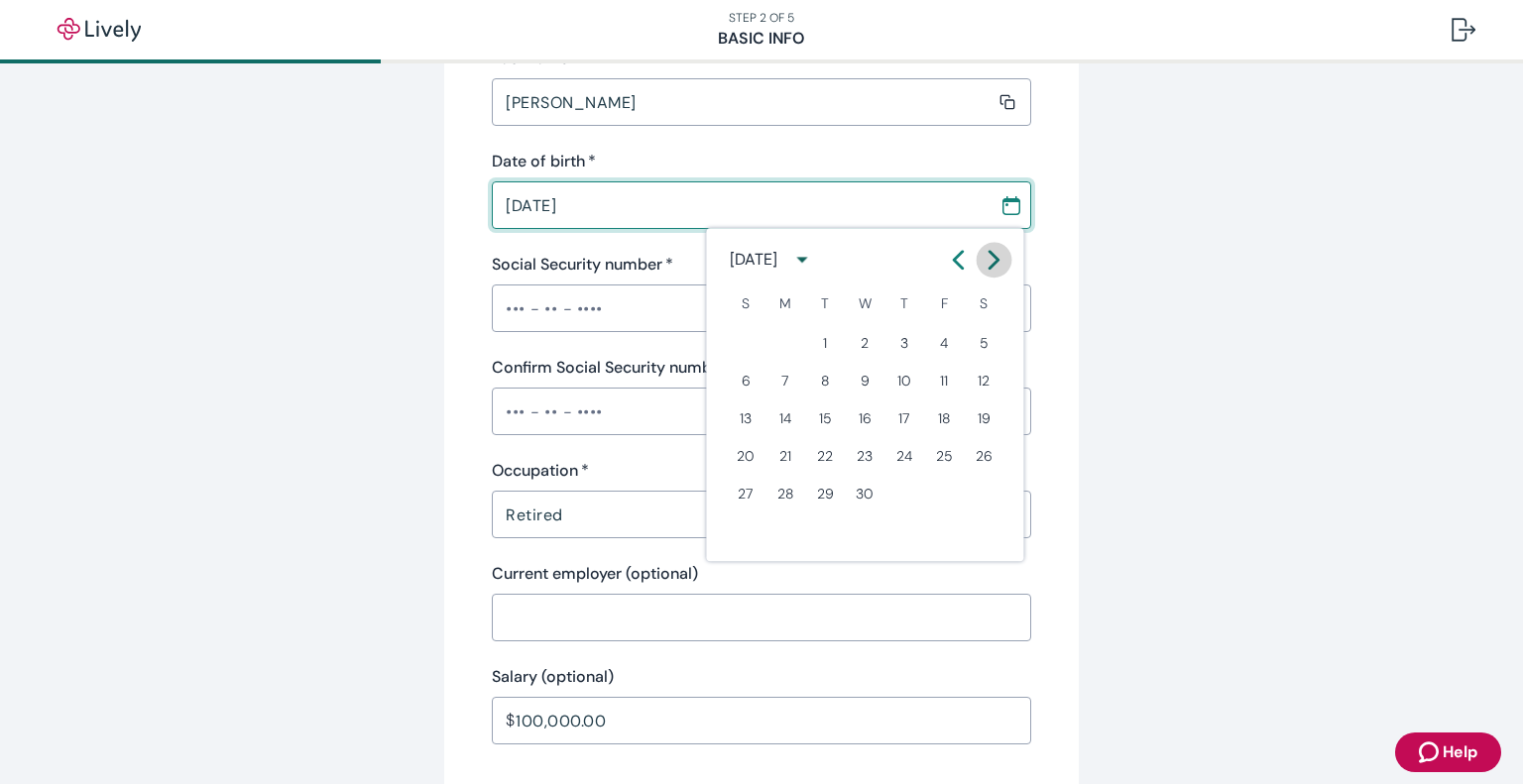 click 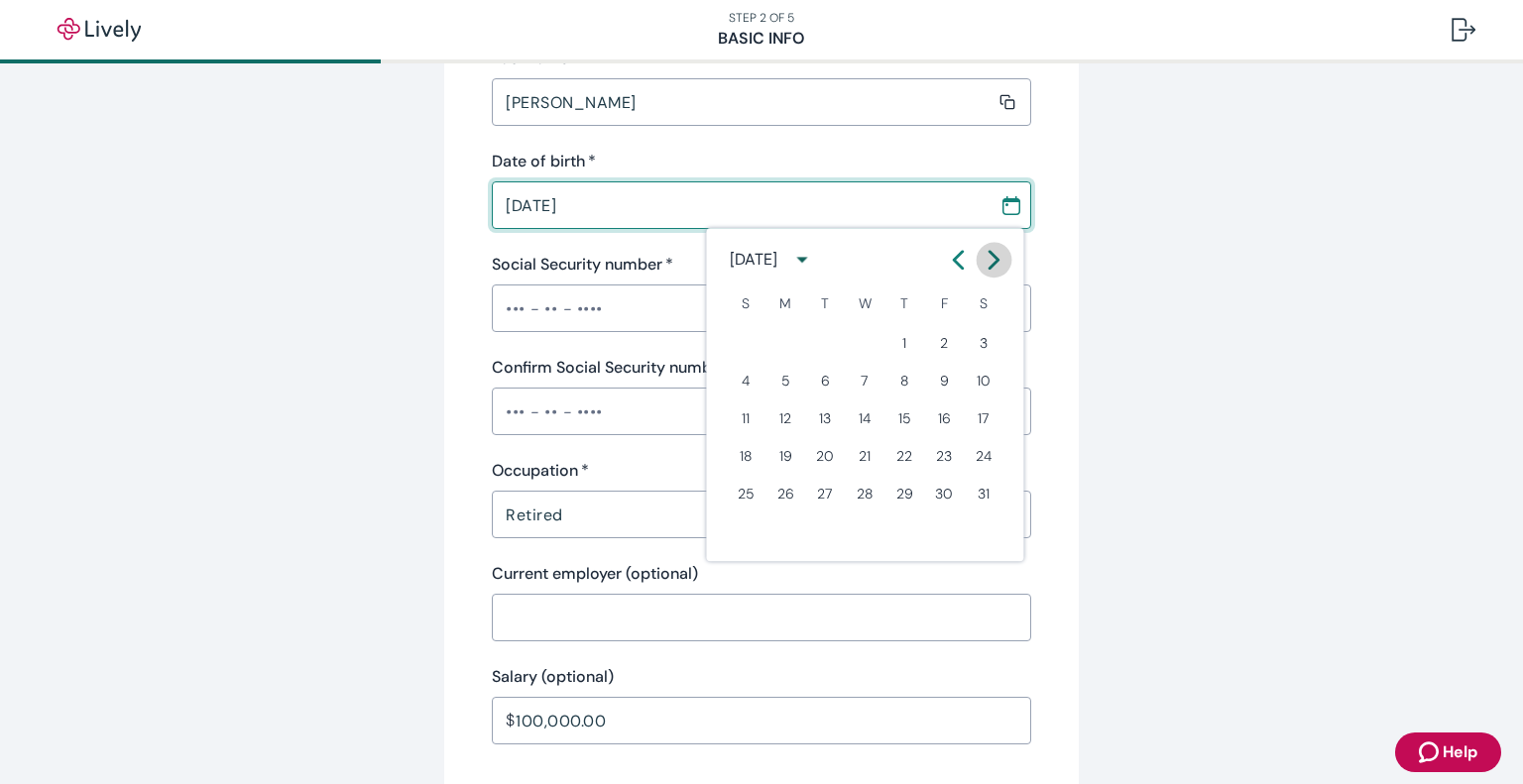 click 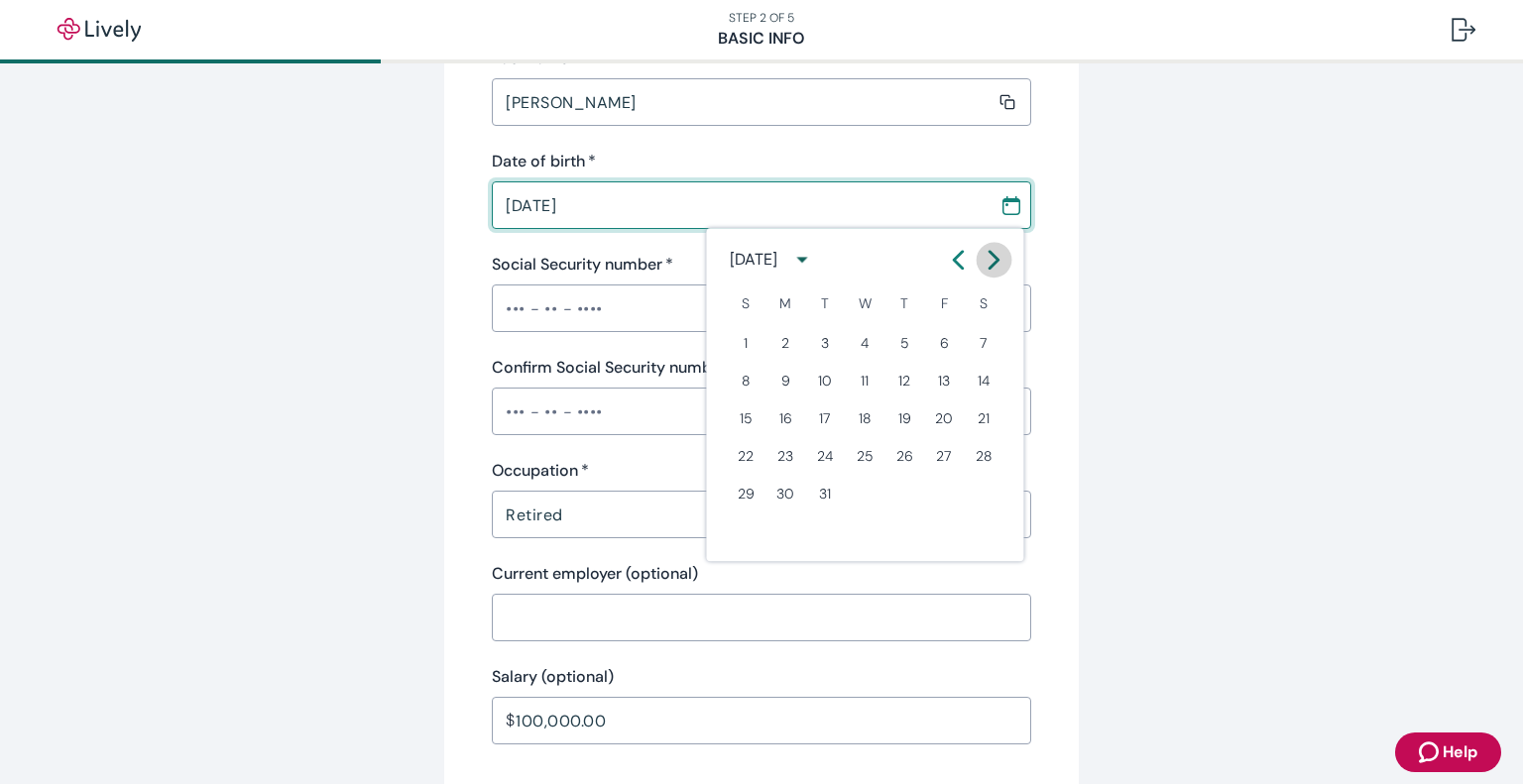 click 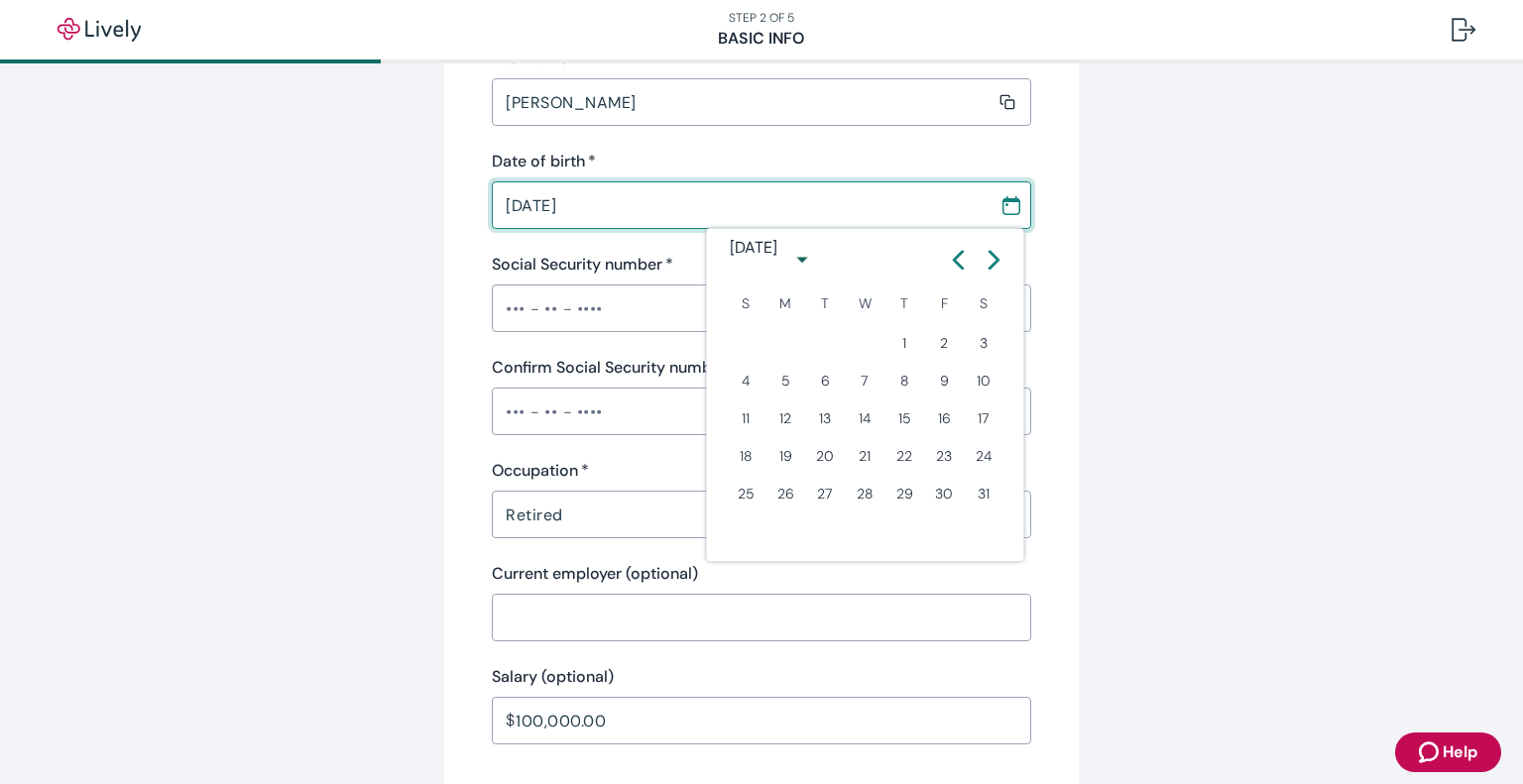 click 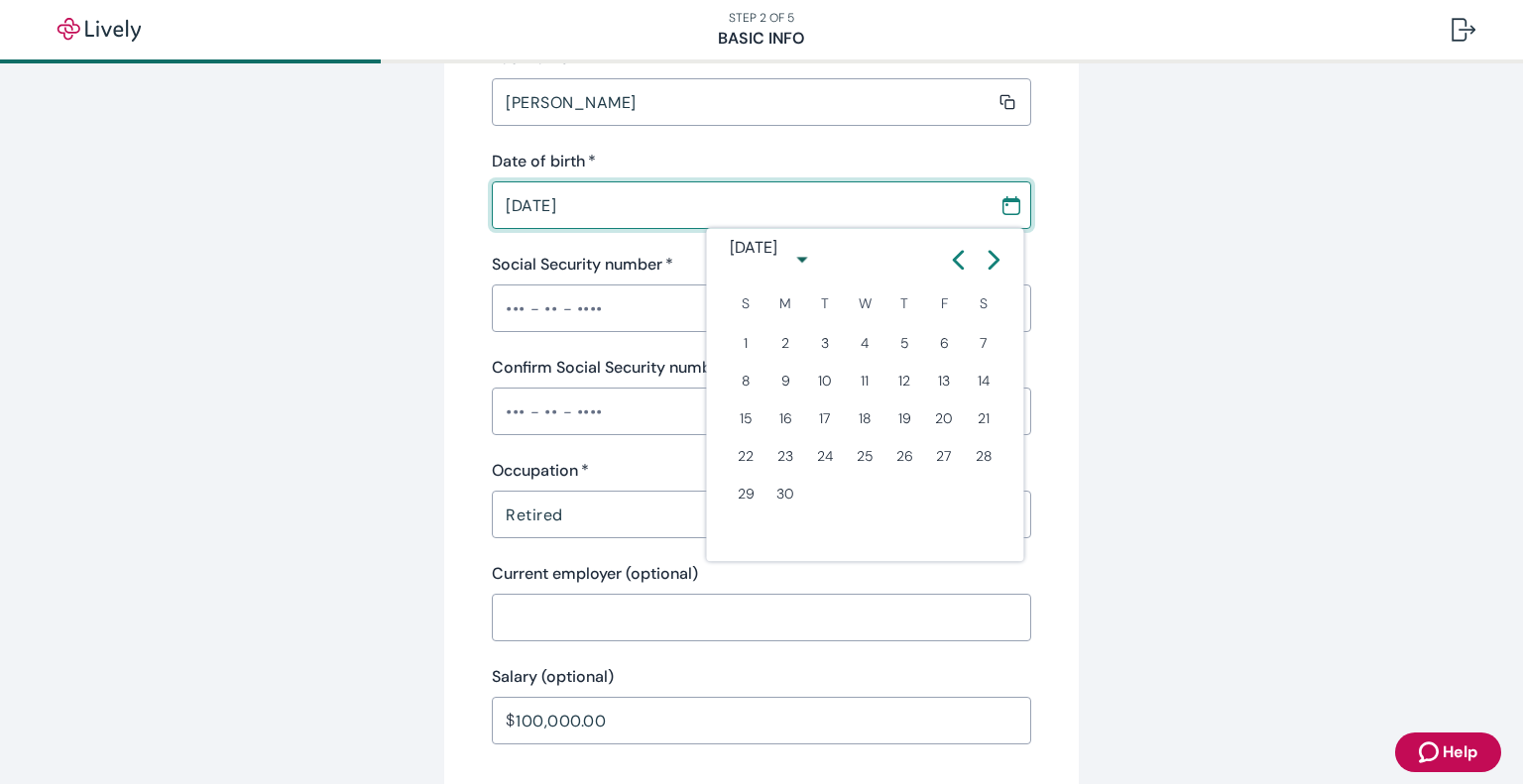 click 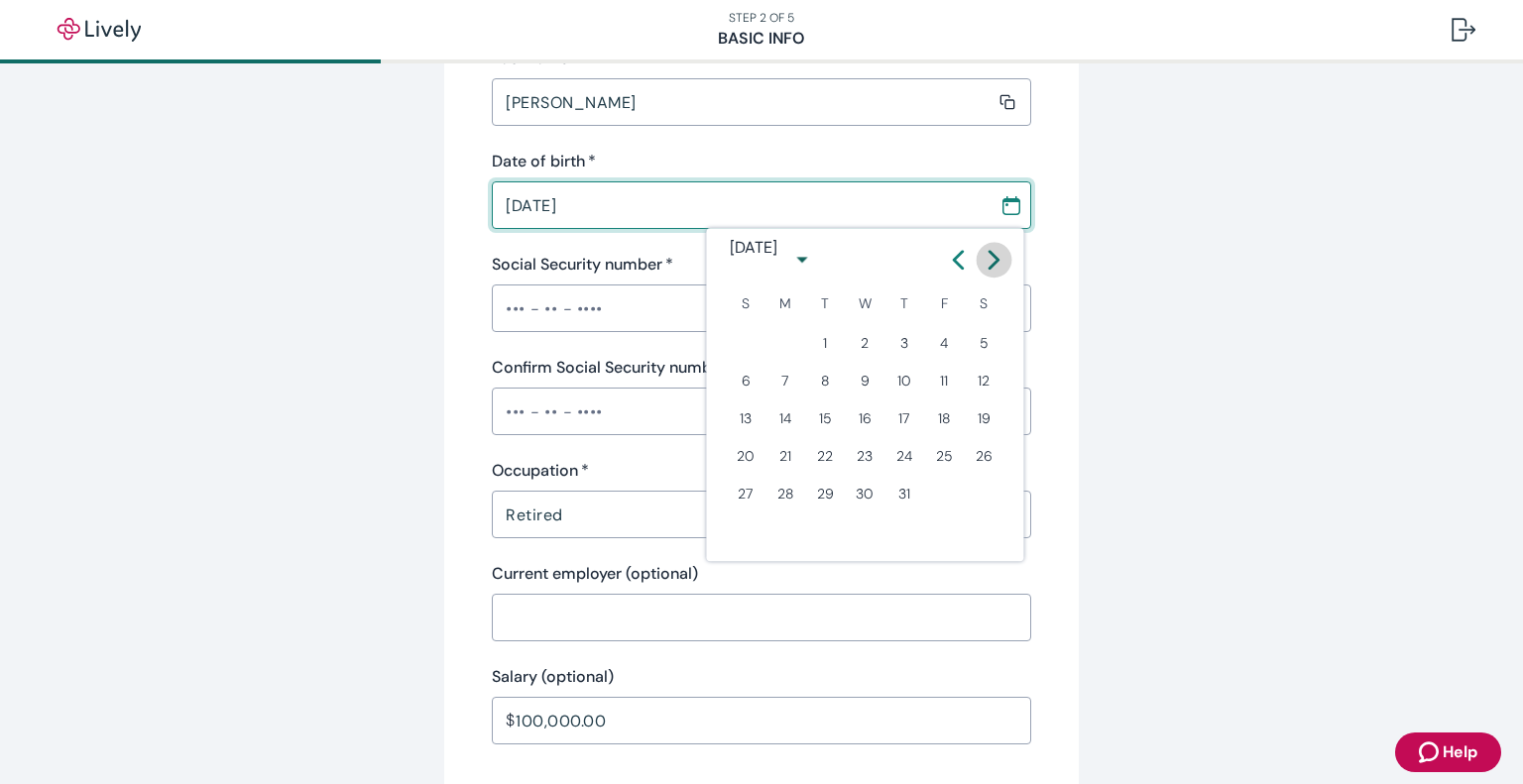 click 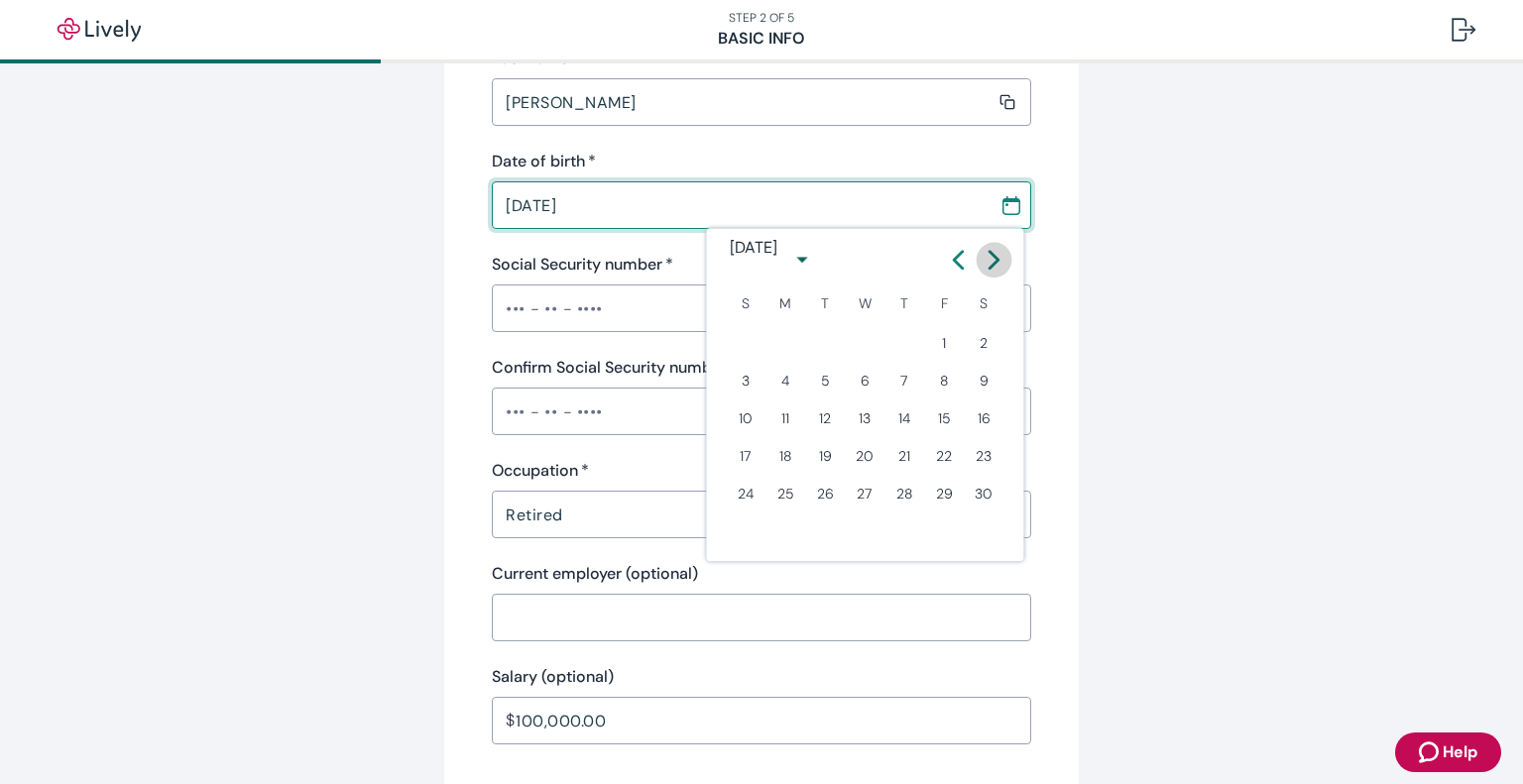 click 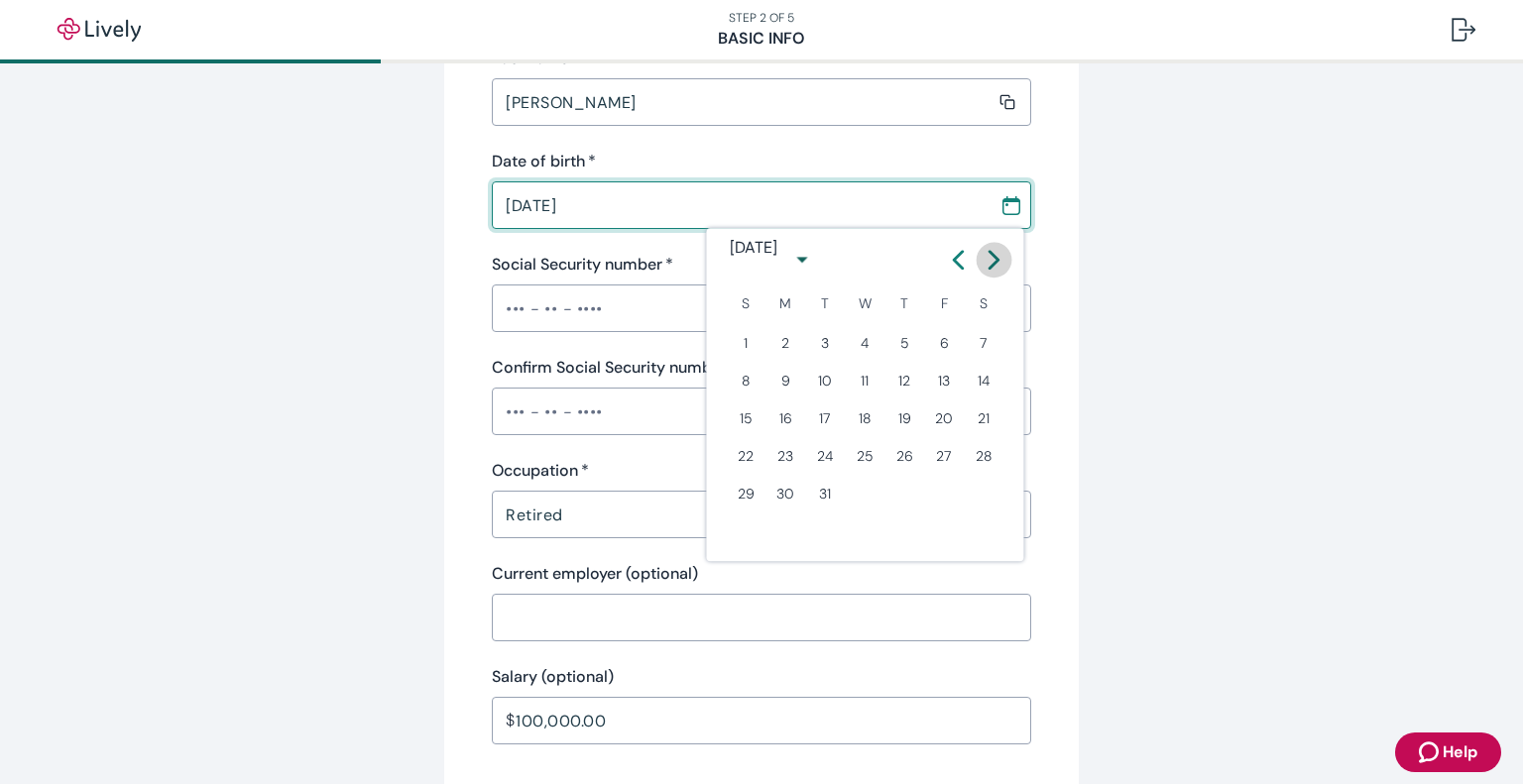 click 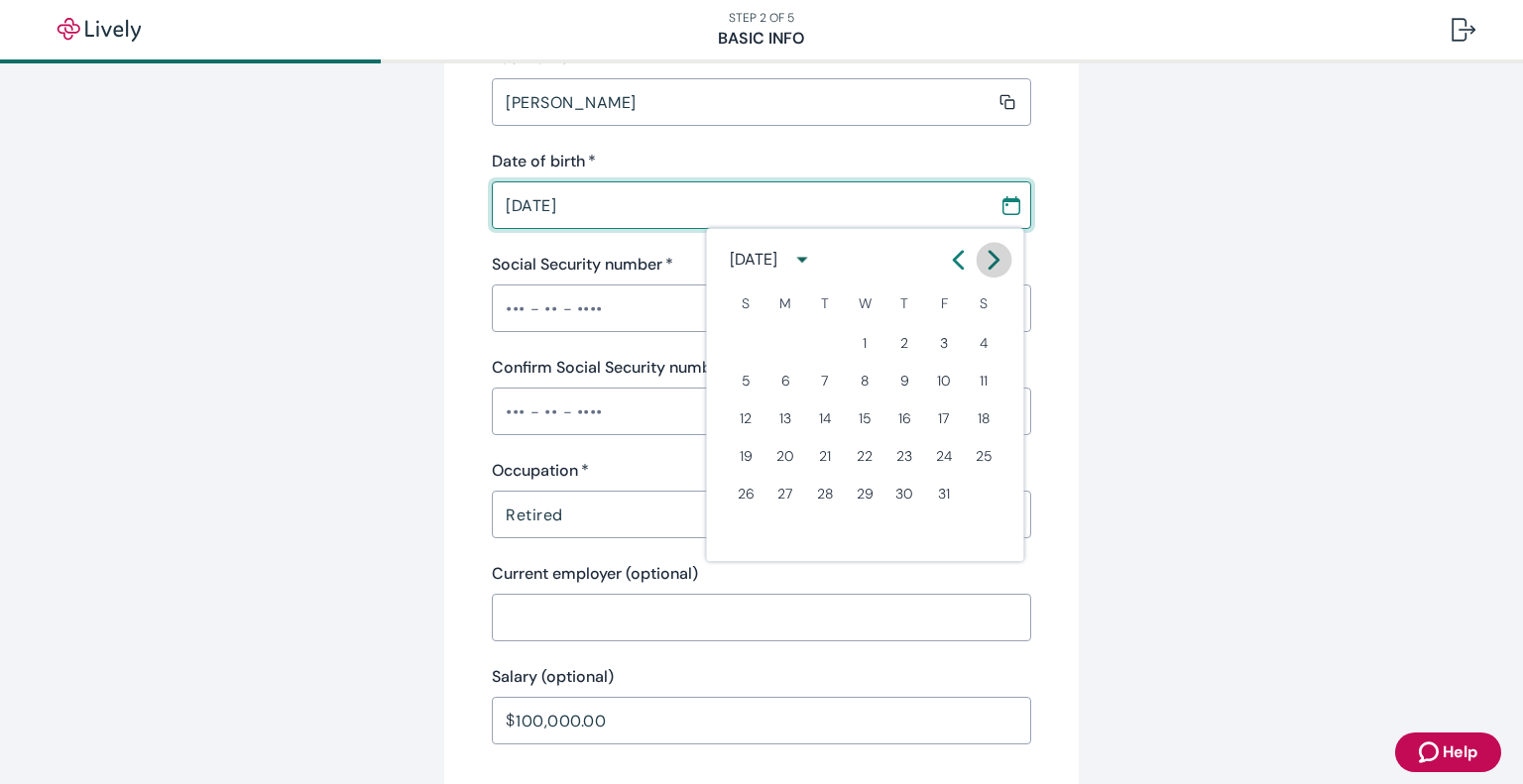 click 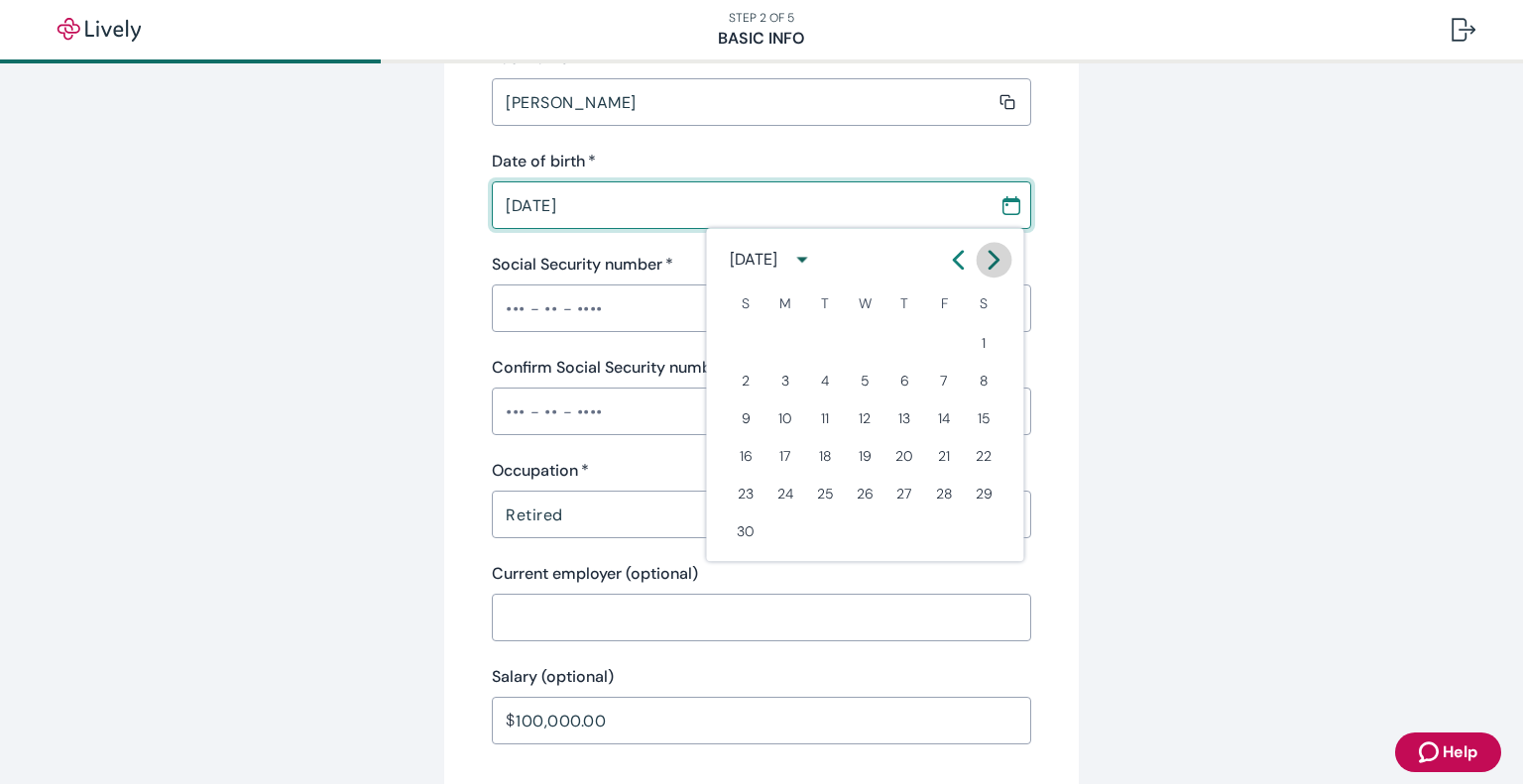 click 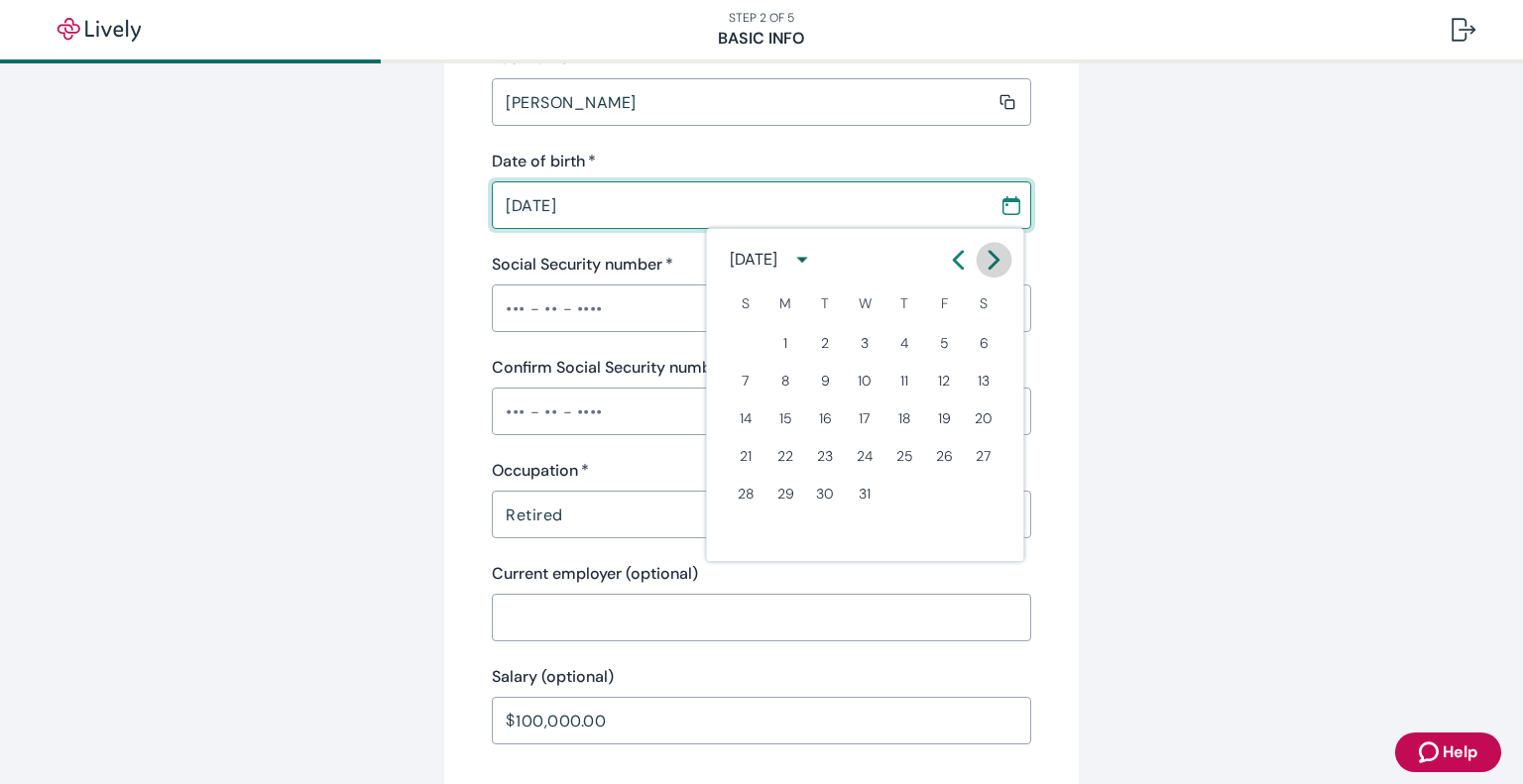 click 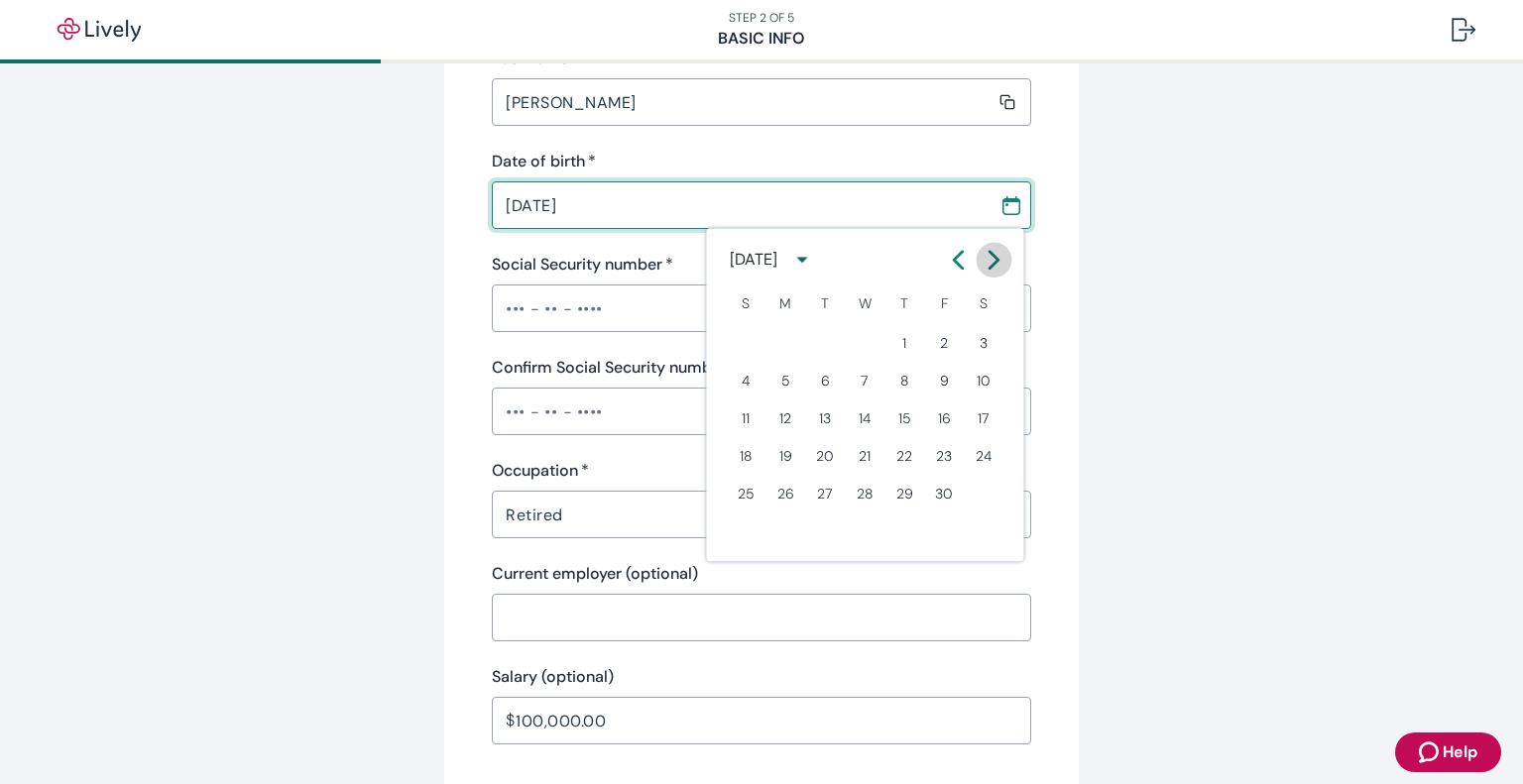 click 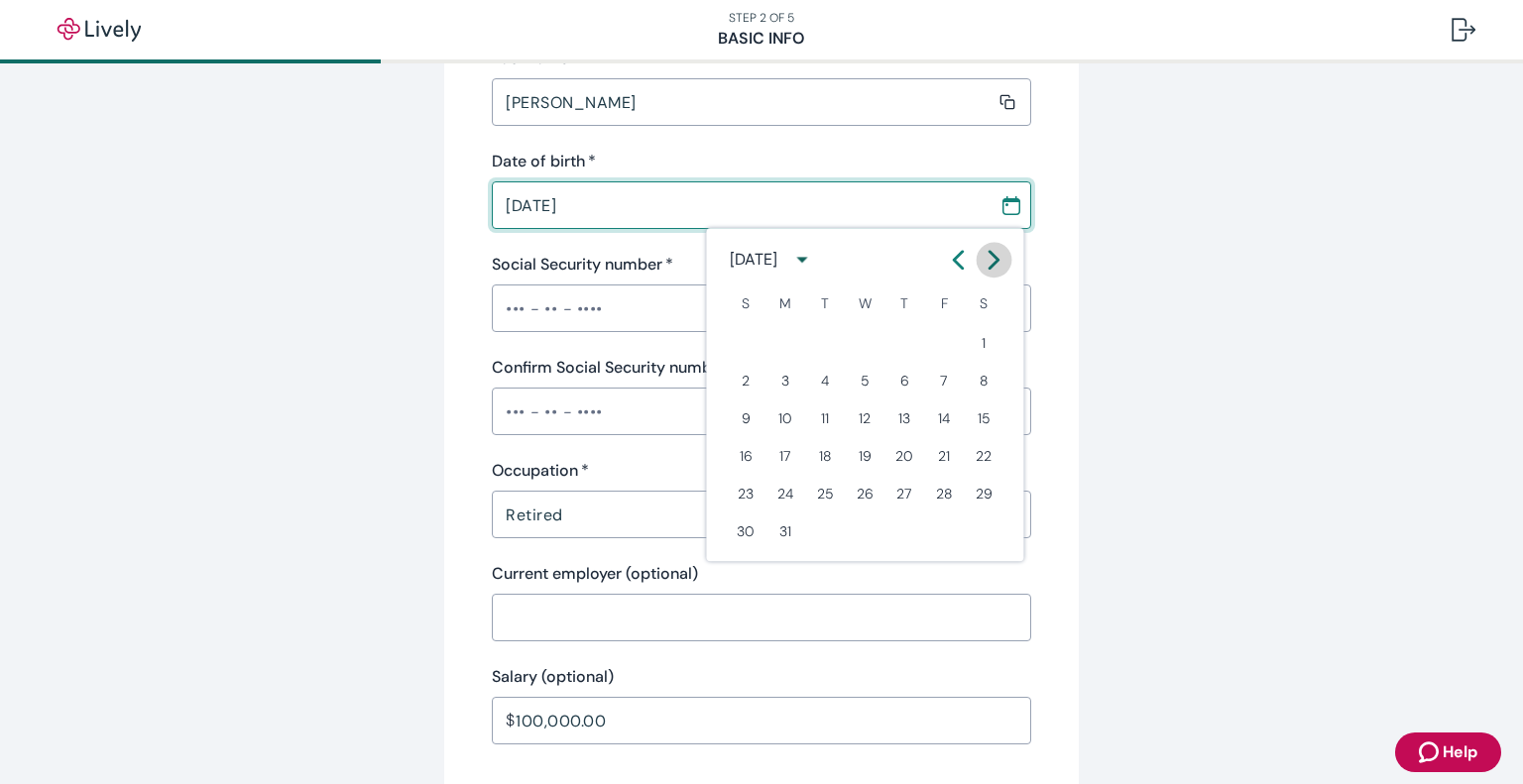 click 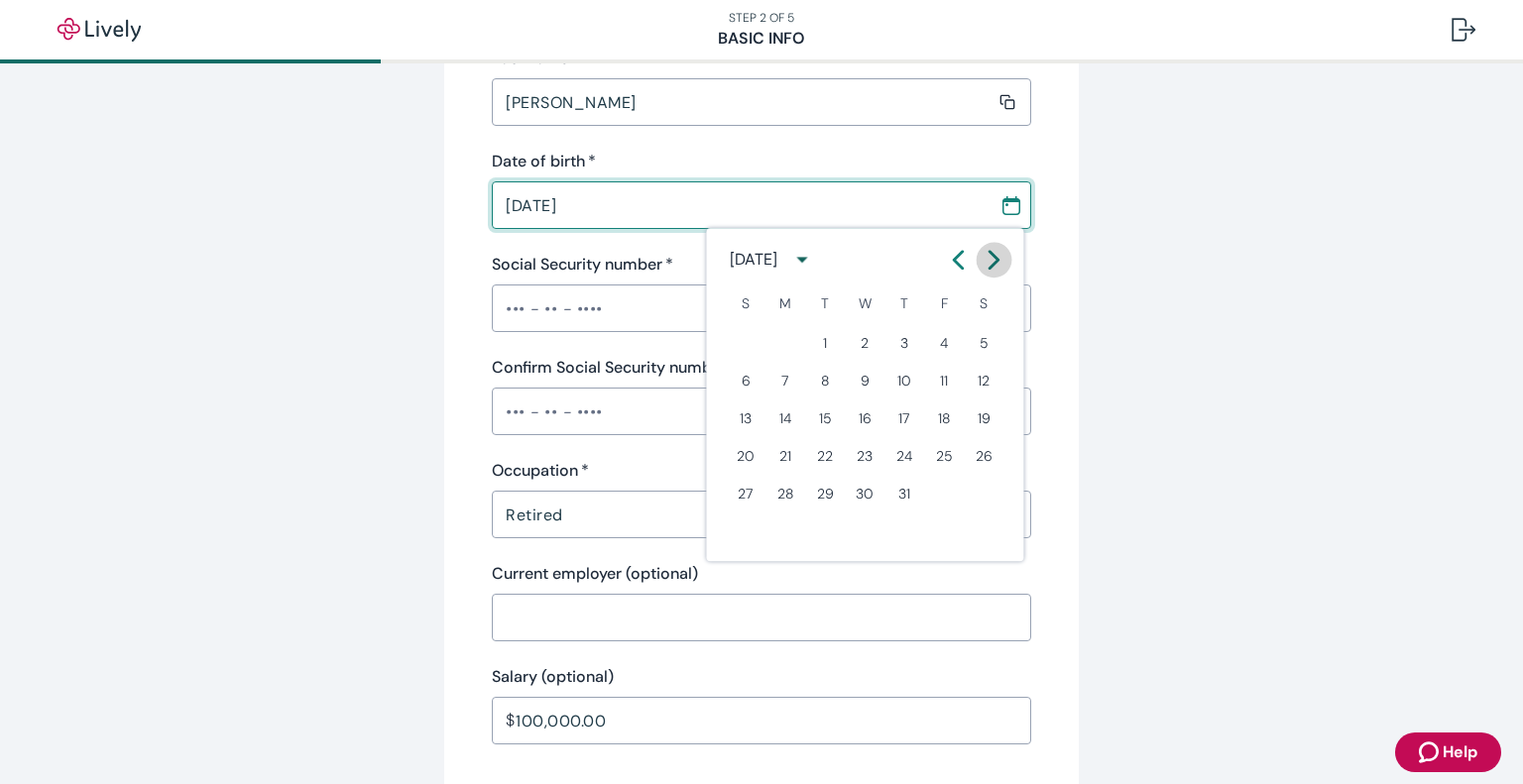 click 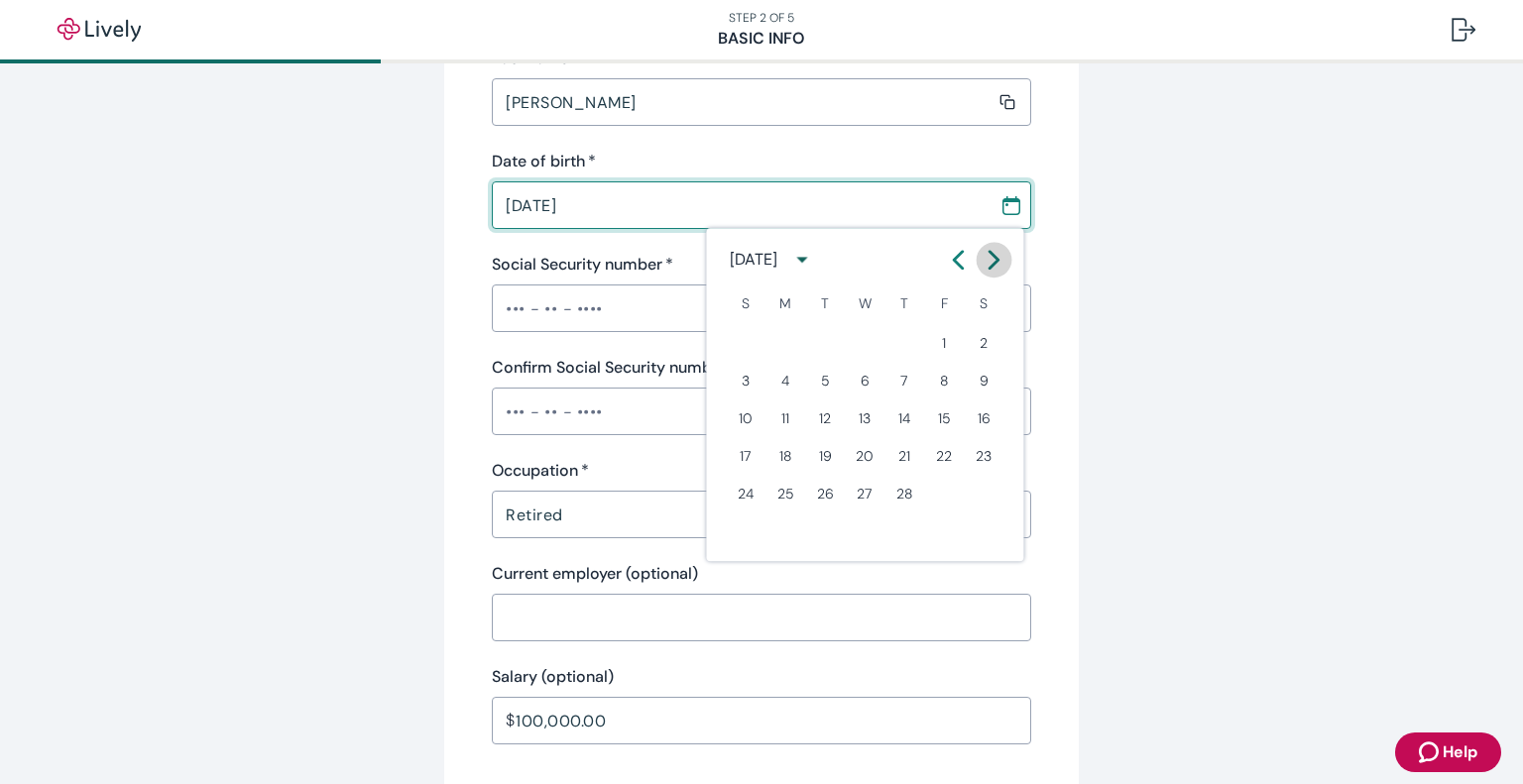 click 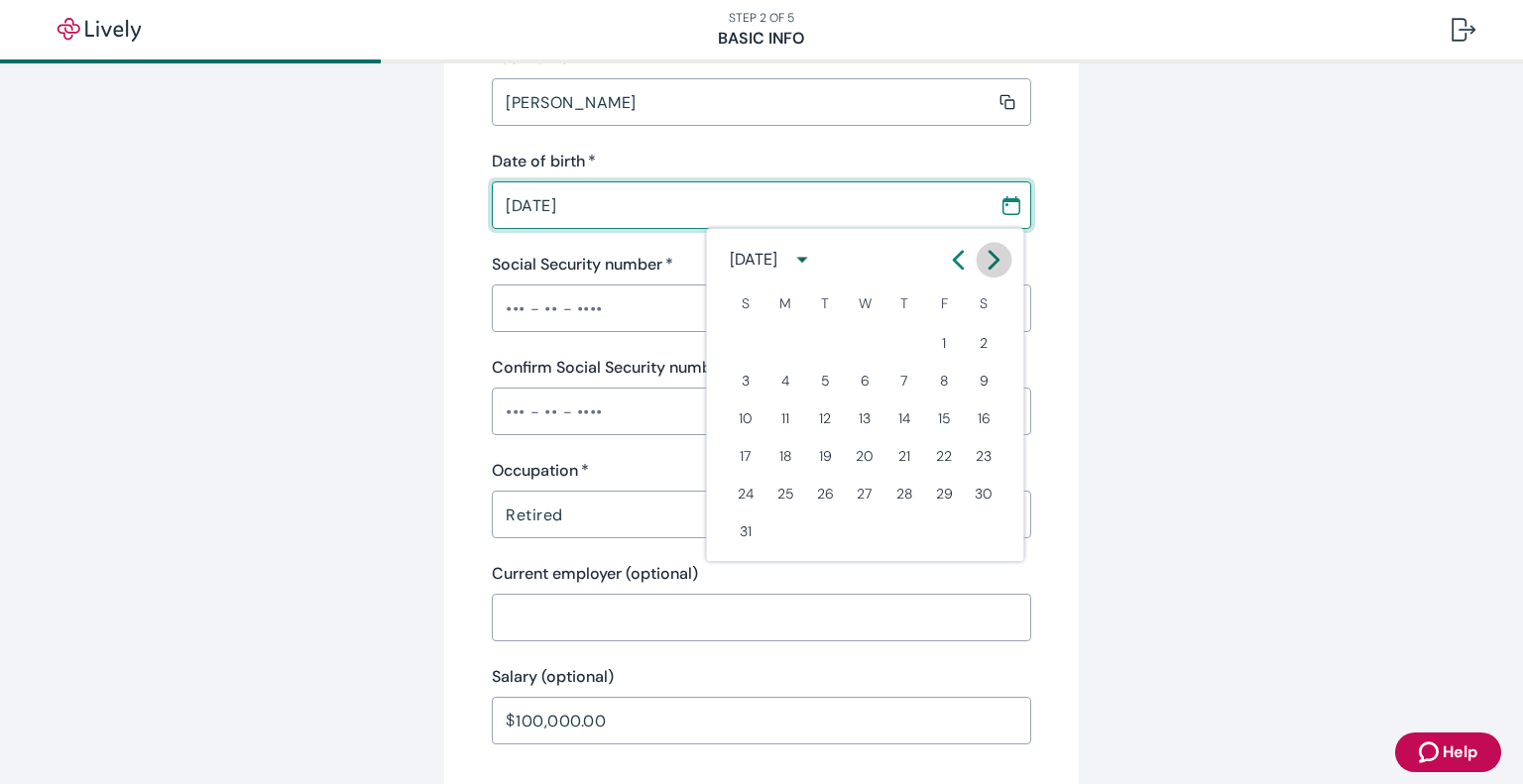 click 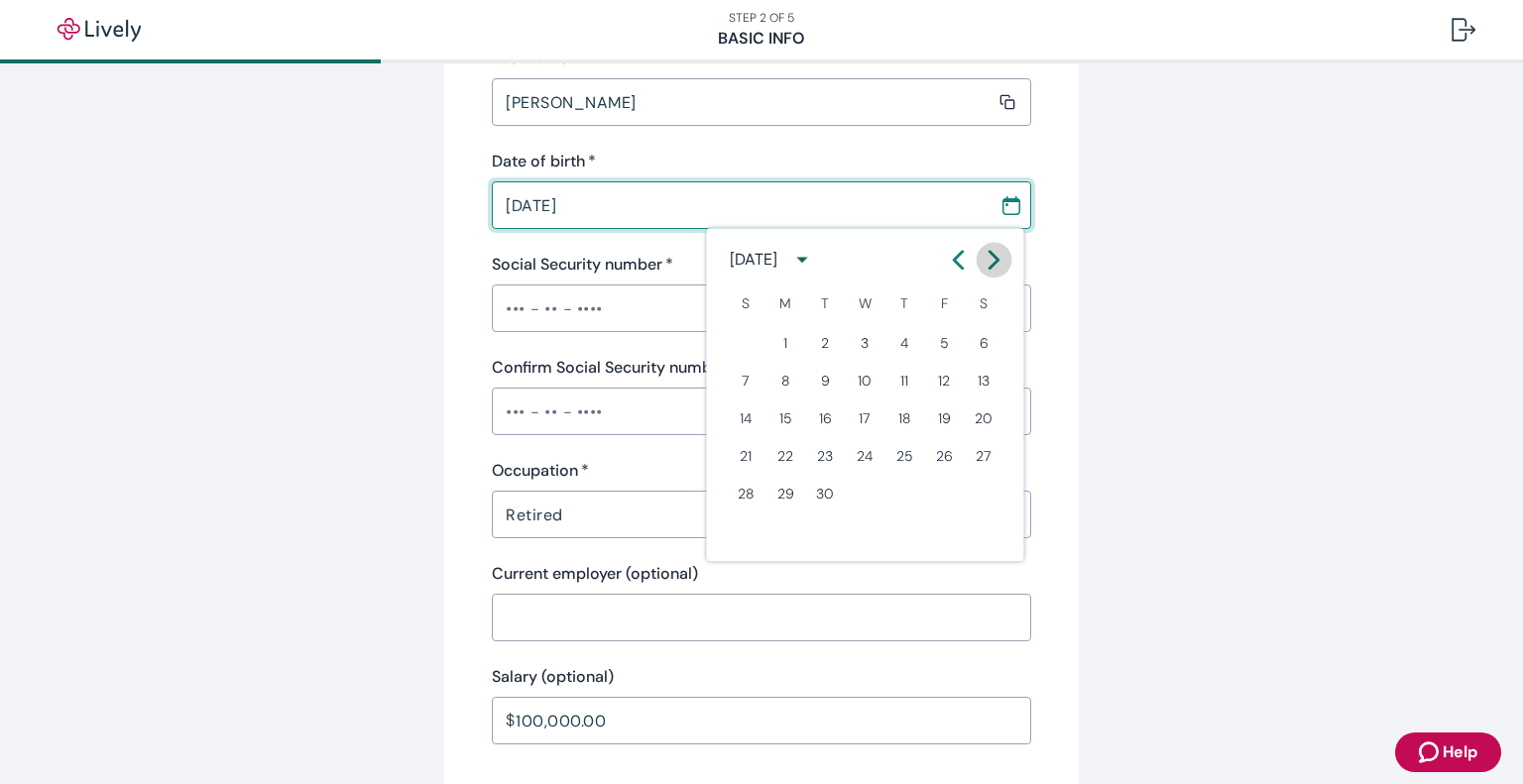 click 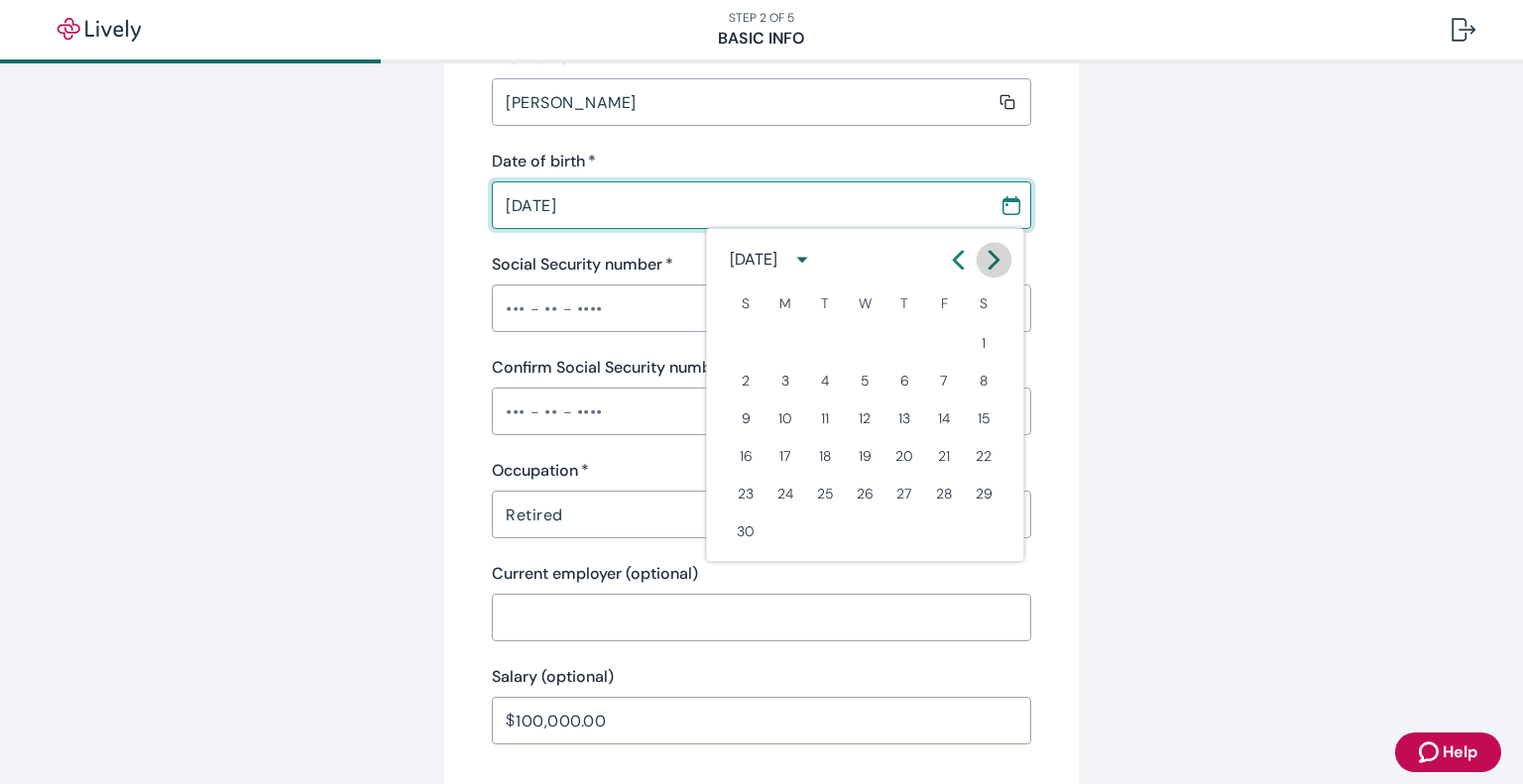 click 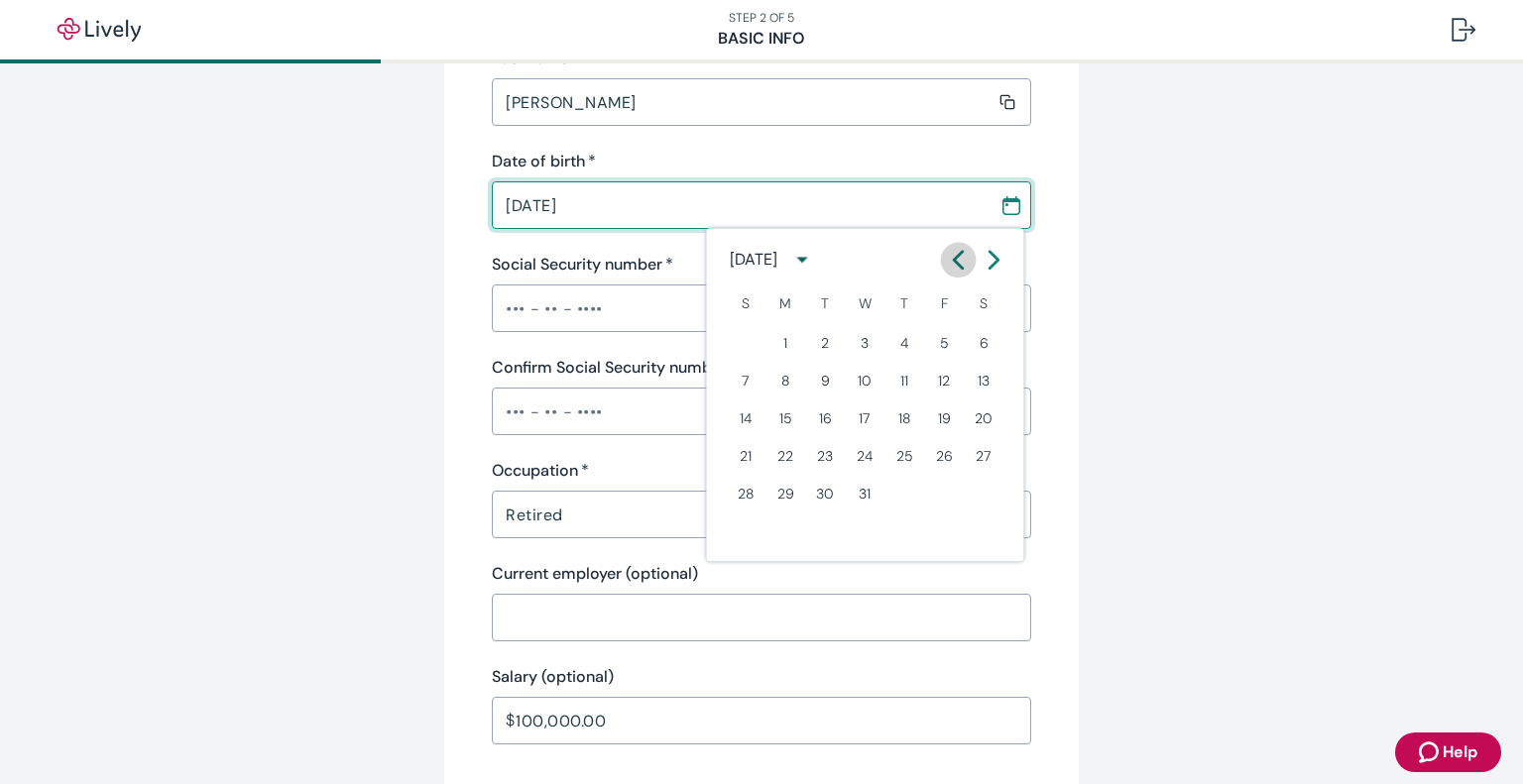click 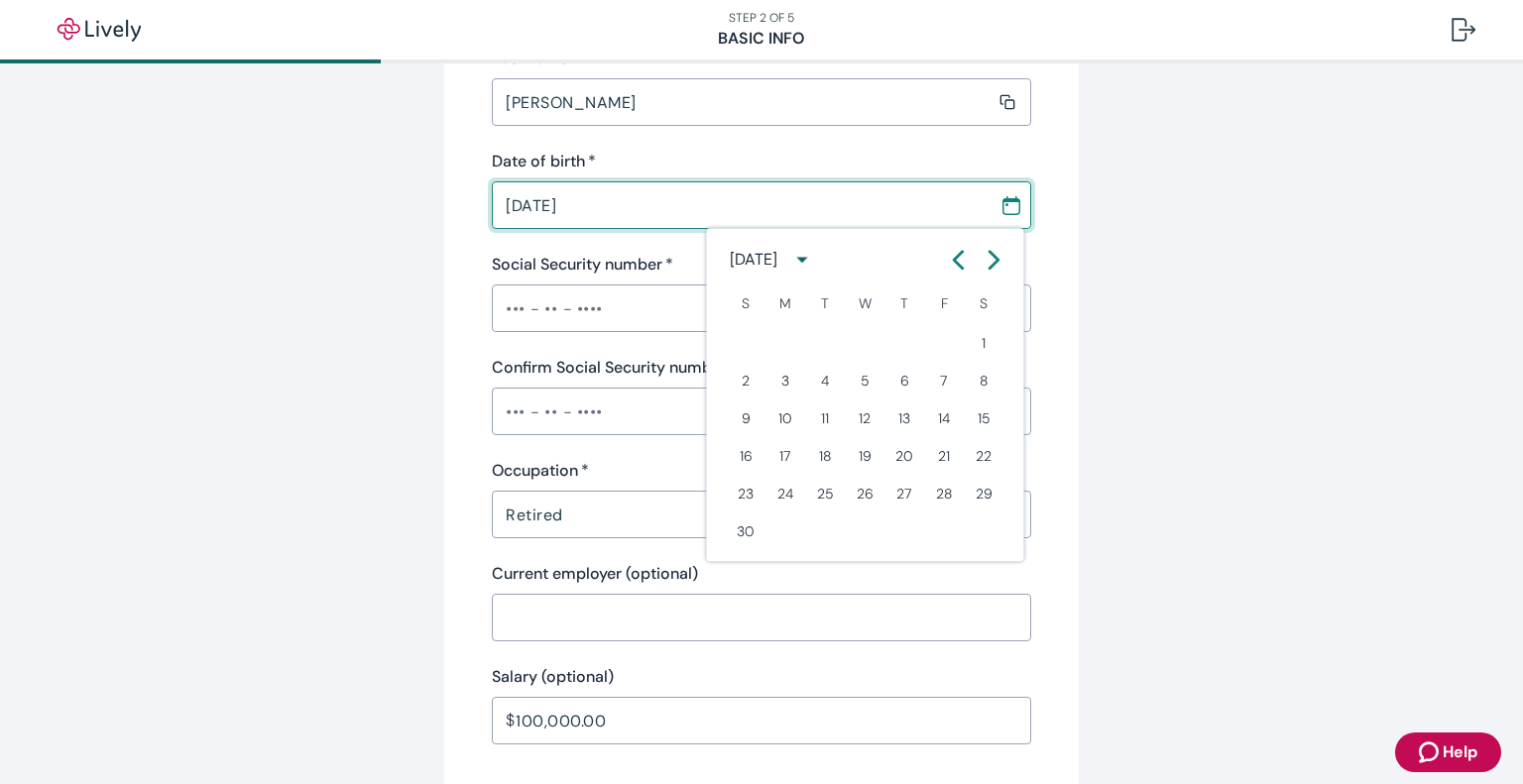 click on "Tell us about yourself Personal info First name   * [PERSON_NAME] ​ Middle name (optional) W ​ Last name   * [PERSON_NAME] ​ Date of birth   * [DEMOGRAPHIC_DATA] ​ Social Security number   * ​ Confirm Social Security number   * ​ Occupation   * Retired ​ Current employer (optional) ​ Salary (optional) $ 100,000.00 ​ Contact info Phone number   * [PHONE_NUMBER] ​ Home address   * [STREET_ADDRESS][PERSON_NAME] ​ ​ City   * Walworth ​ State * ​ Required Zip code   * 14568-9355 ​ Is this your mailing address? * Yes No Back Continue" at bounding box center (762, 605) 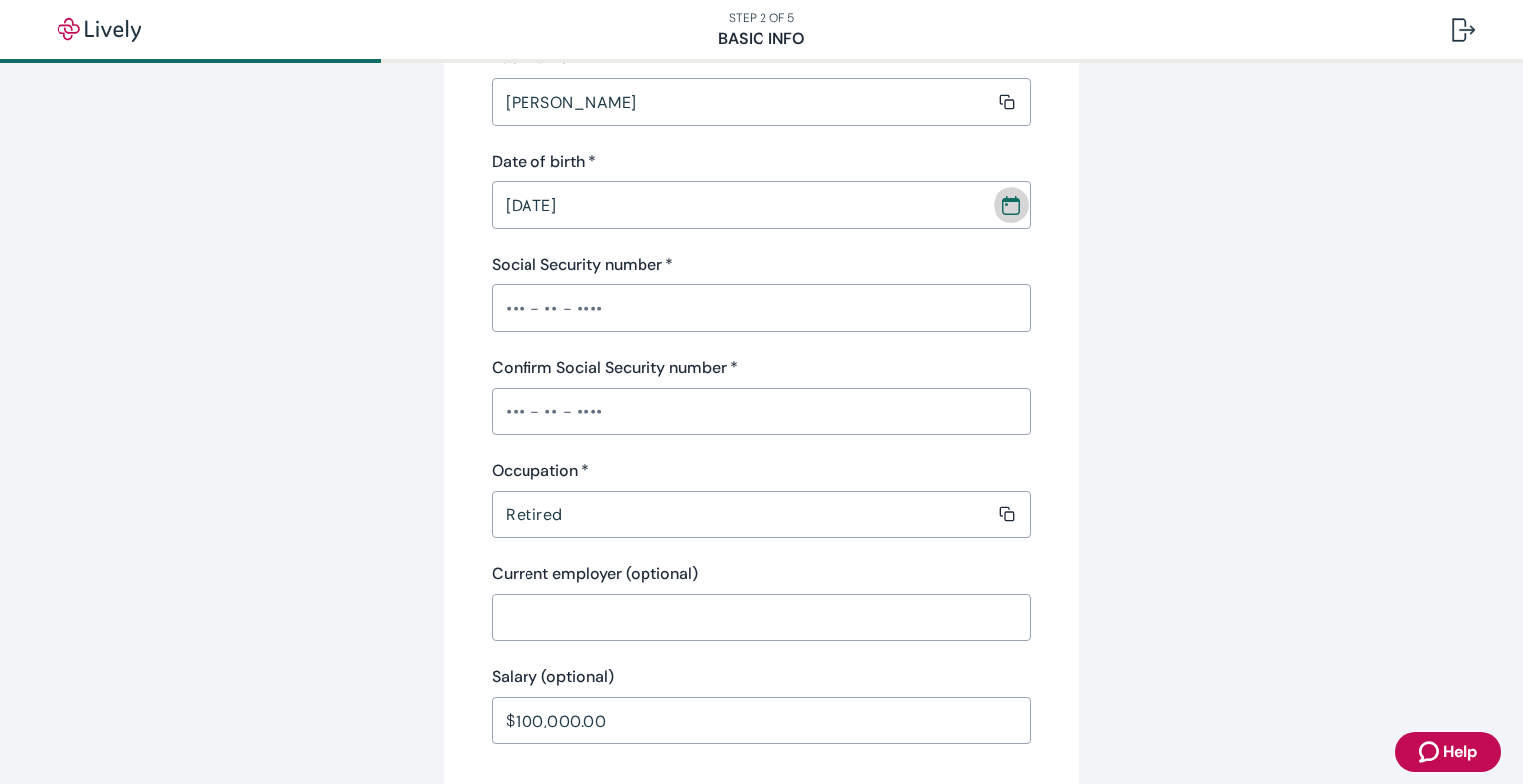 click 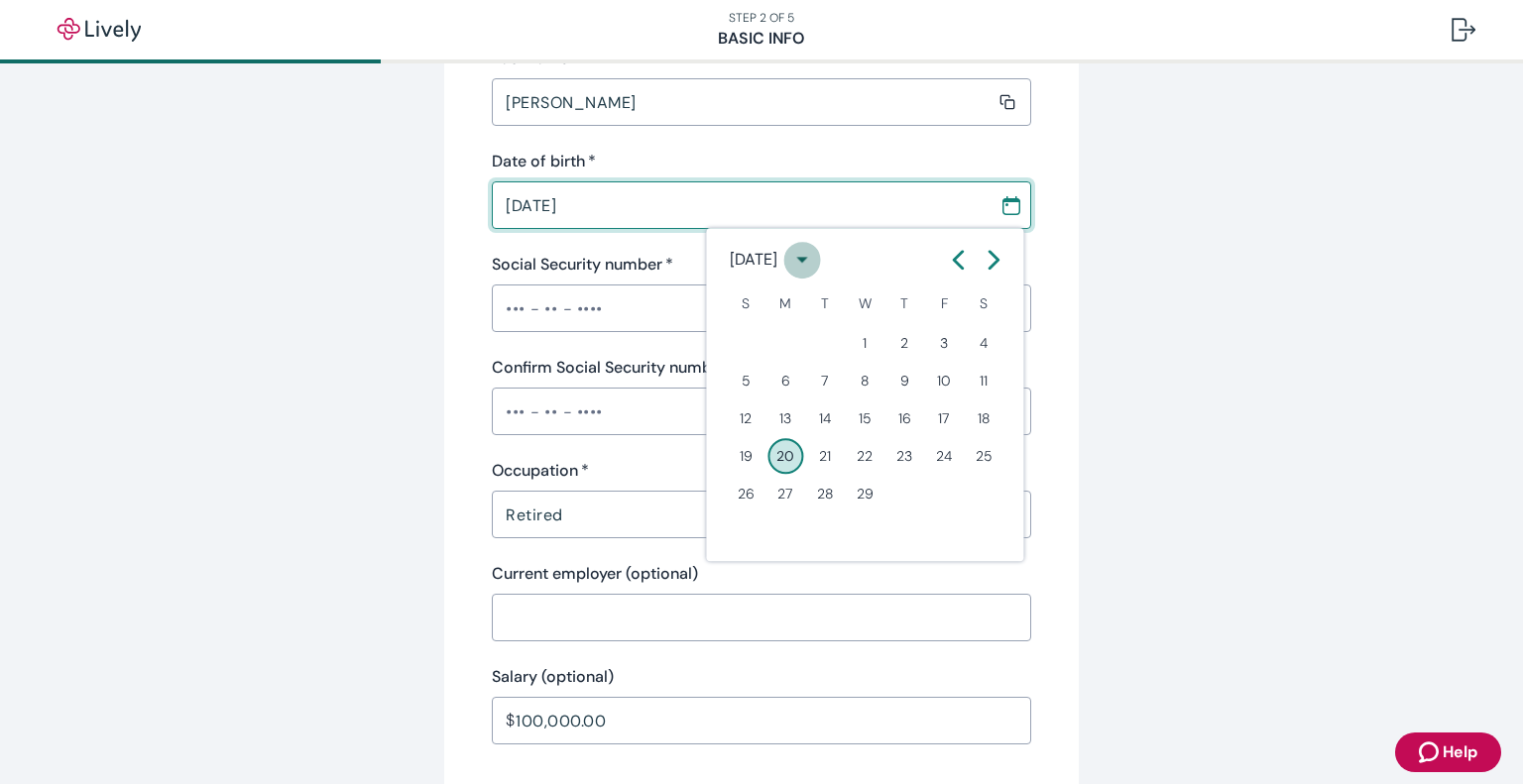 click 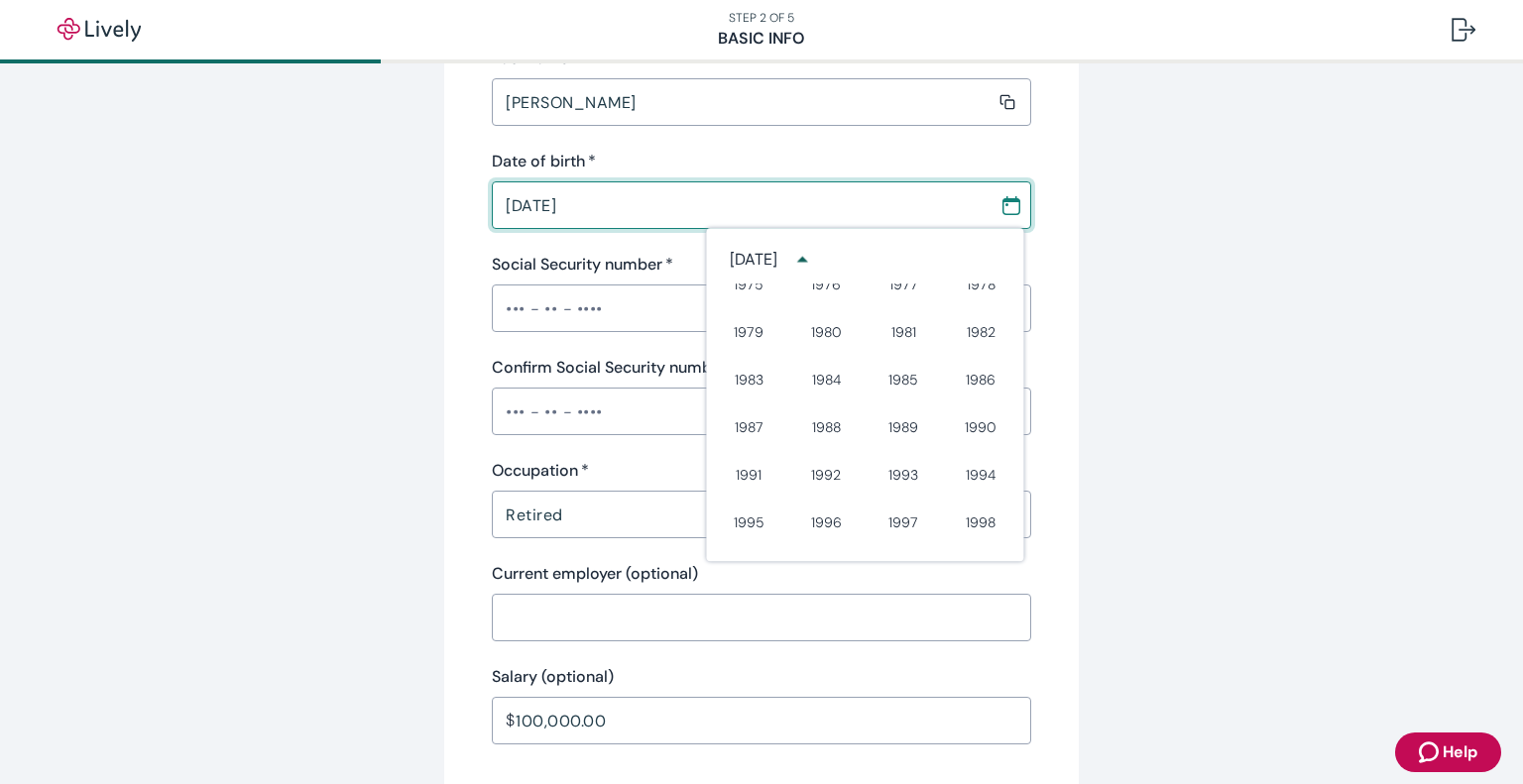 scroll, scrollTop: 880, scrollLeft: 0, axis: vertical 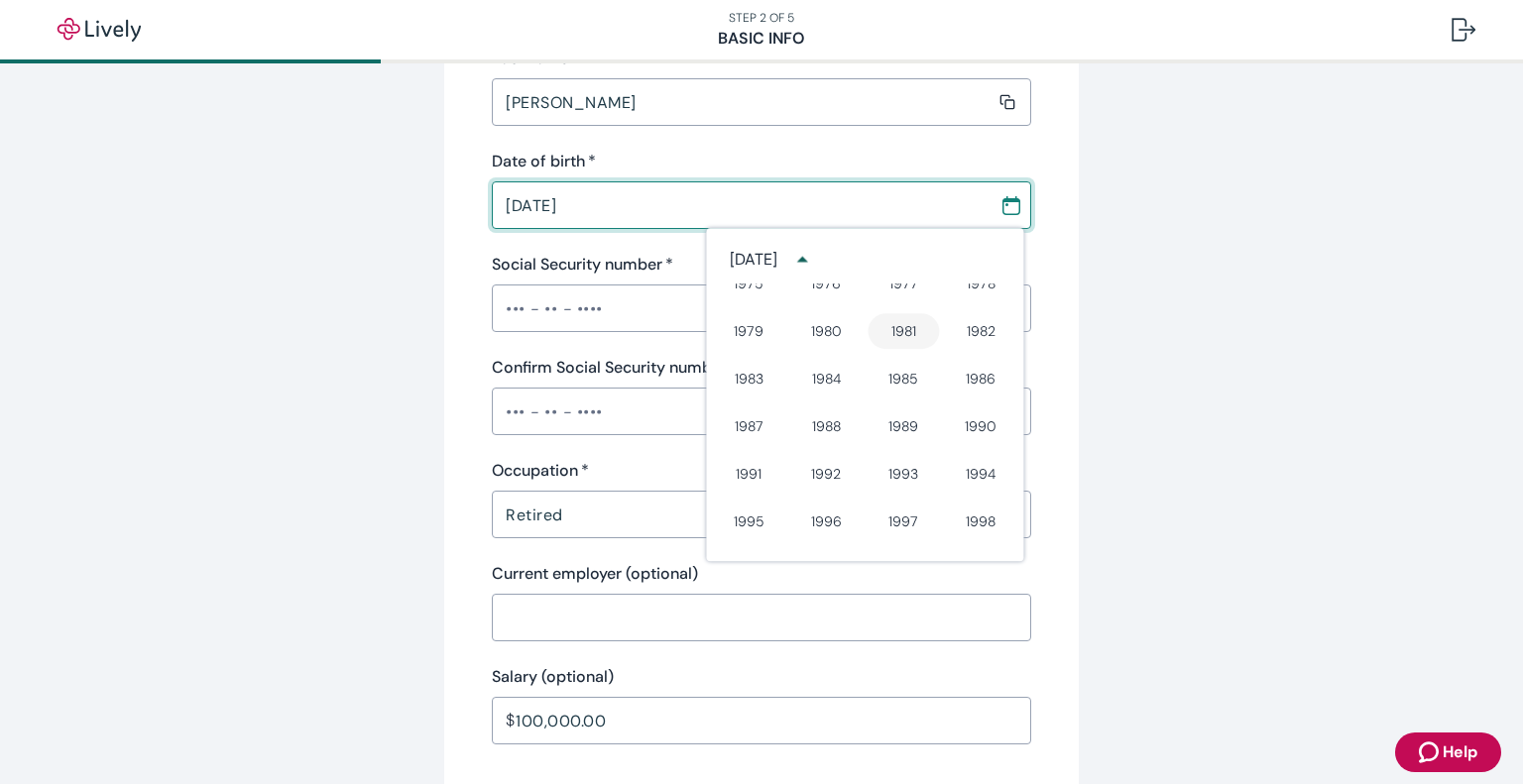 click on "1981" at bounding box center [903, 331] 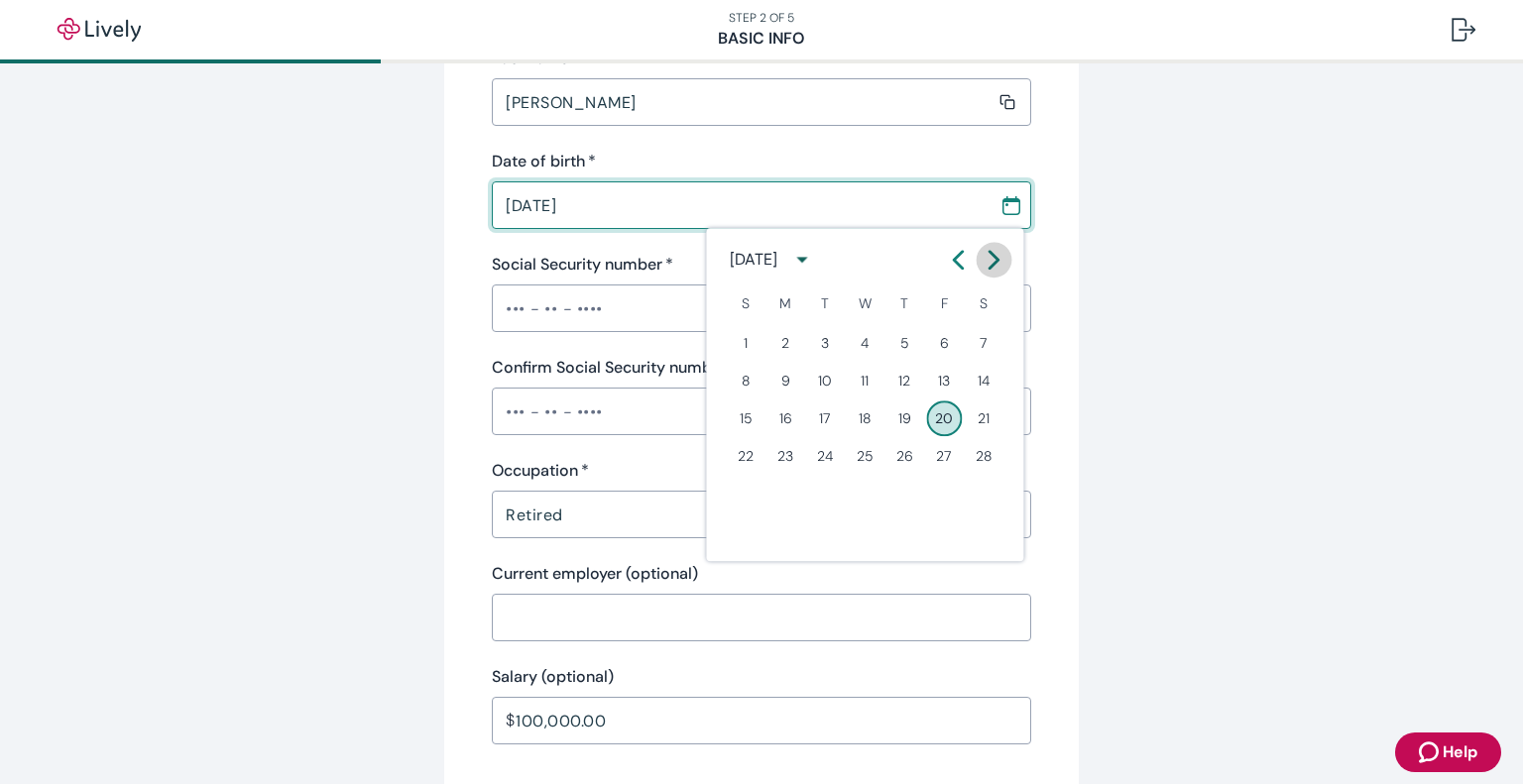 click 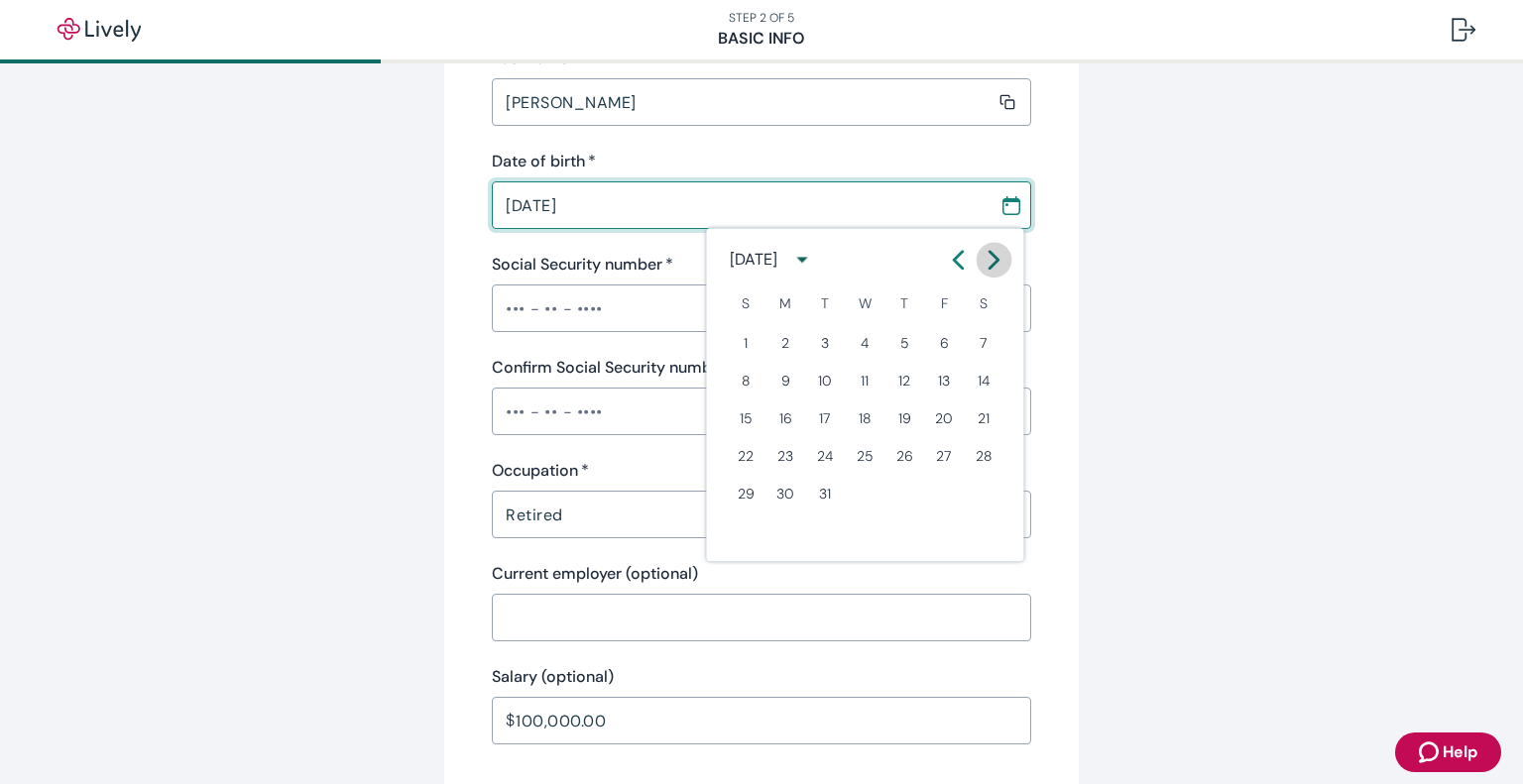 click 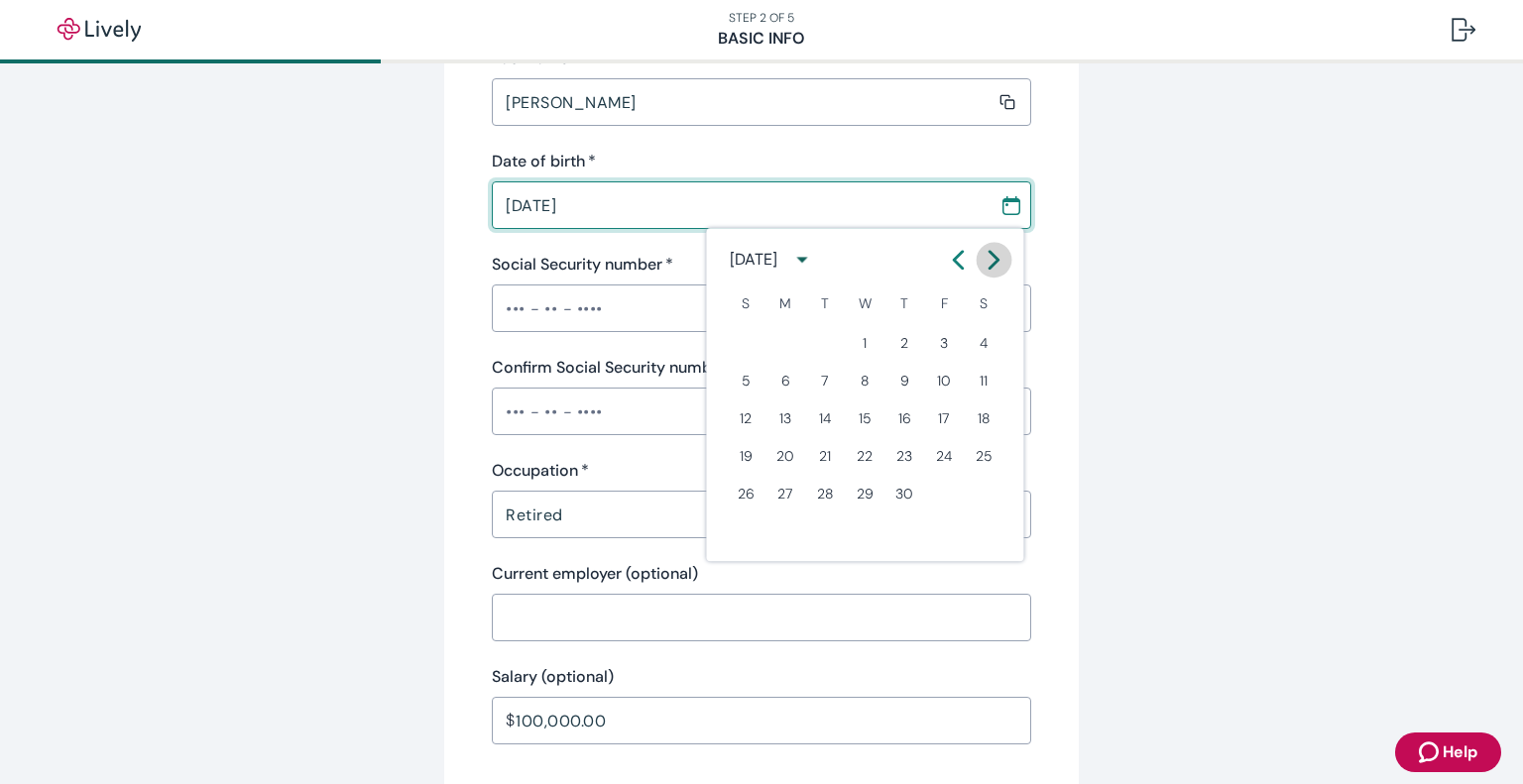 click 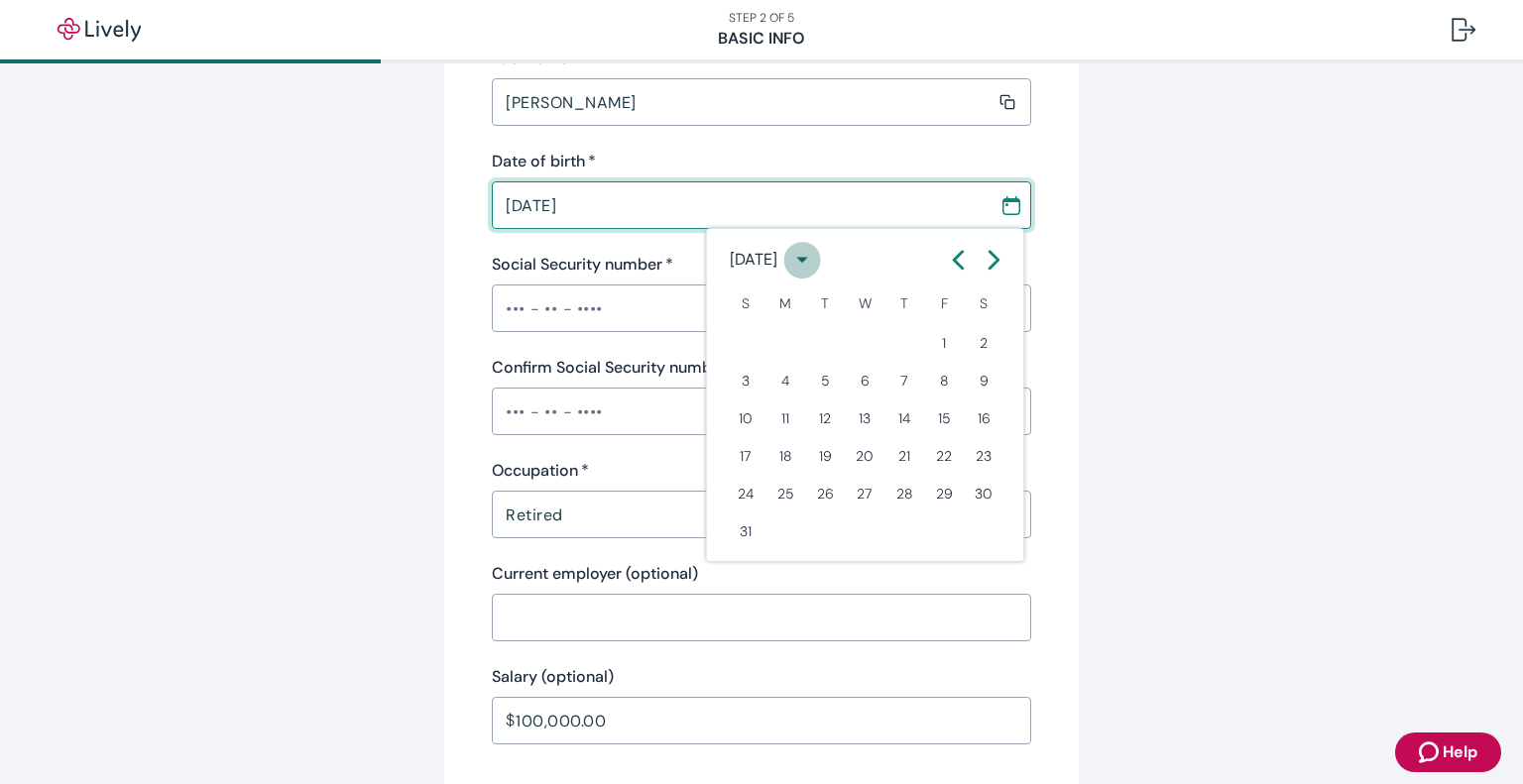 click 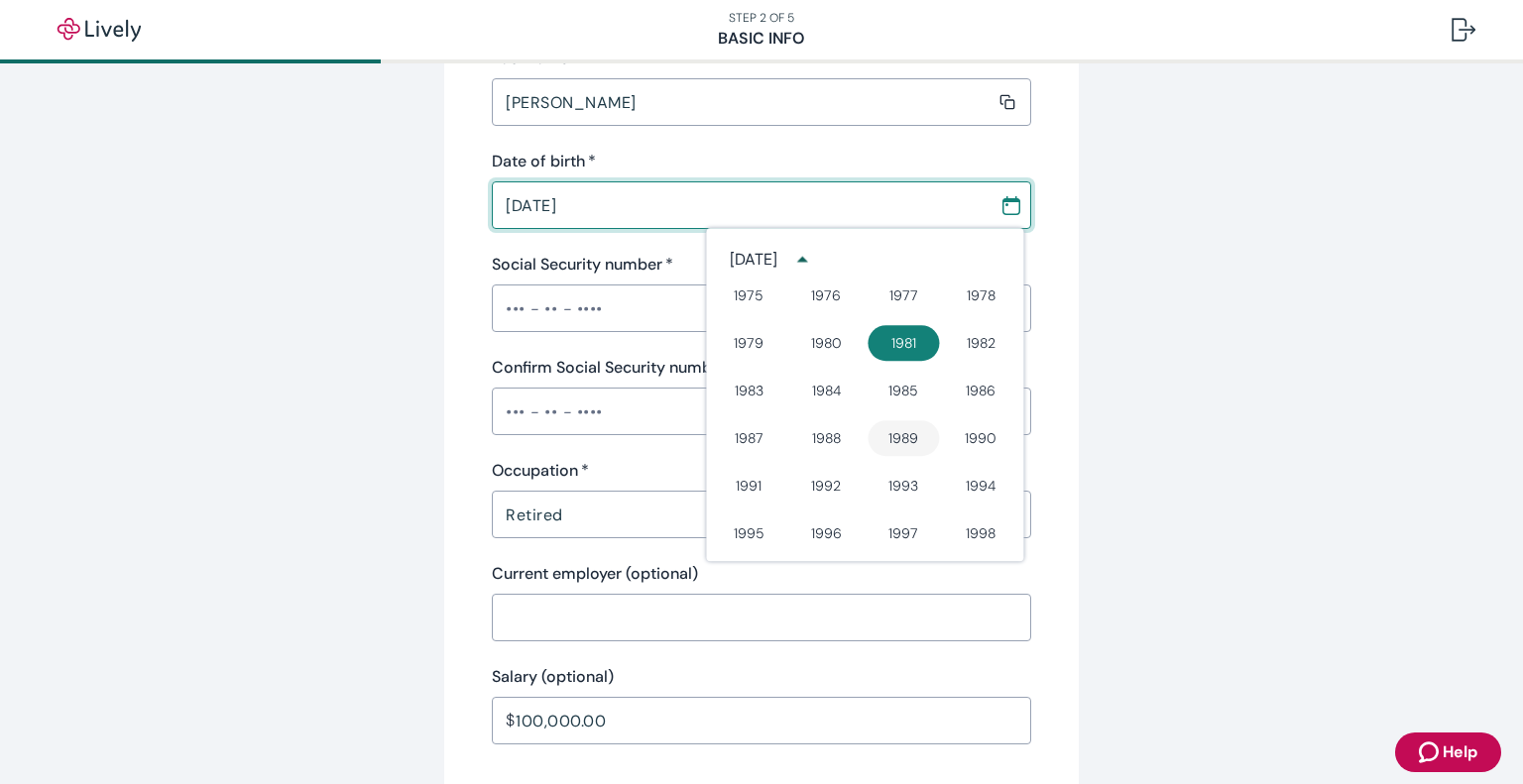 scroll, scrollTop: 876, scrollLeft: 0, axis: vertical 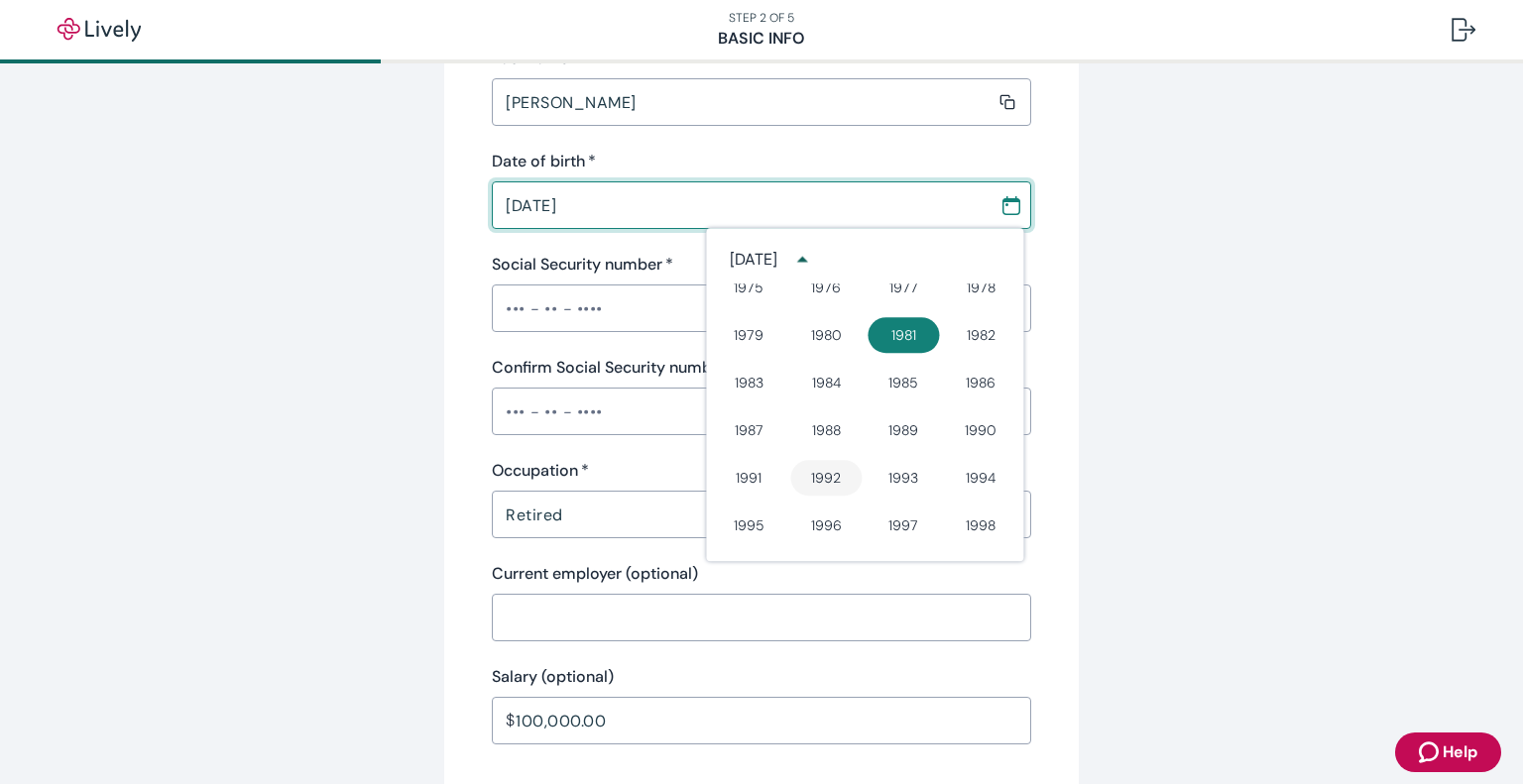 click on "1992" at bounding box center [826, 478] 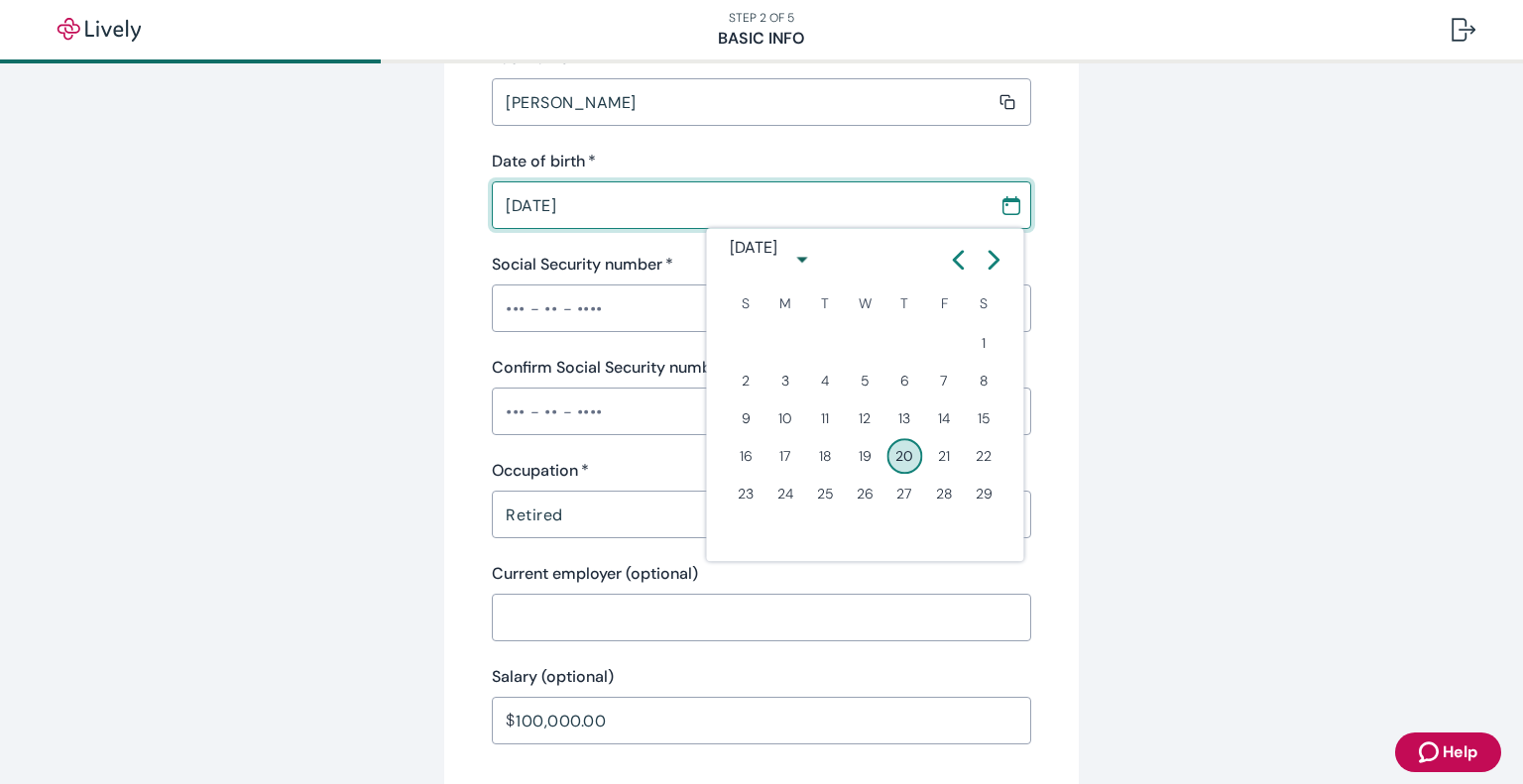 type on "[DATE]" 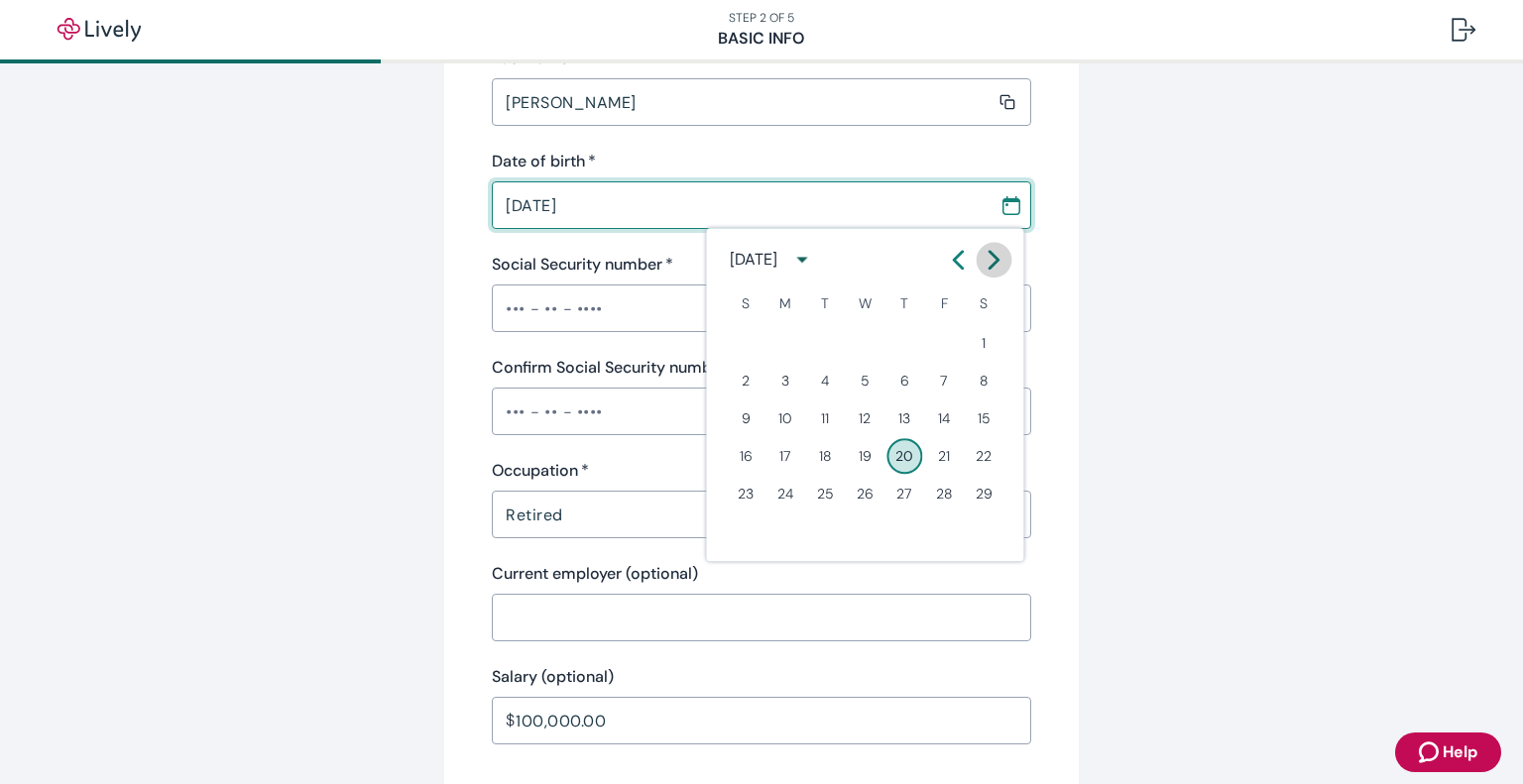 click at bounding box center [994, 260] 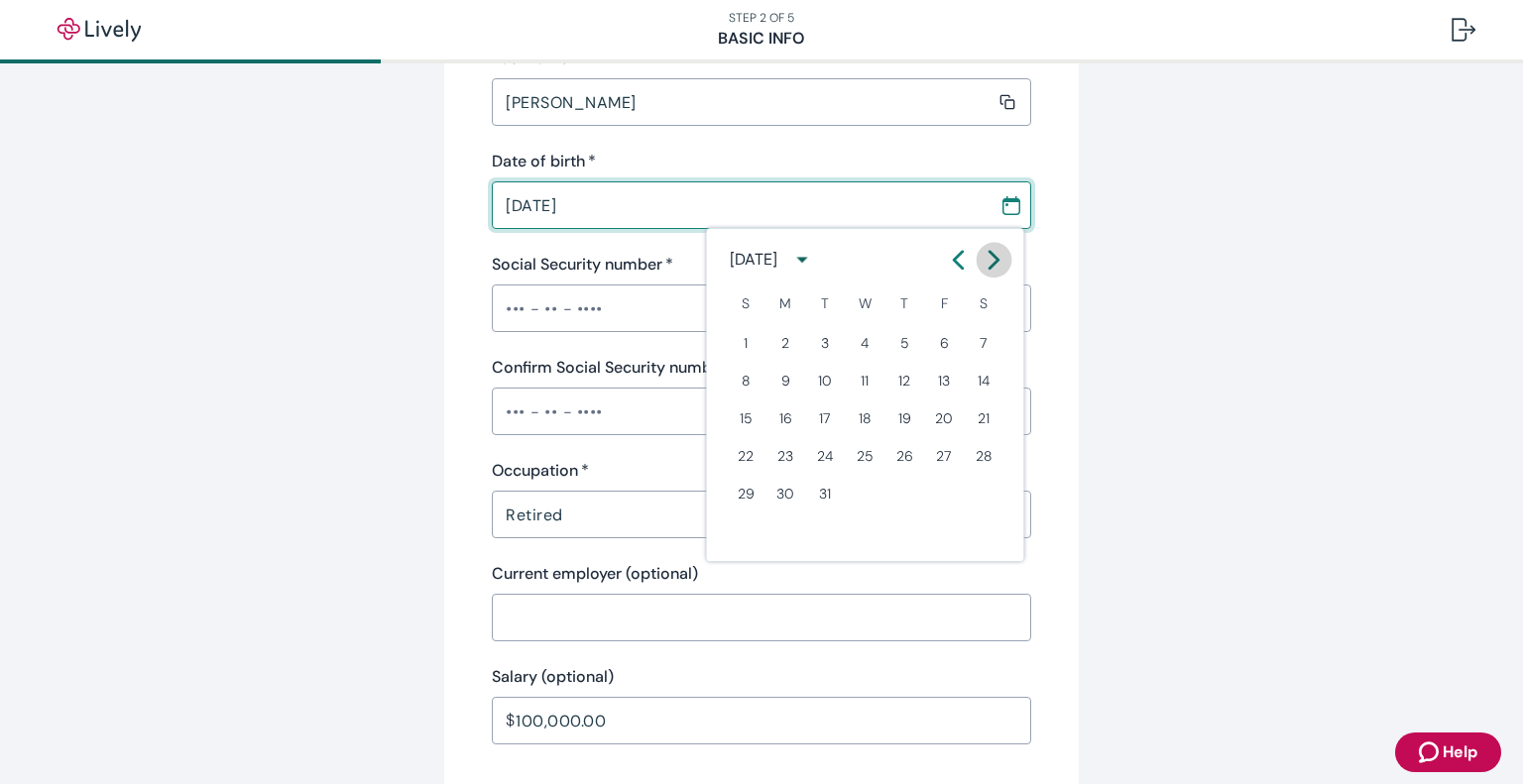 click at bounding box center [994, 260] 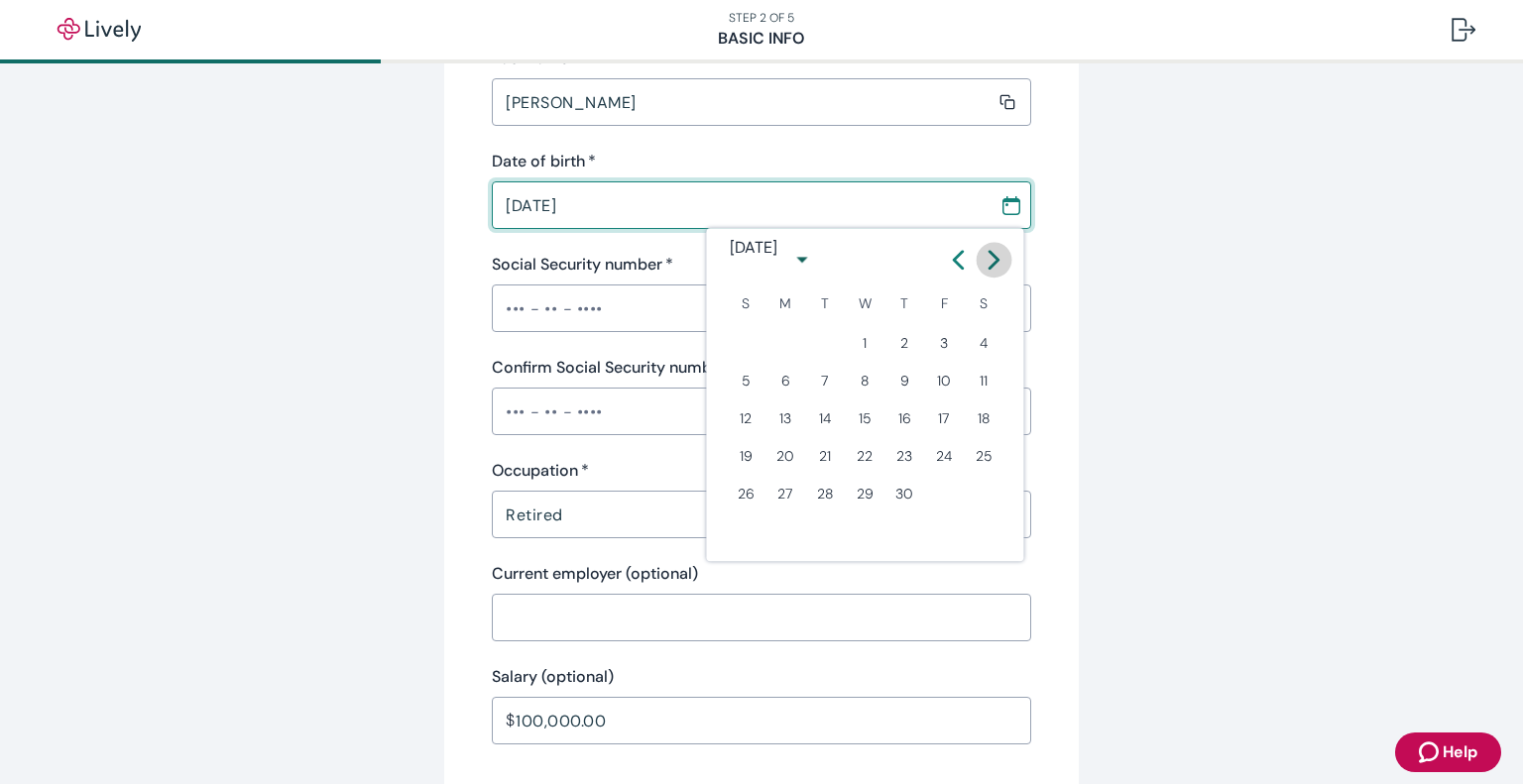 click at bounding box center [994, 260] 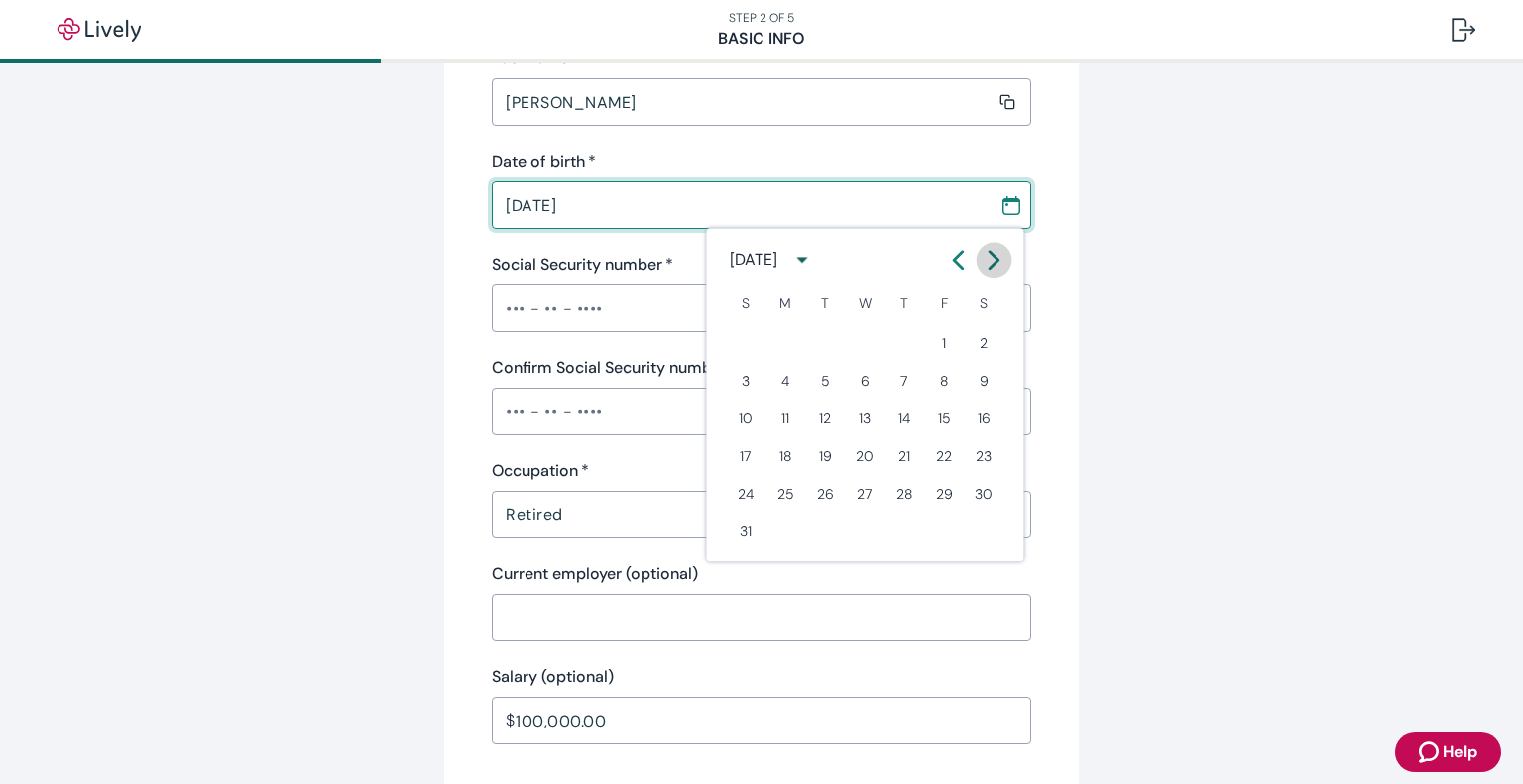 click at bounding box center (994, 260) 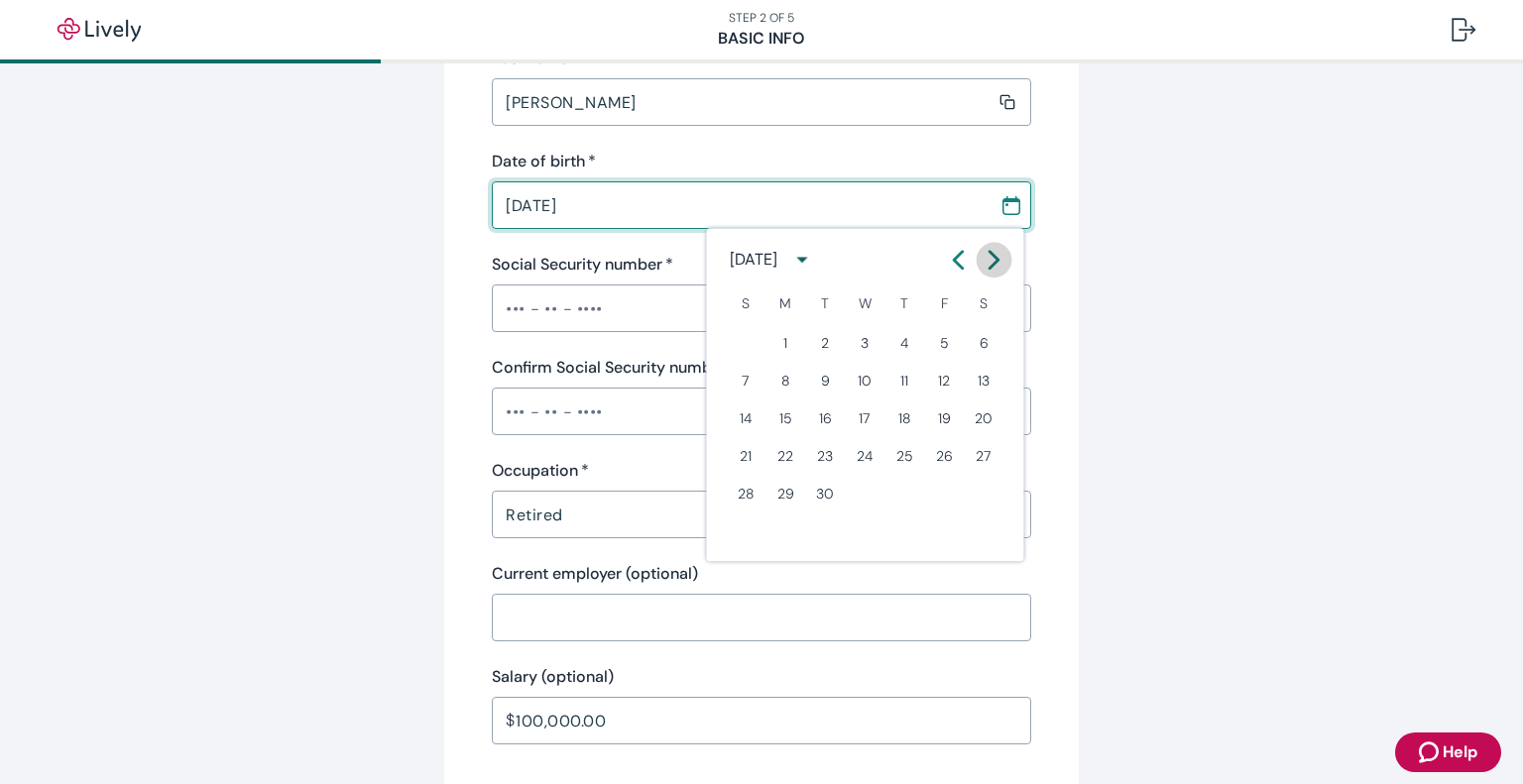 click at bounding box center (994, 260) 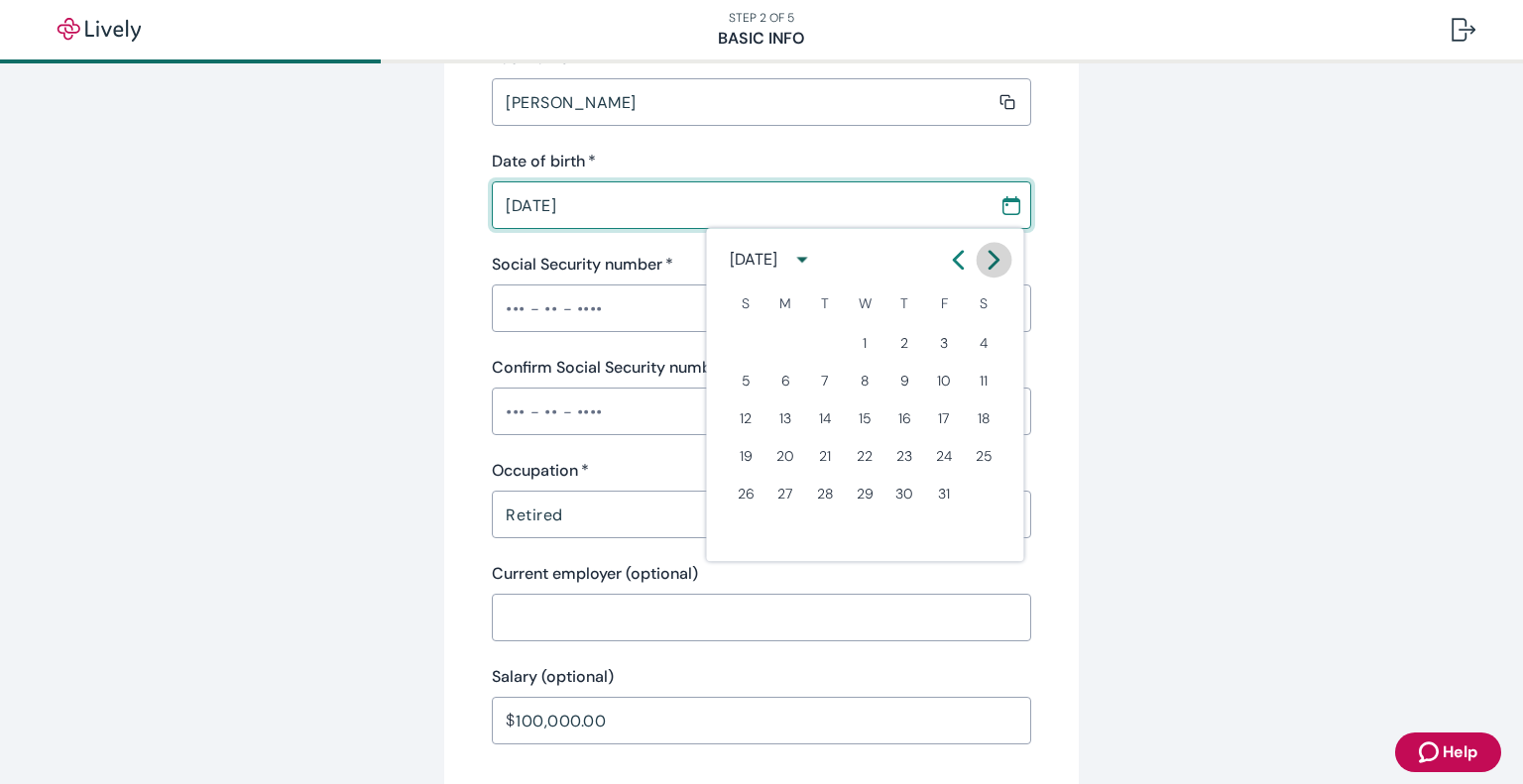 click at bounding box center [994, 260] 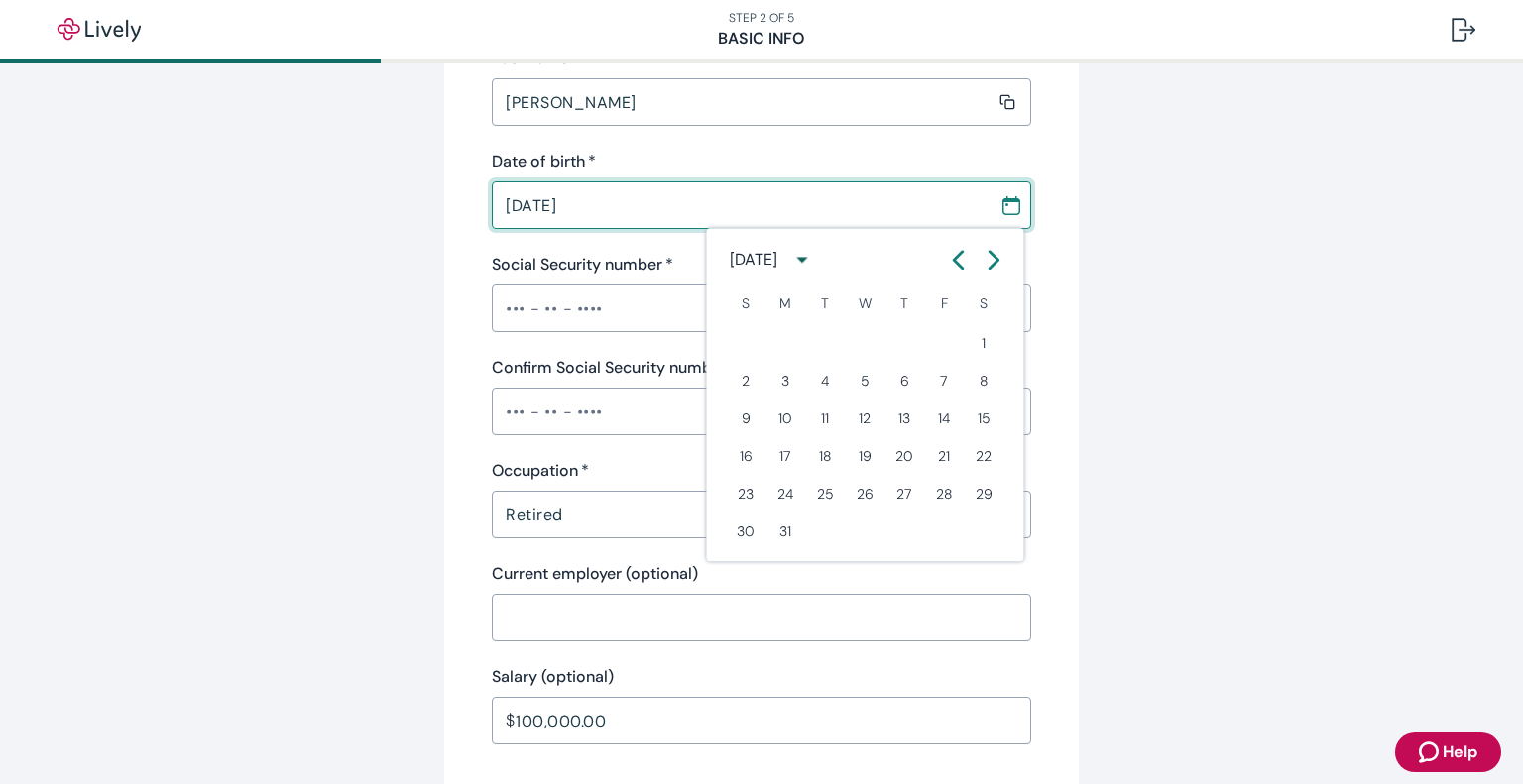 click at bounding box center (994, 260) 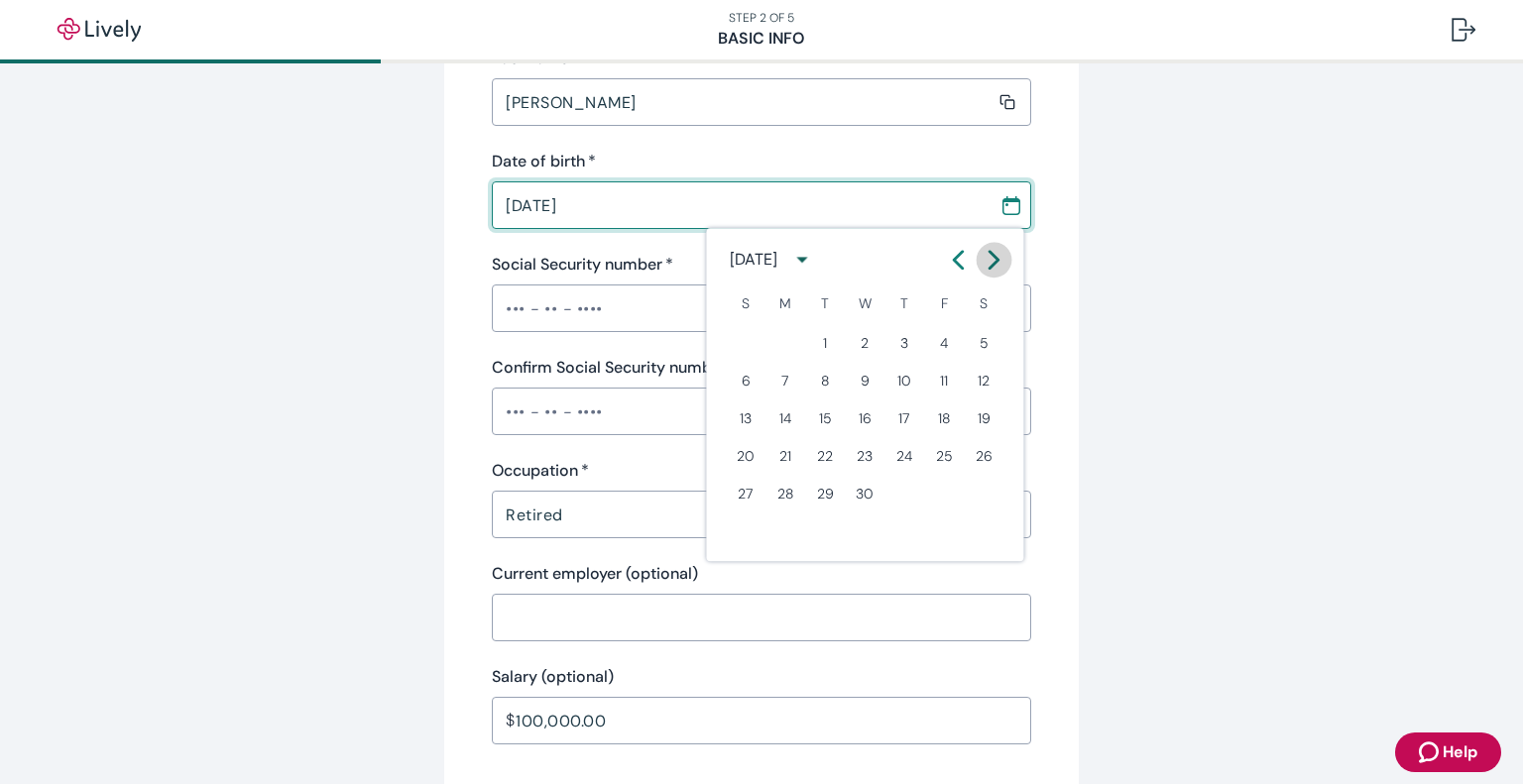 click at bounding box center (994, 260) 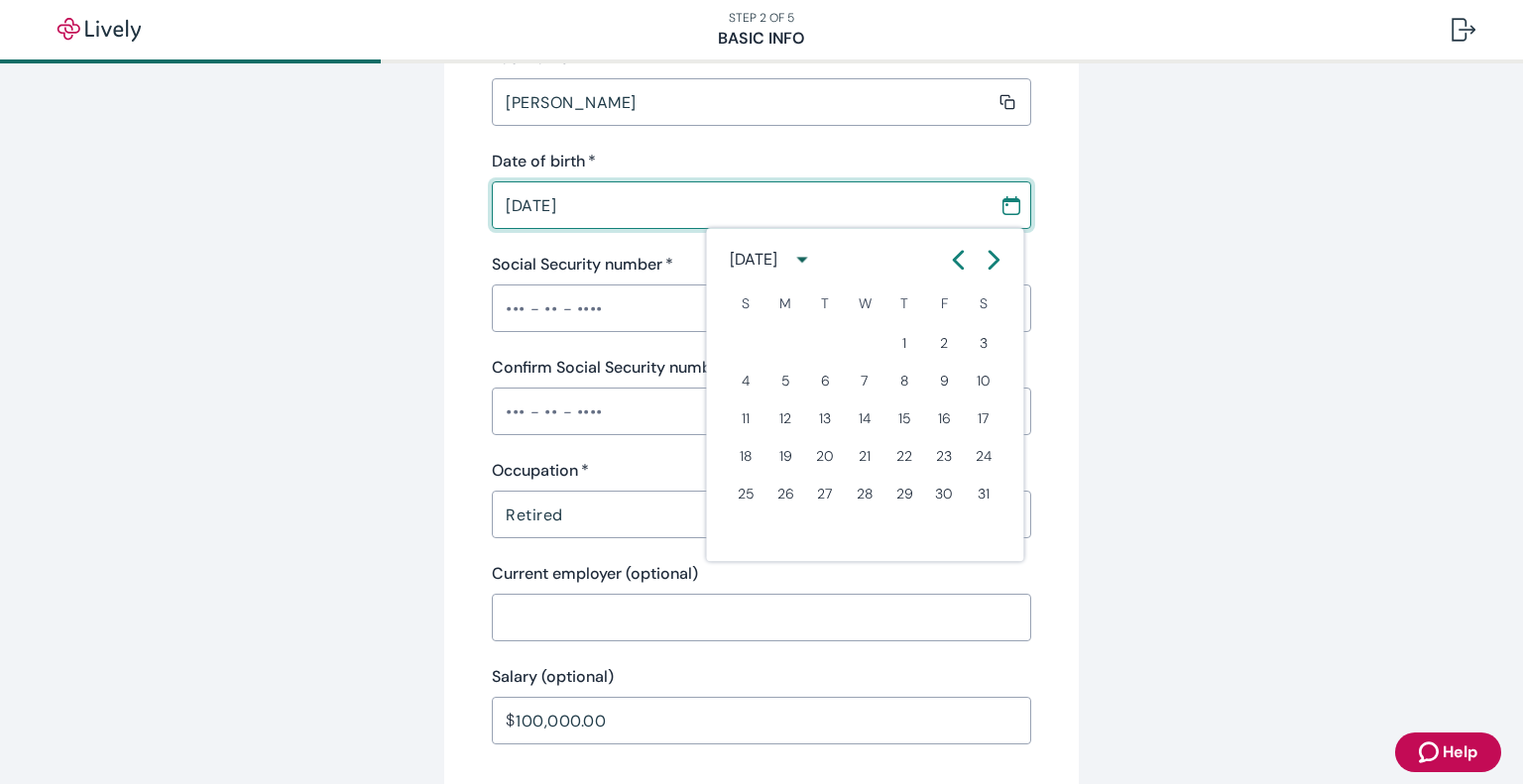 drag, startPoint x: 402, startPoint y: 625, endPoint x: 382, endPoint y: 650, distance: 32.01562 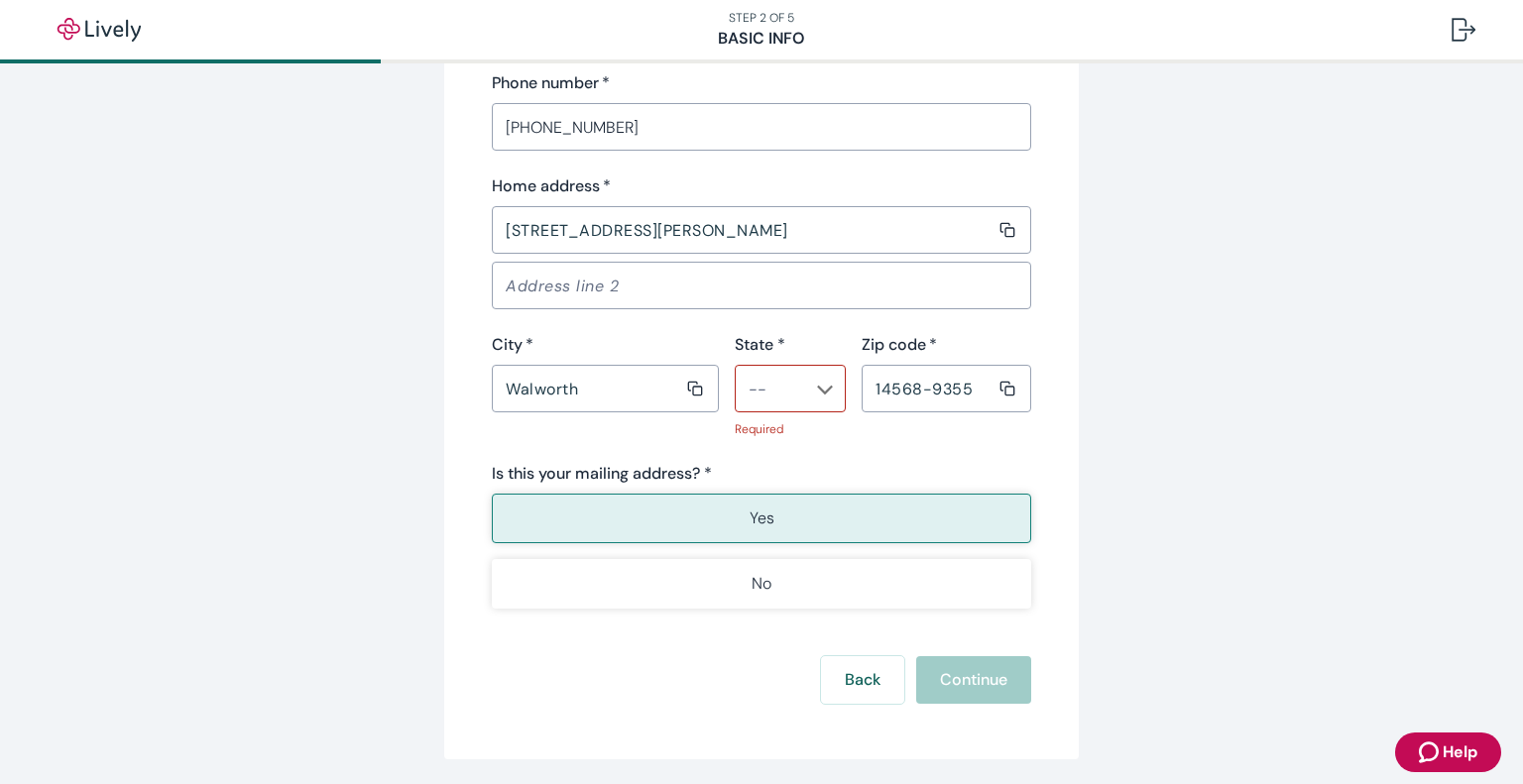scroll, scrollTop: 1224, scrollLeft: 0, axis: vertical 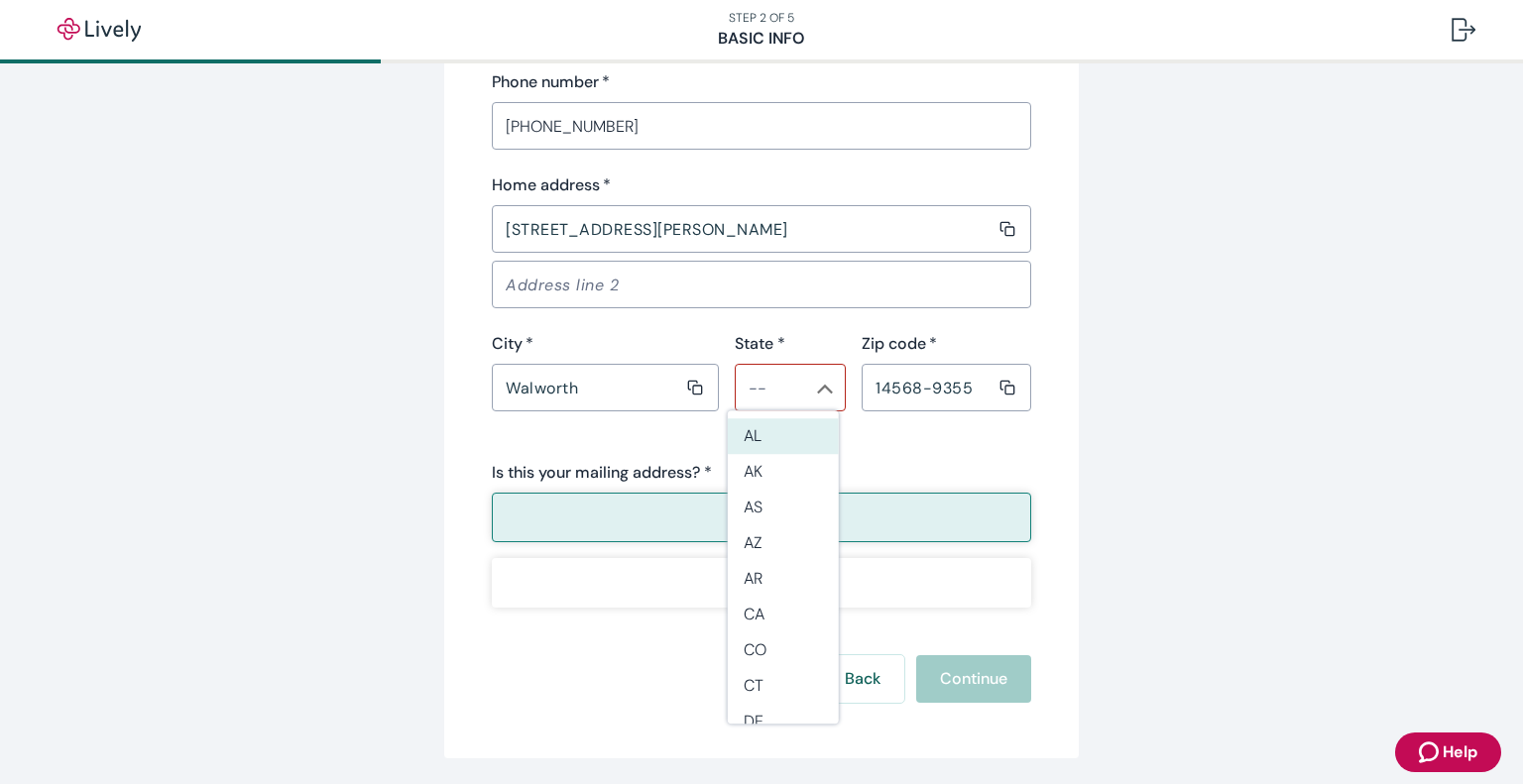 click on "​" at bounding box center [790, 388] 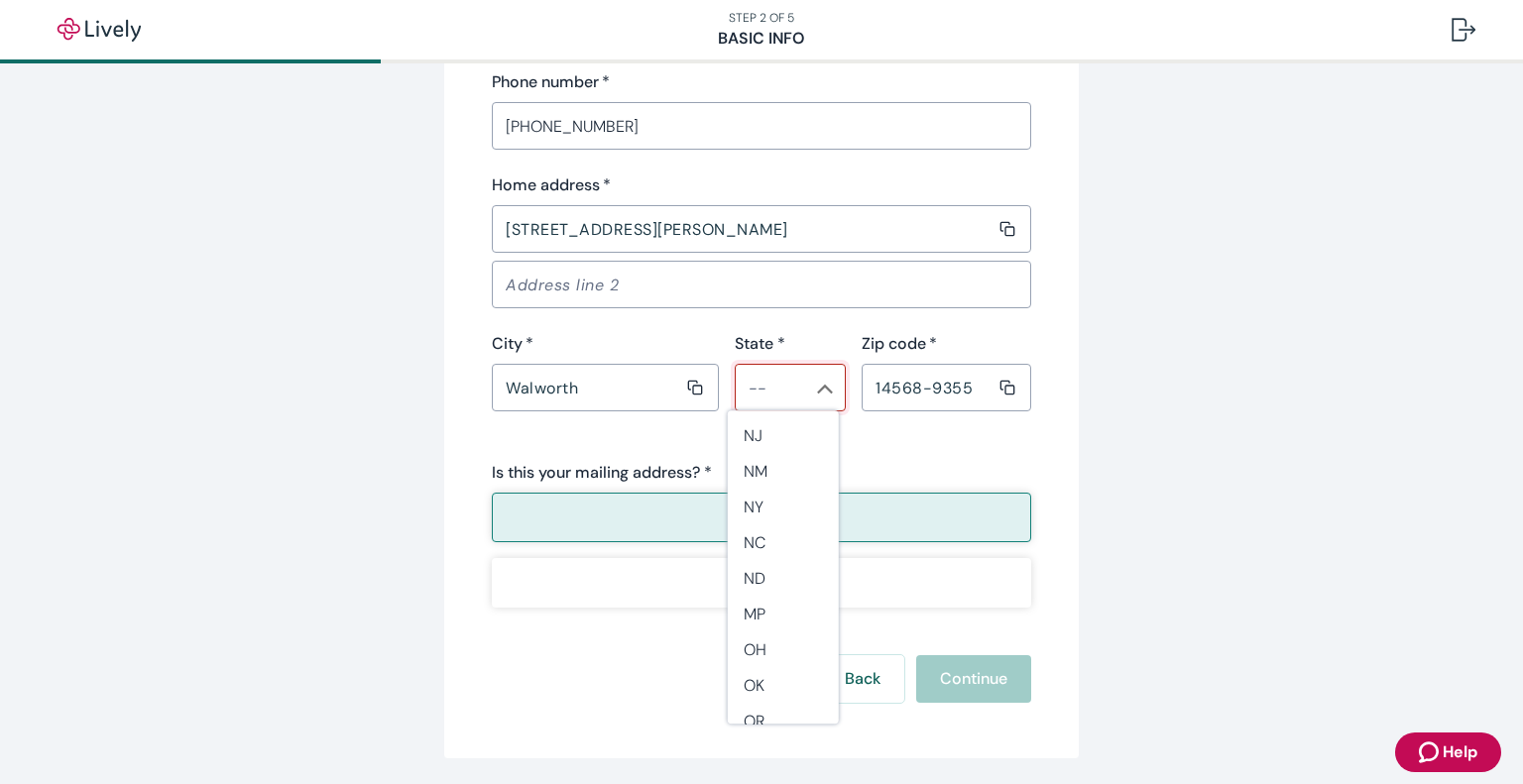 scroll, scrollTop: 1216, scrollLeft: 0, axis: vertical 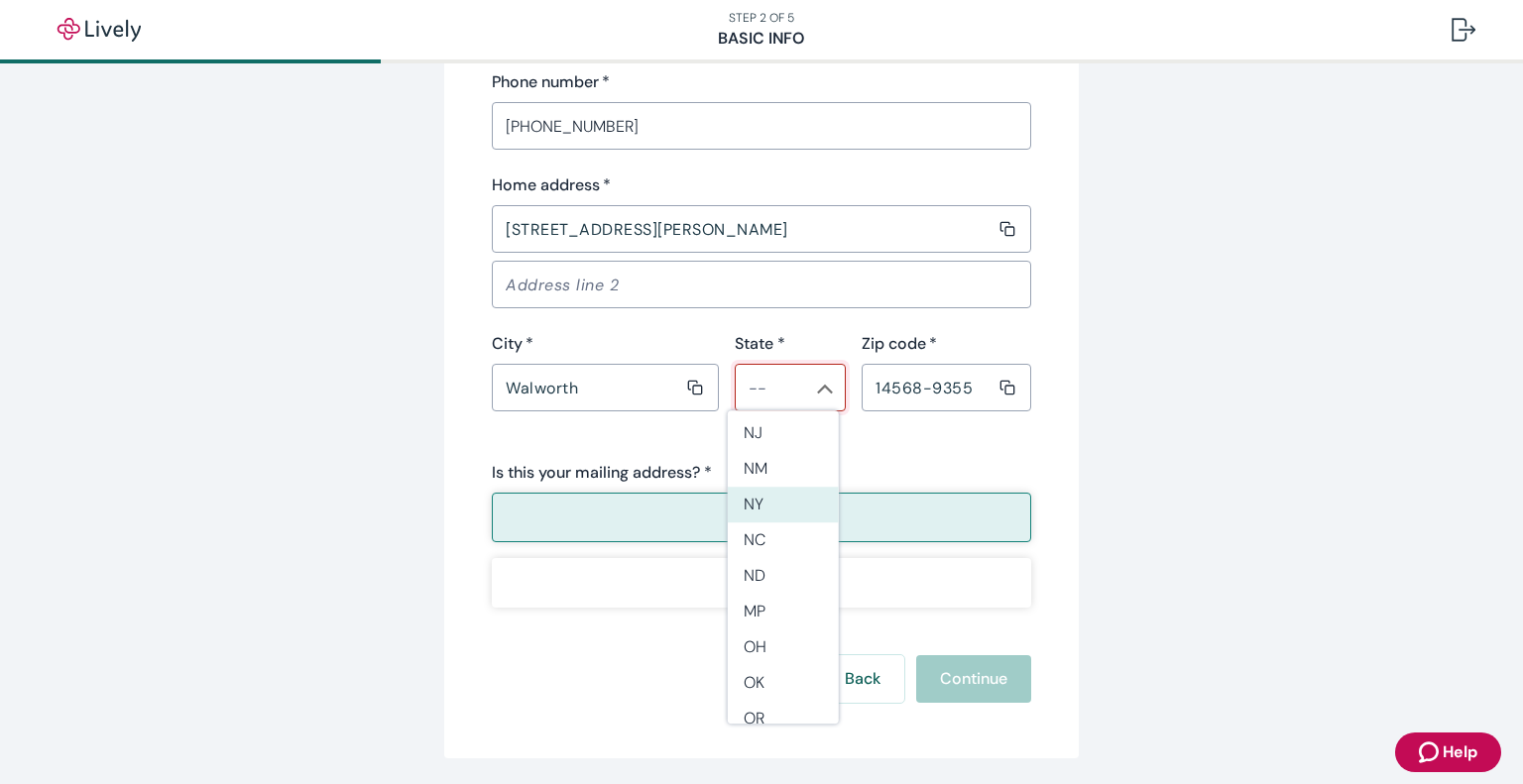 click on "NY" at bounding box center (783, 504) 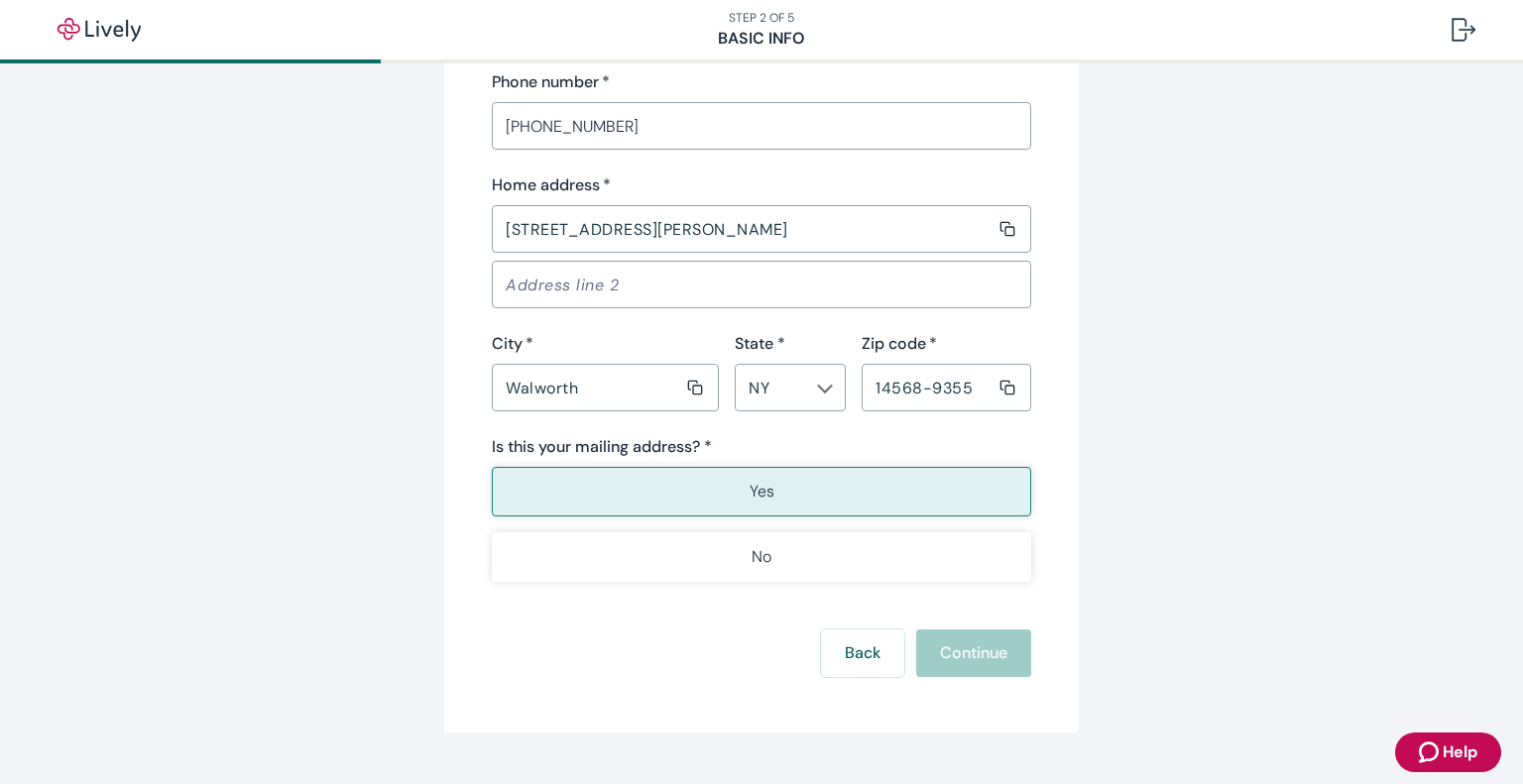click on "Back Continue" at bounding box center [762, 653] 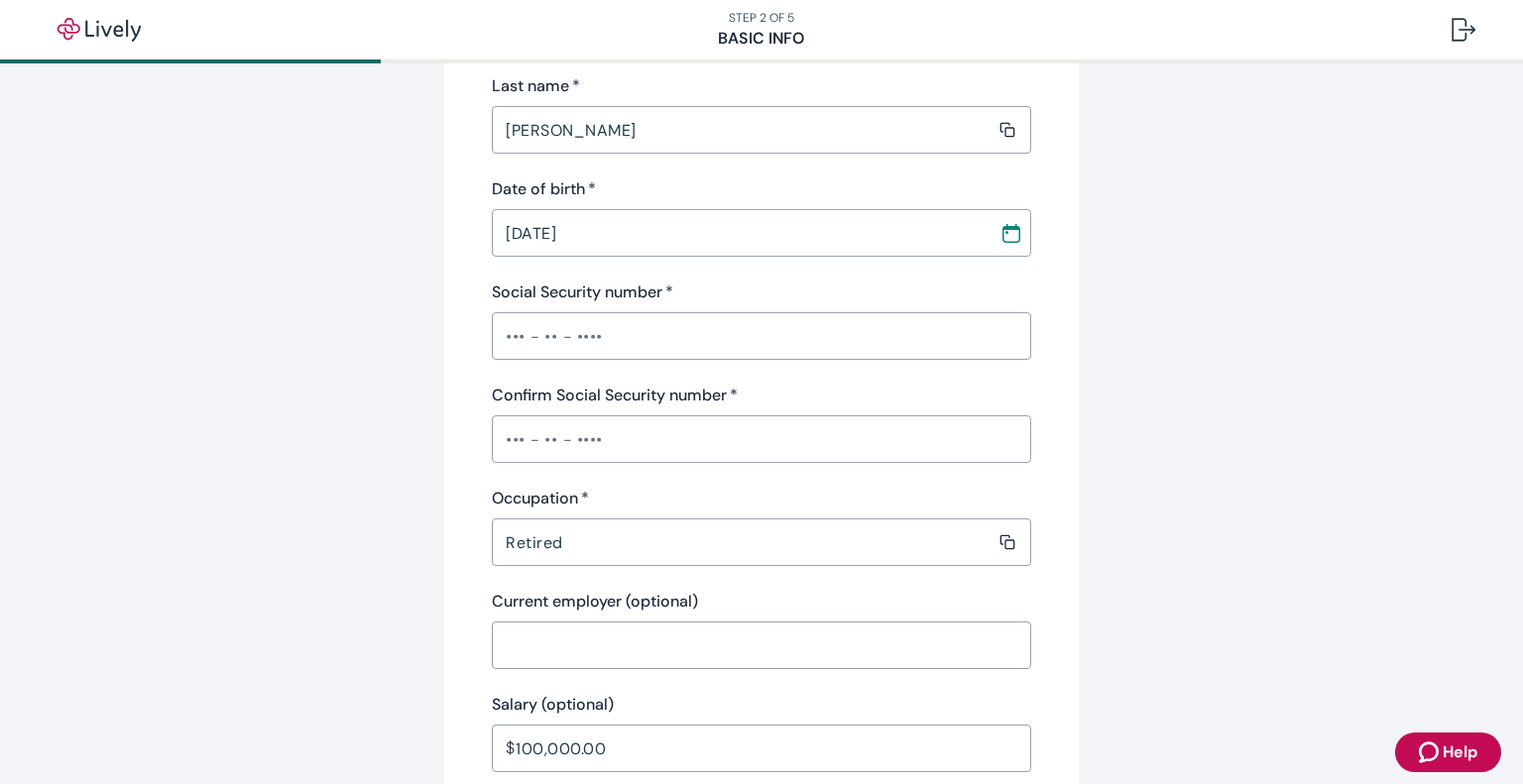 scroll, scrollTop: 418, scrollLeft: 0, axis: vertical 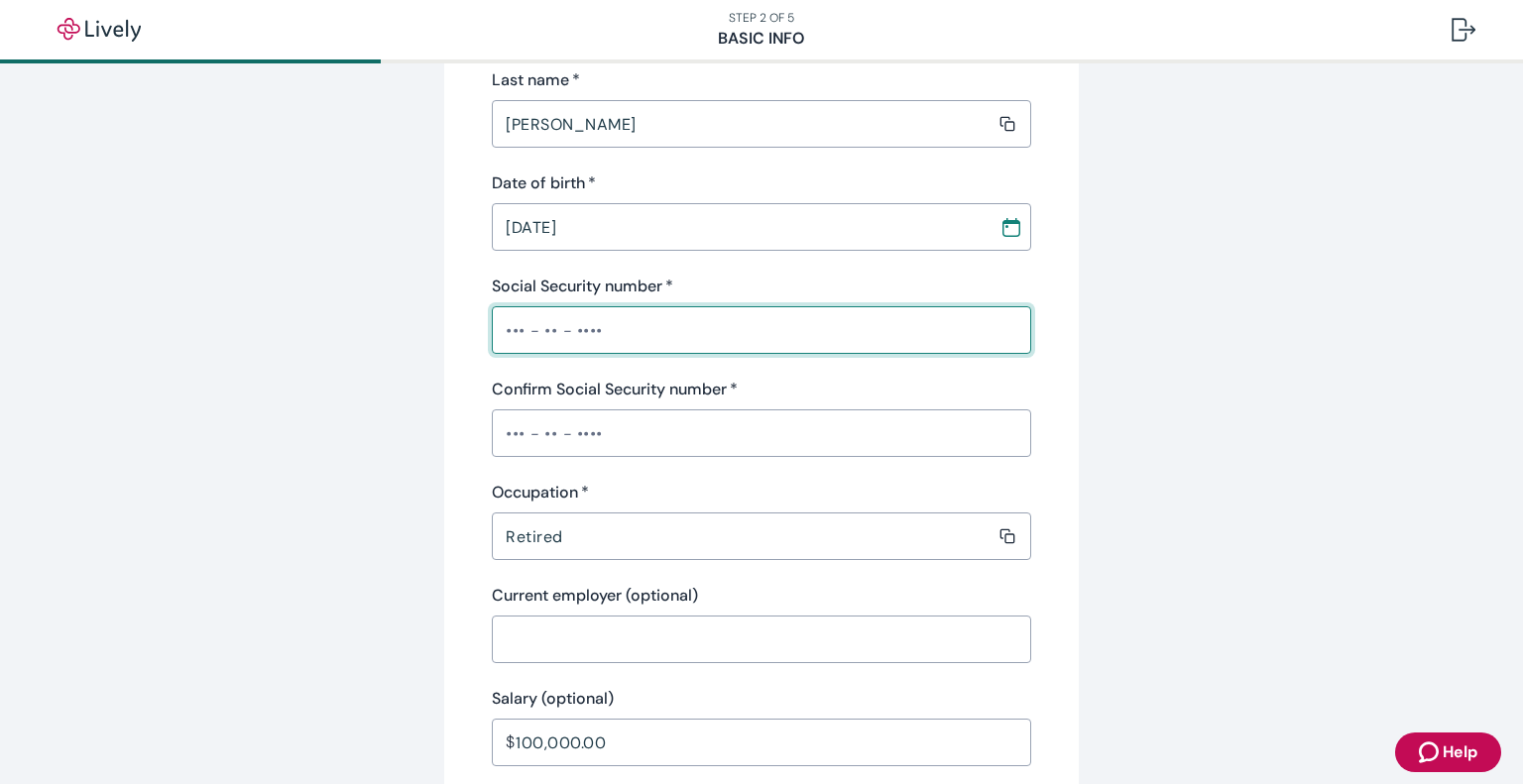 click on "Social Security number   *" at bounding box center [762, 330] 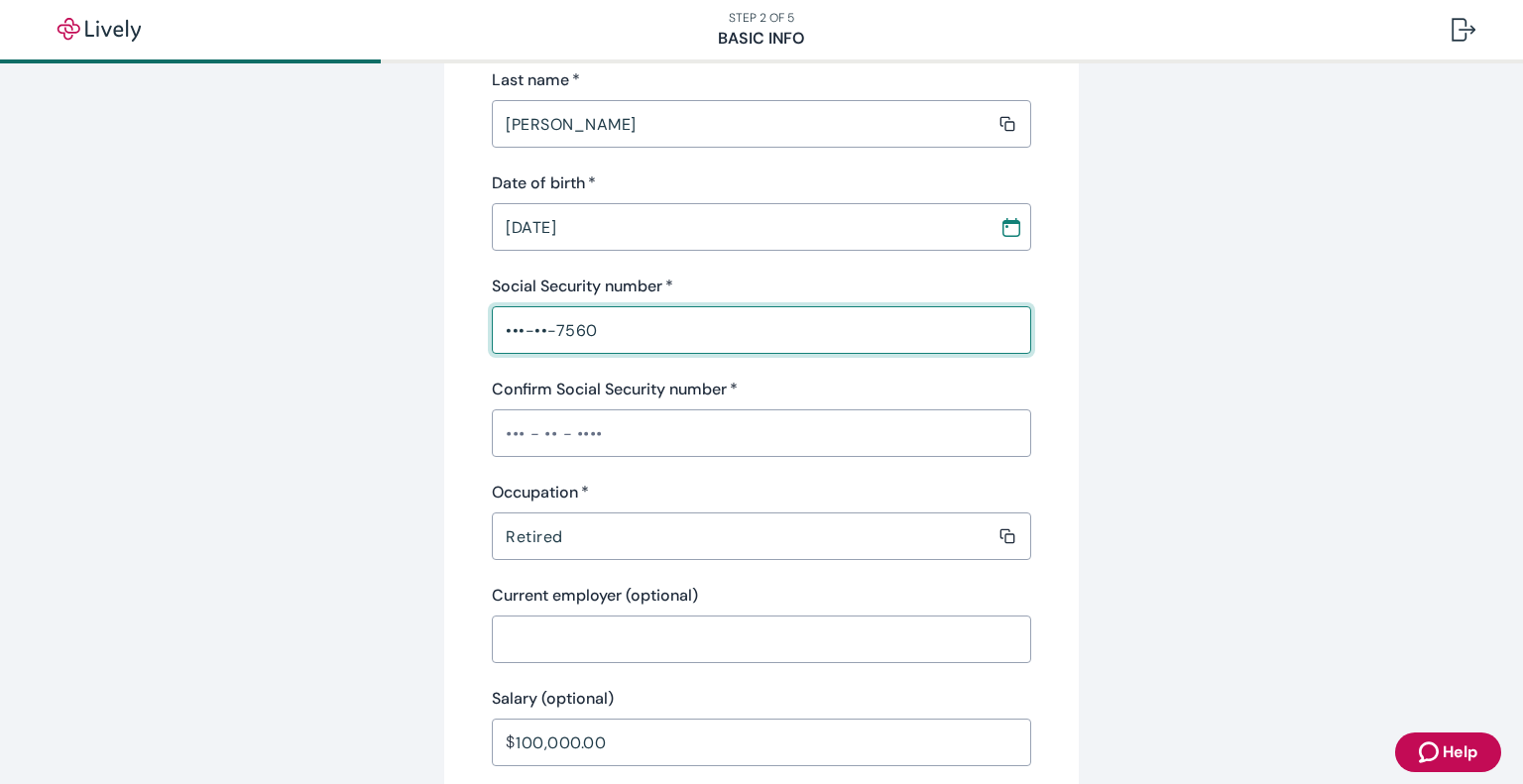 type on "•••-••-7560" 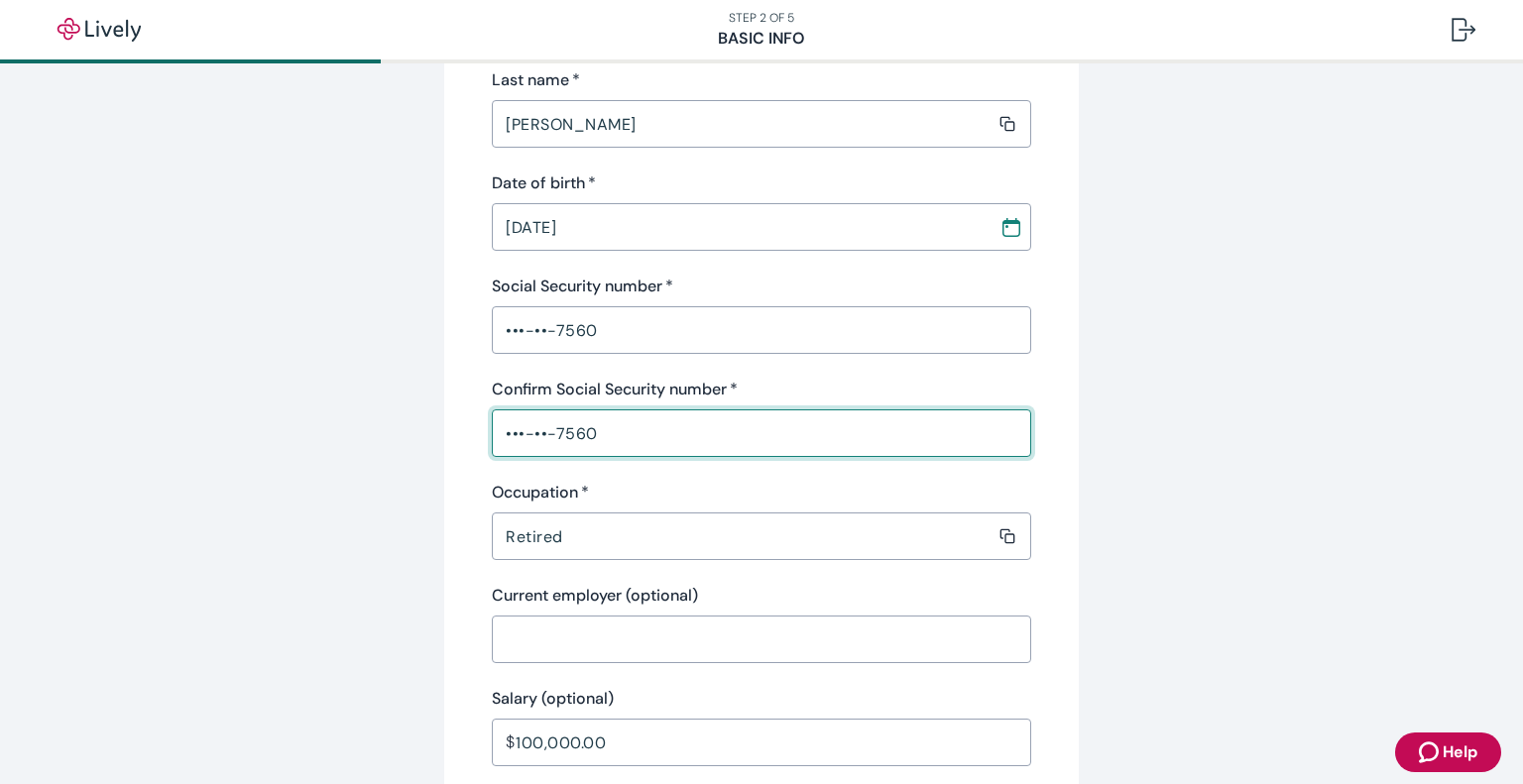 type on "•••-••-7560" 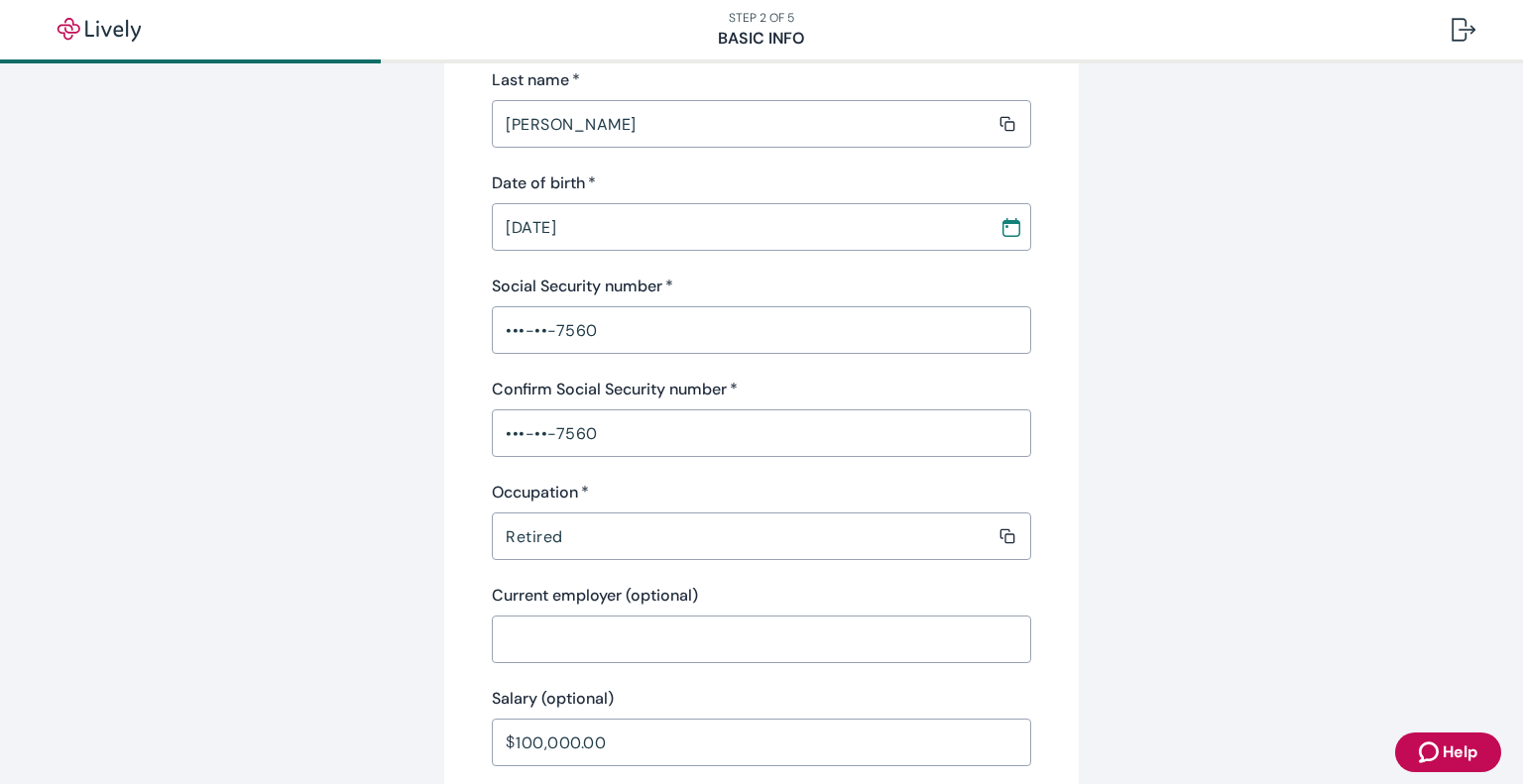 type 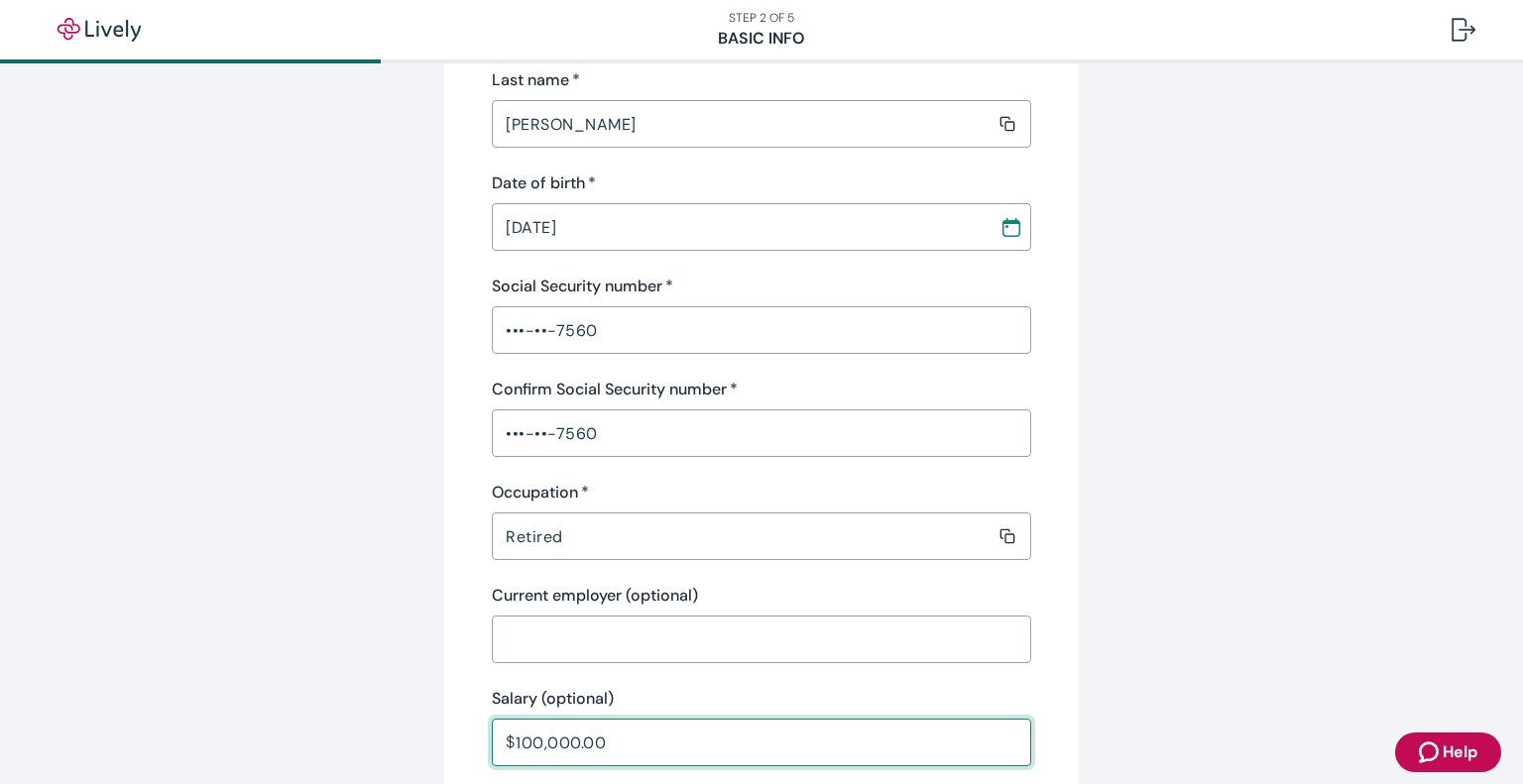 scroll, scrollTop: 926, scrollLeft: 0, axis: vertical 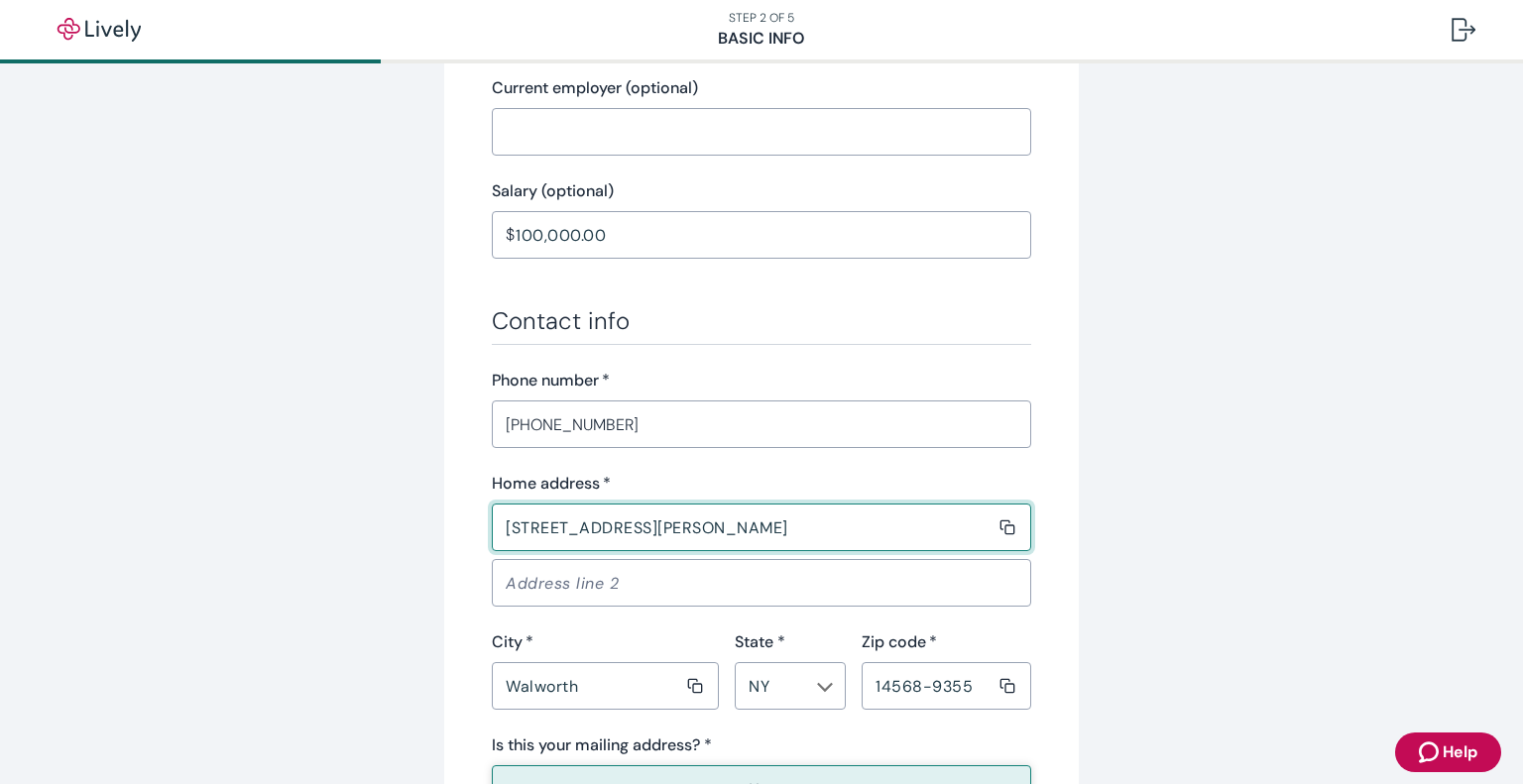 type 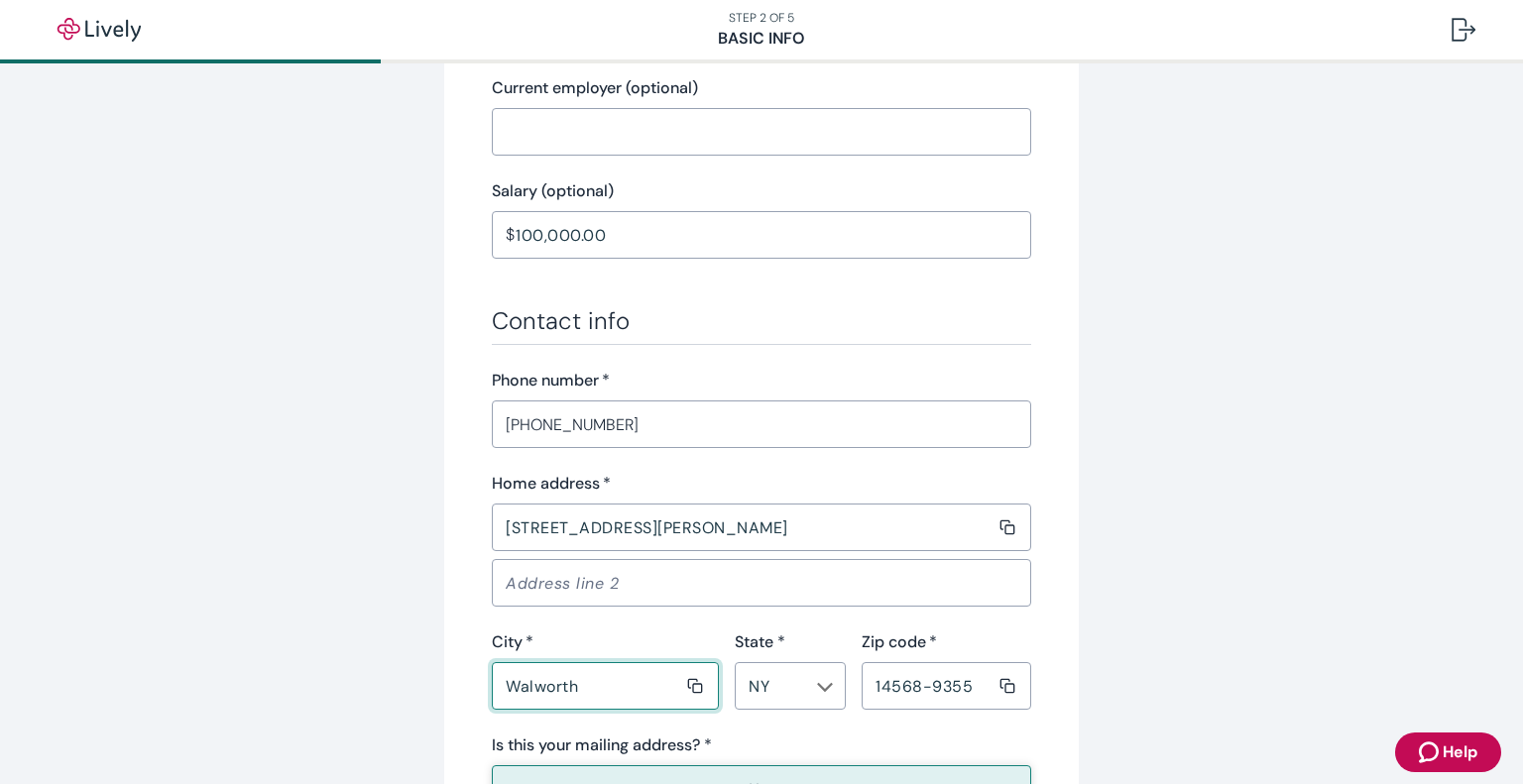 type 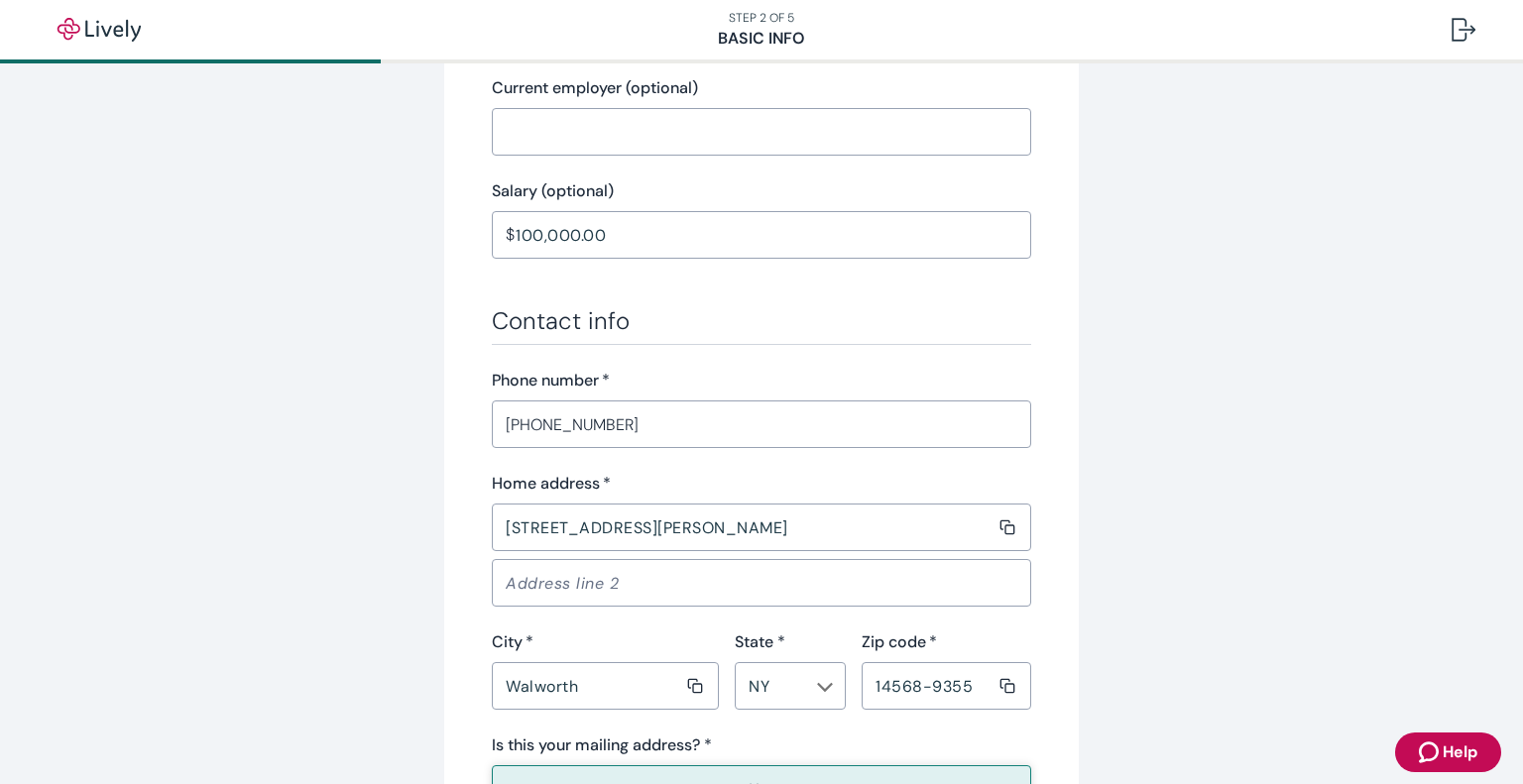 type 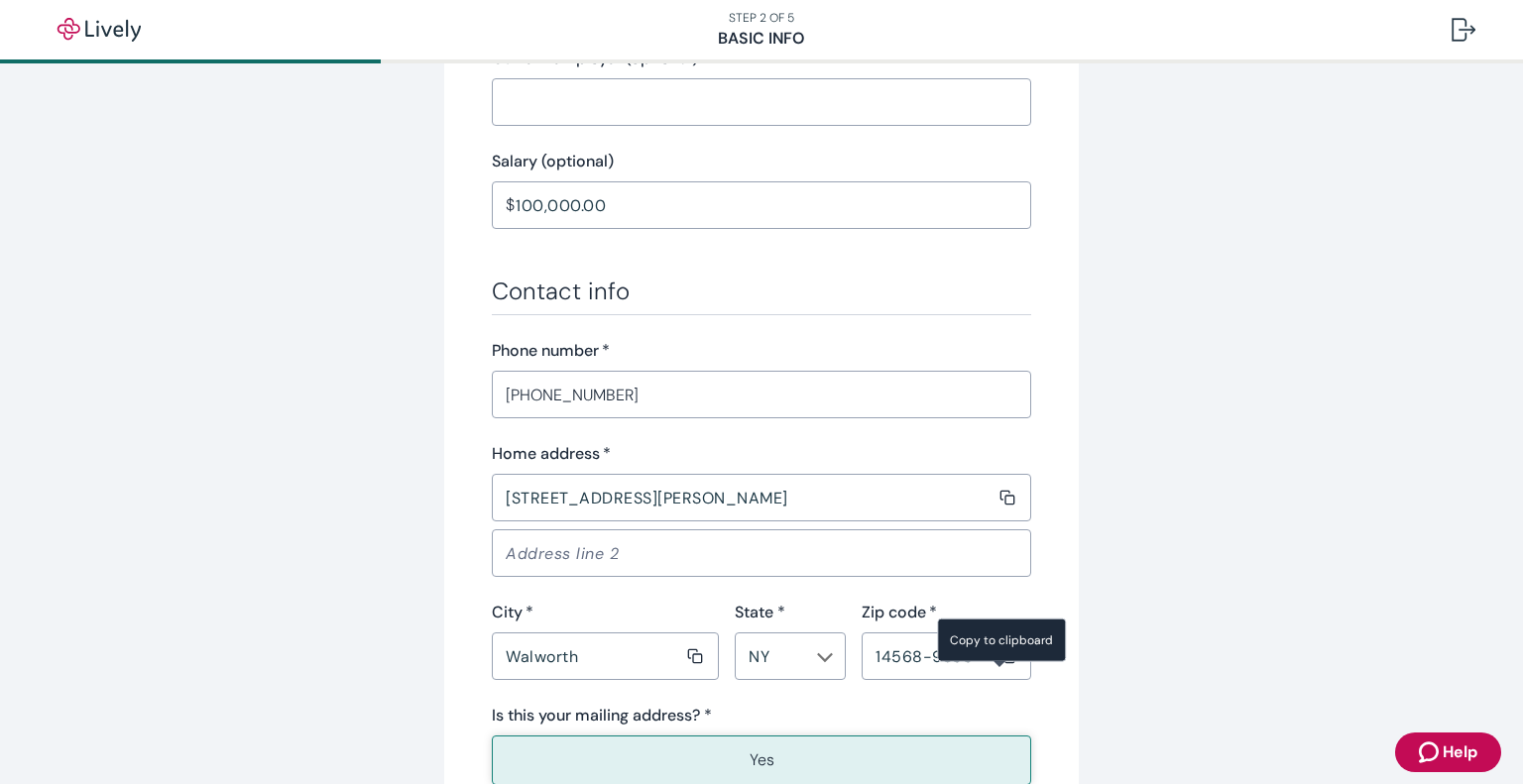 type on "true" 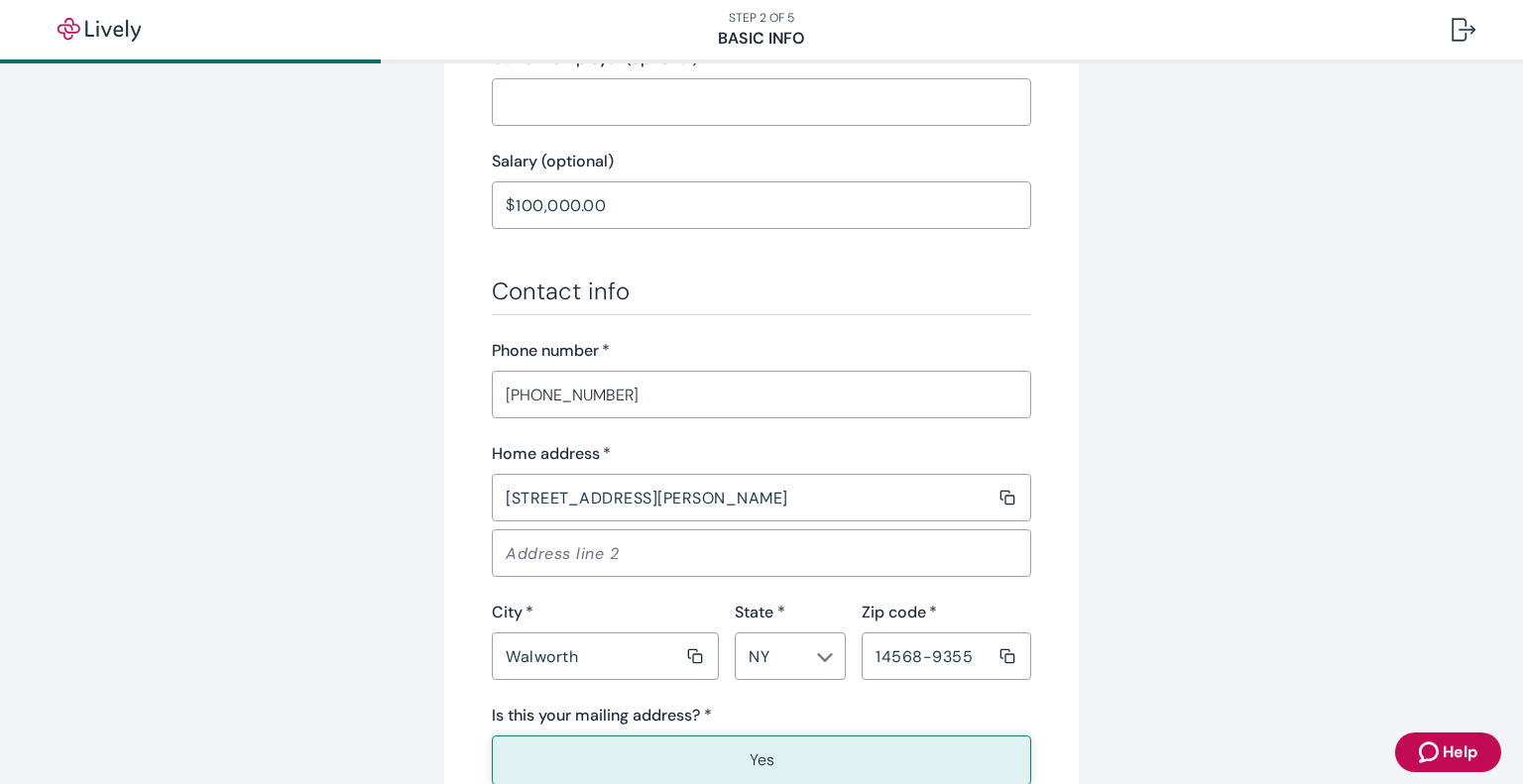 scroll, scrollTop: 1267, scrollLeft: 0, axis: vertical 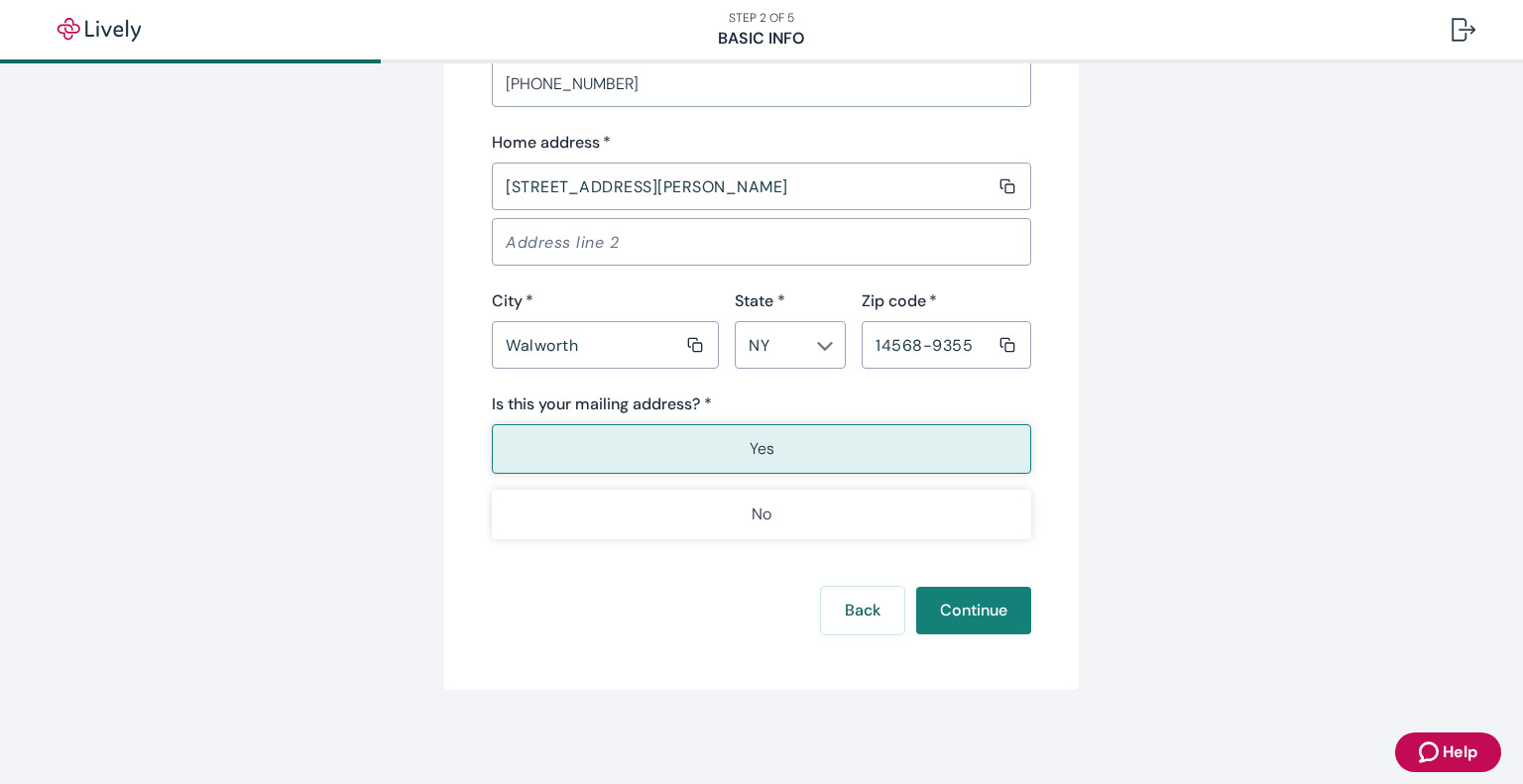 type on "false" 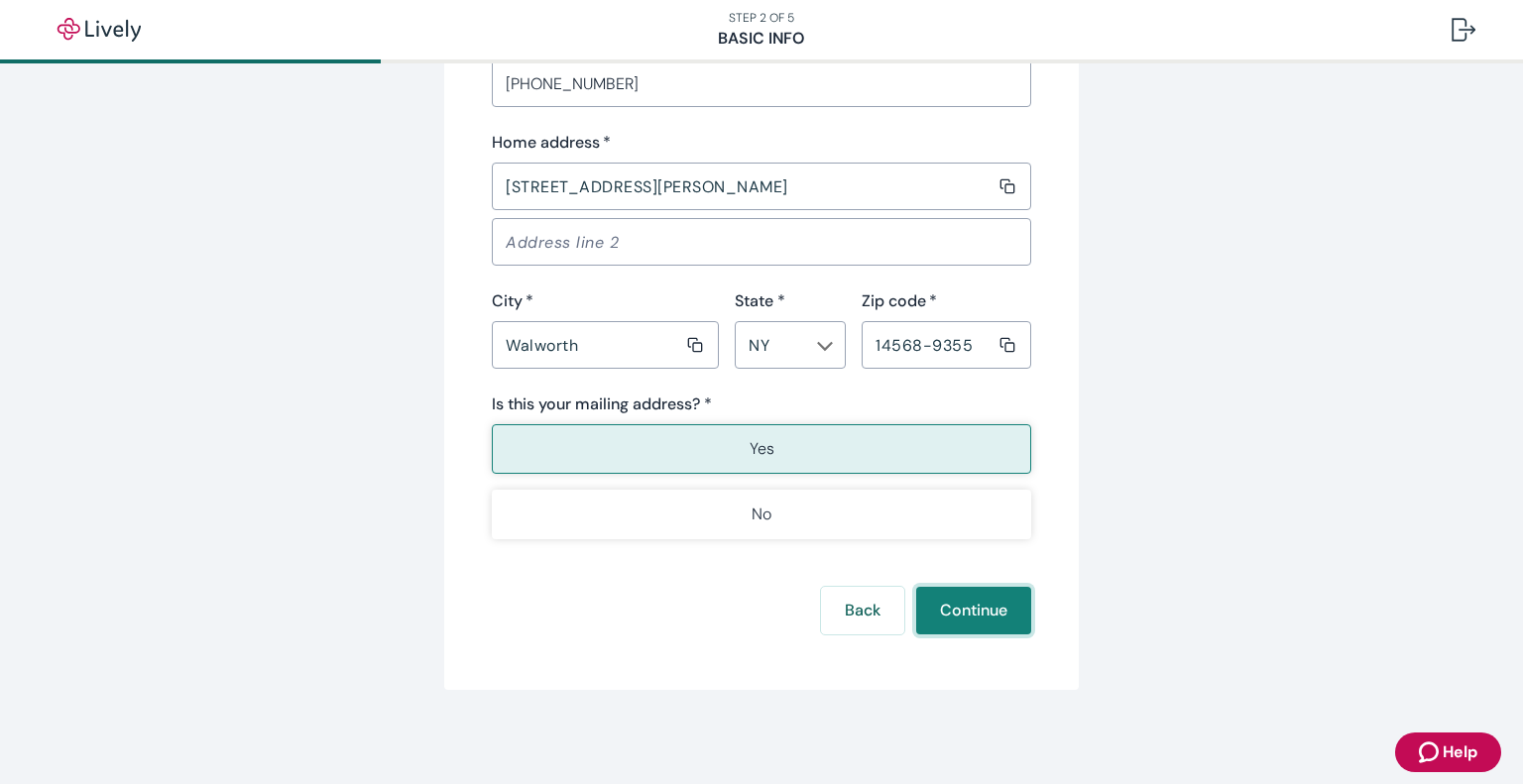click on "Continue" at bounding box center [974, 611] 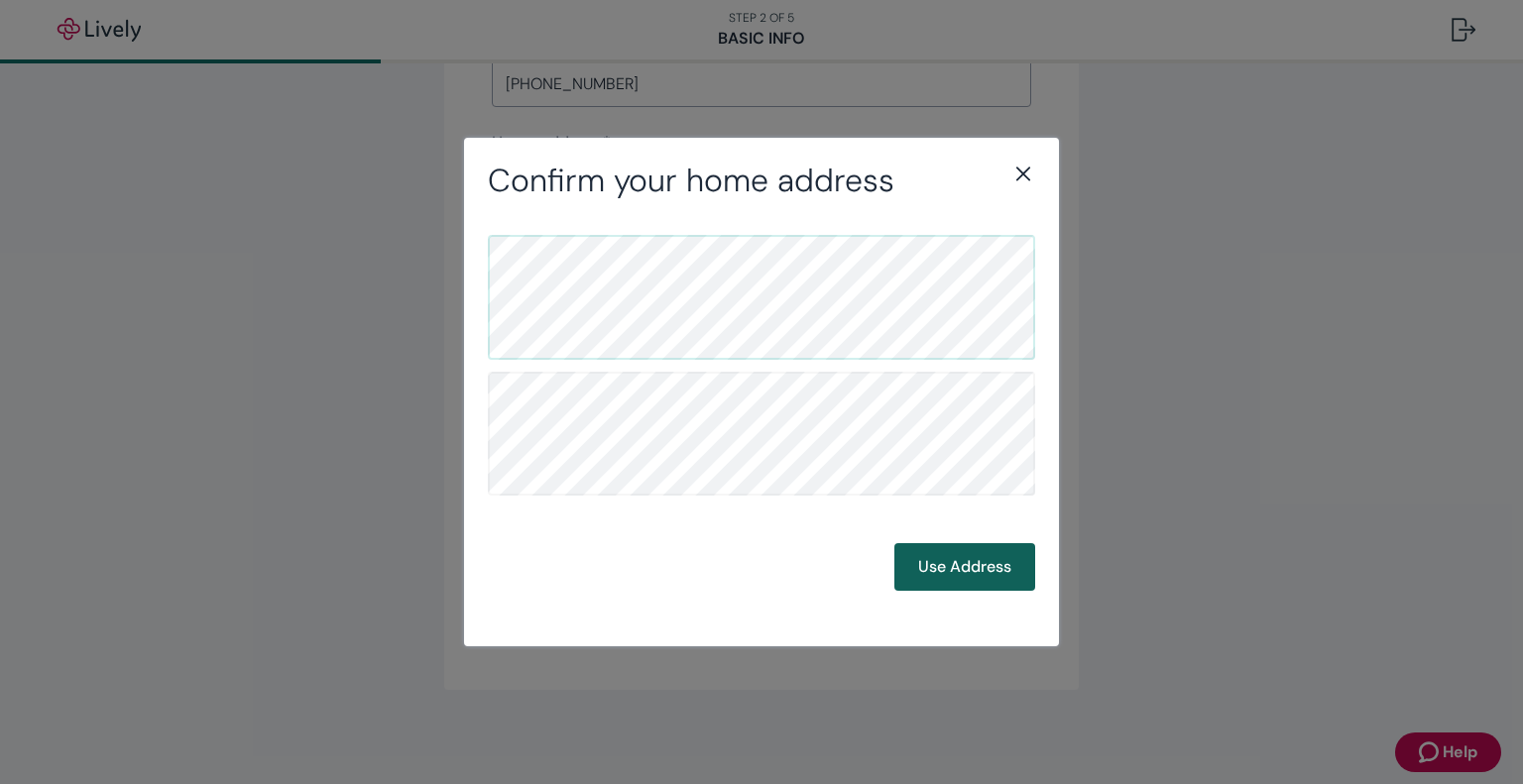 click on "Use Address" at bounding box center (965, 567) 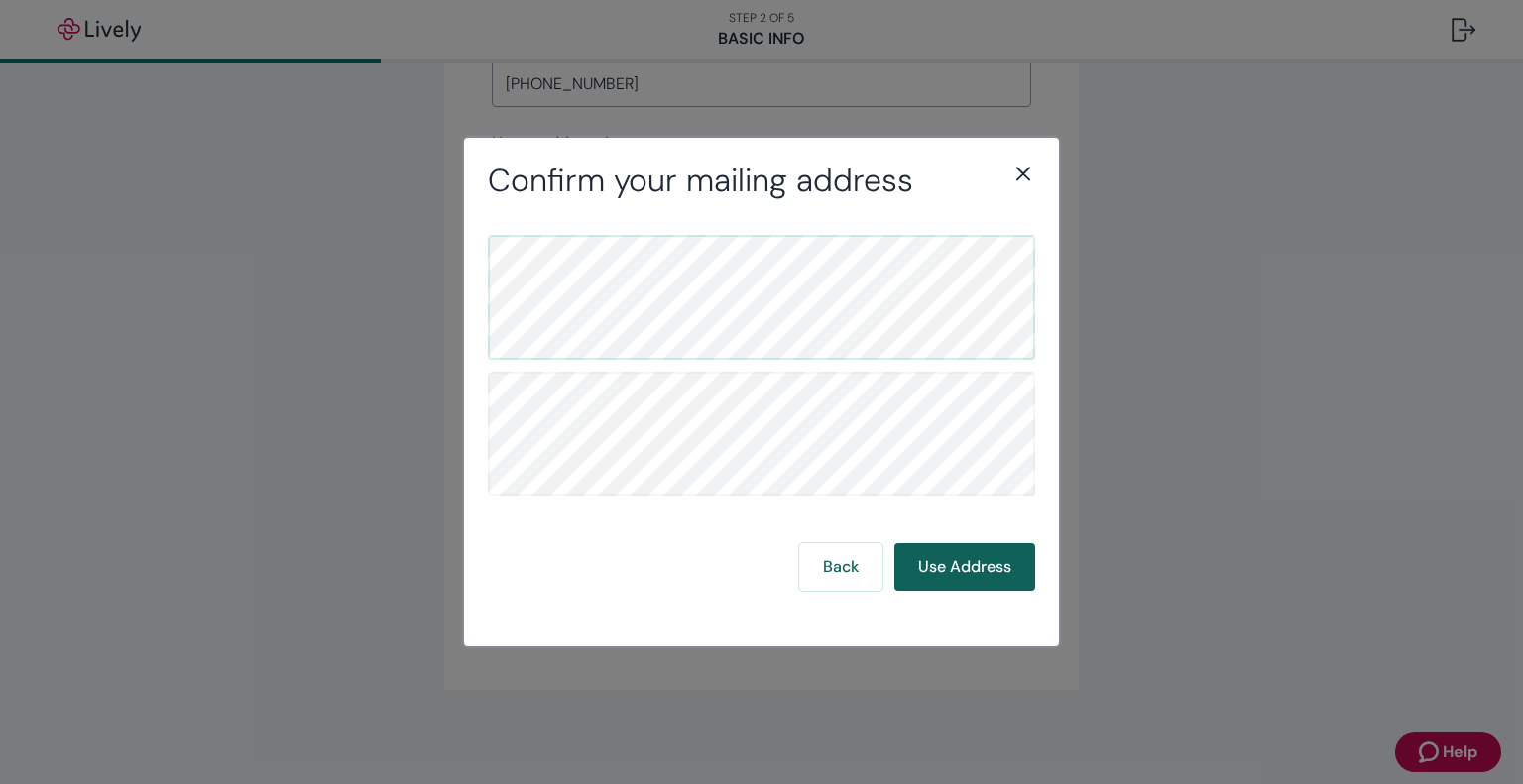 click on "Use Address" at bounding box center (965, 567) 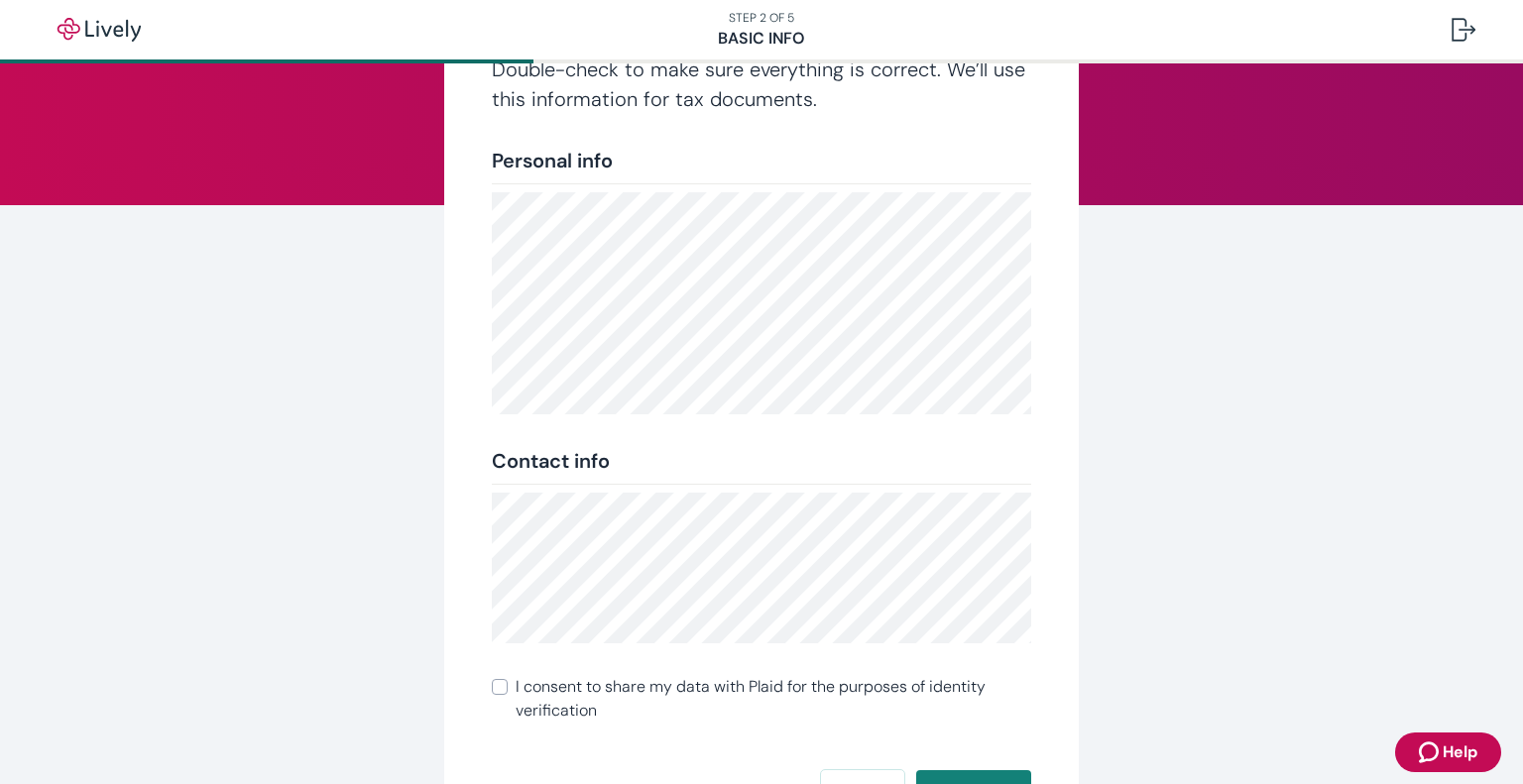 scroll, scrollTop: 340, scrollLeft: 0, axis: vertical 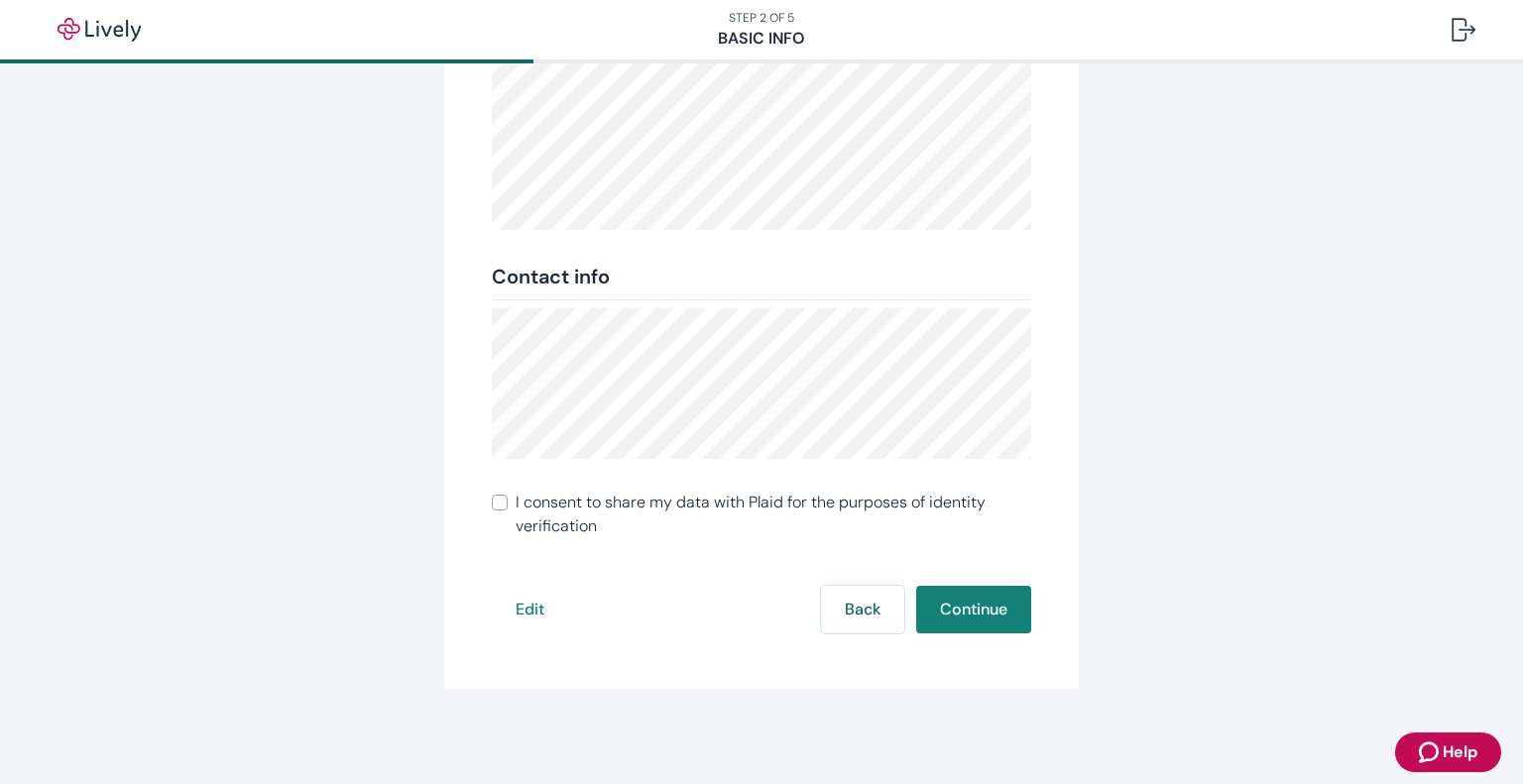 click on "I consent to share my data with Plaid for the purposes of identity verification" at bounding box center [500, 503] 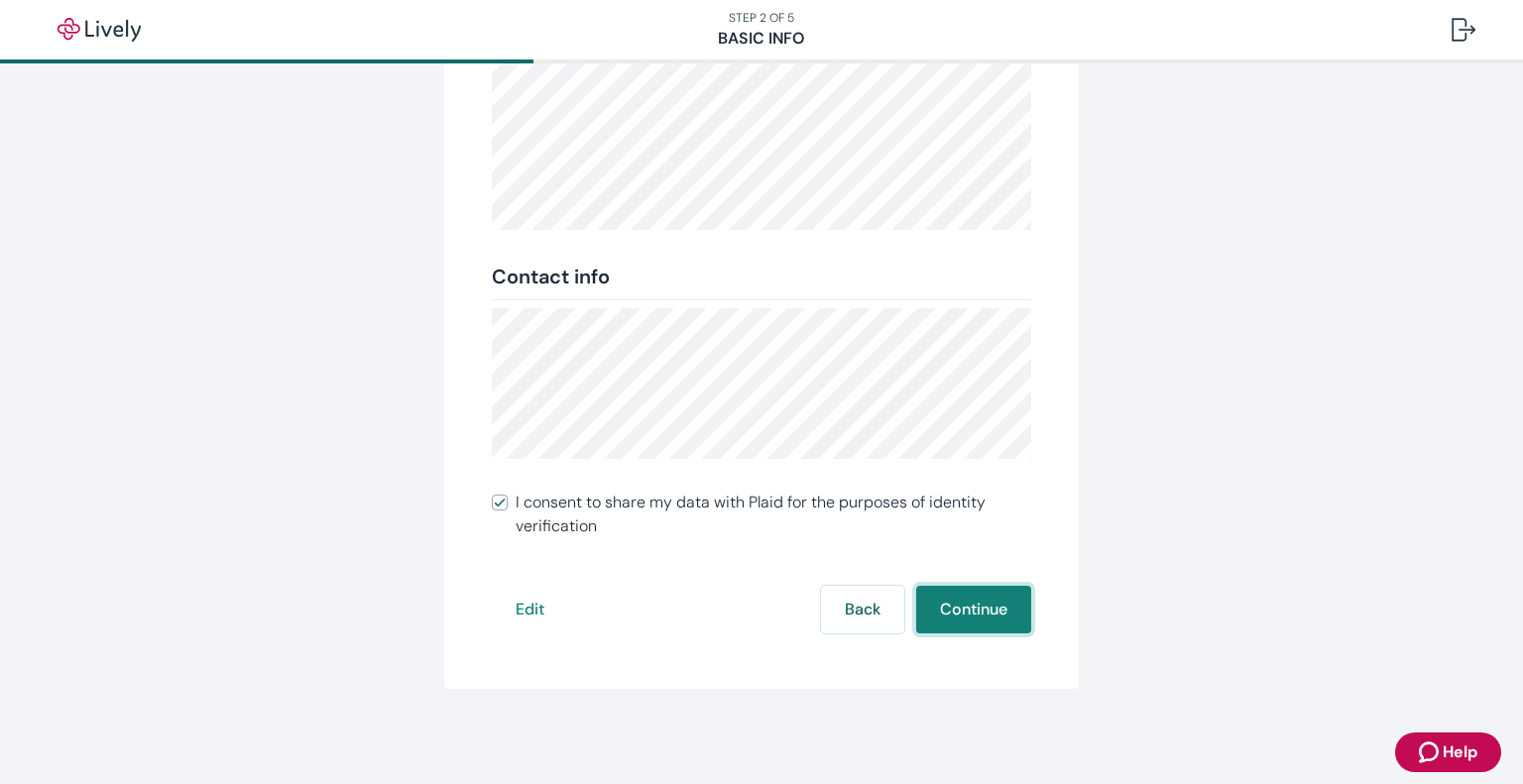 click on "Continue" at bounding box center [974, 610] 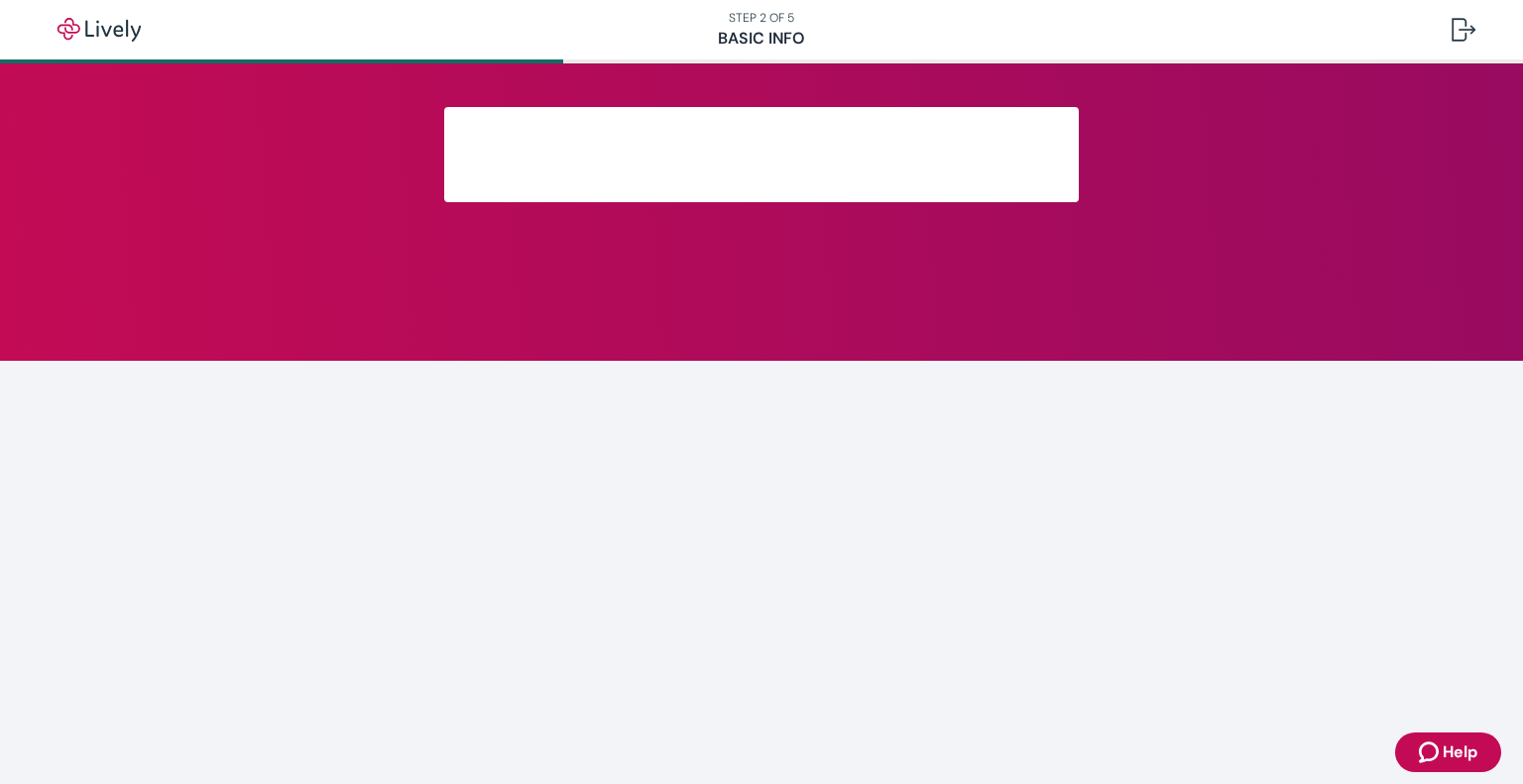 scroll, scrollTop: 0, scrollLeft: 0, axis: both 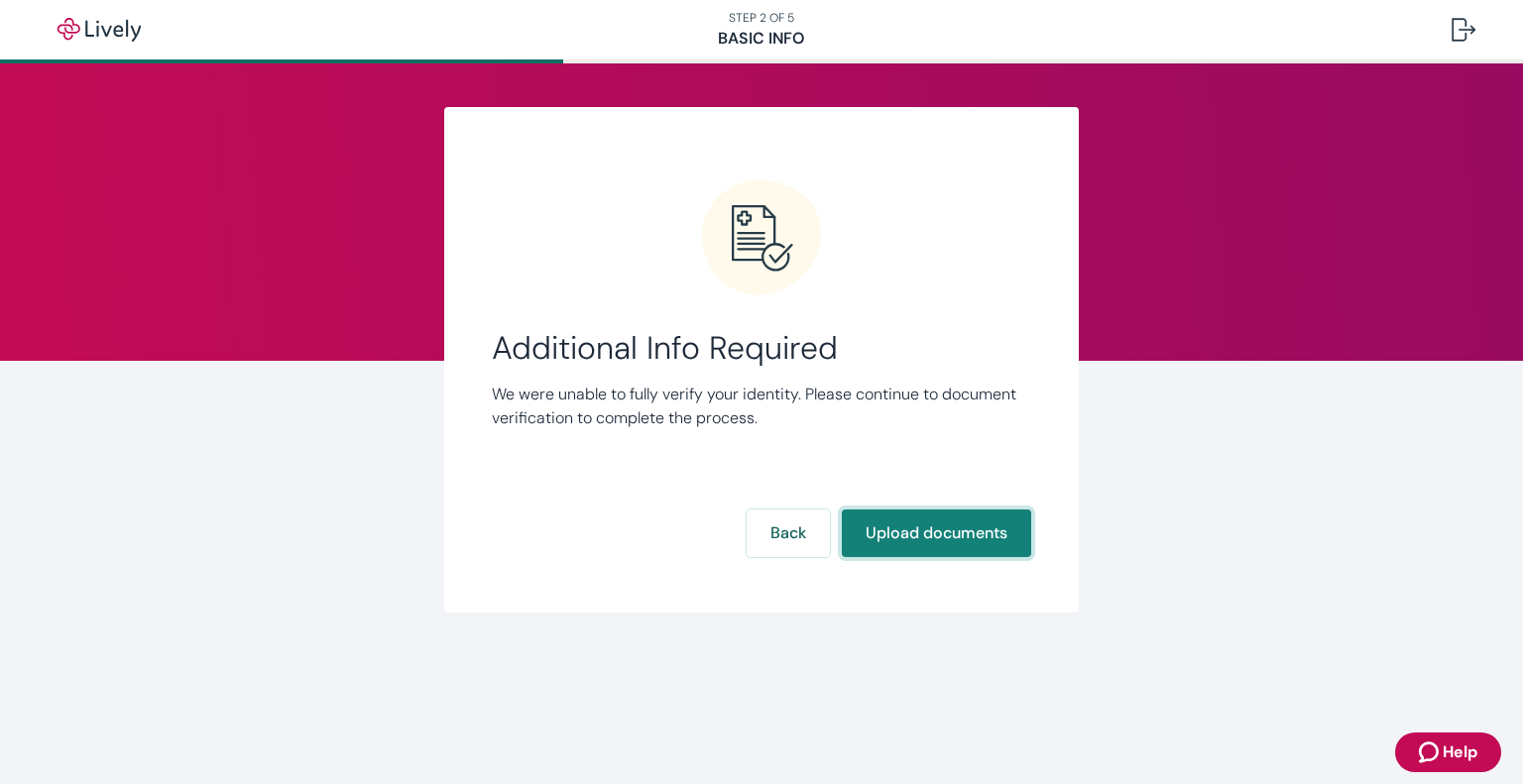 click on "Upload documents" at bounding box center [936, 533] 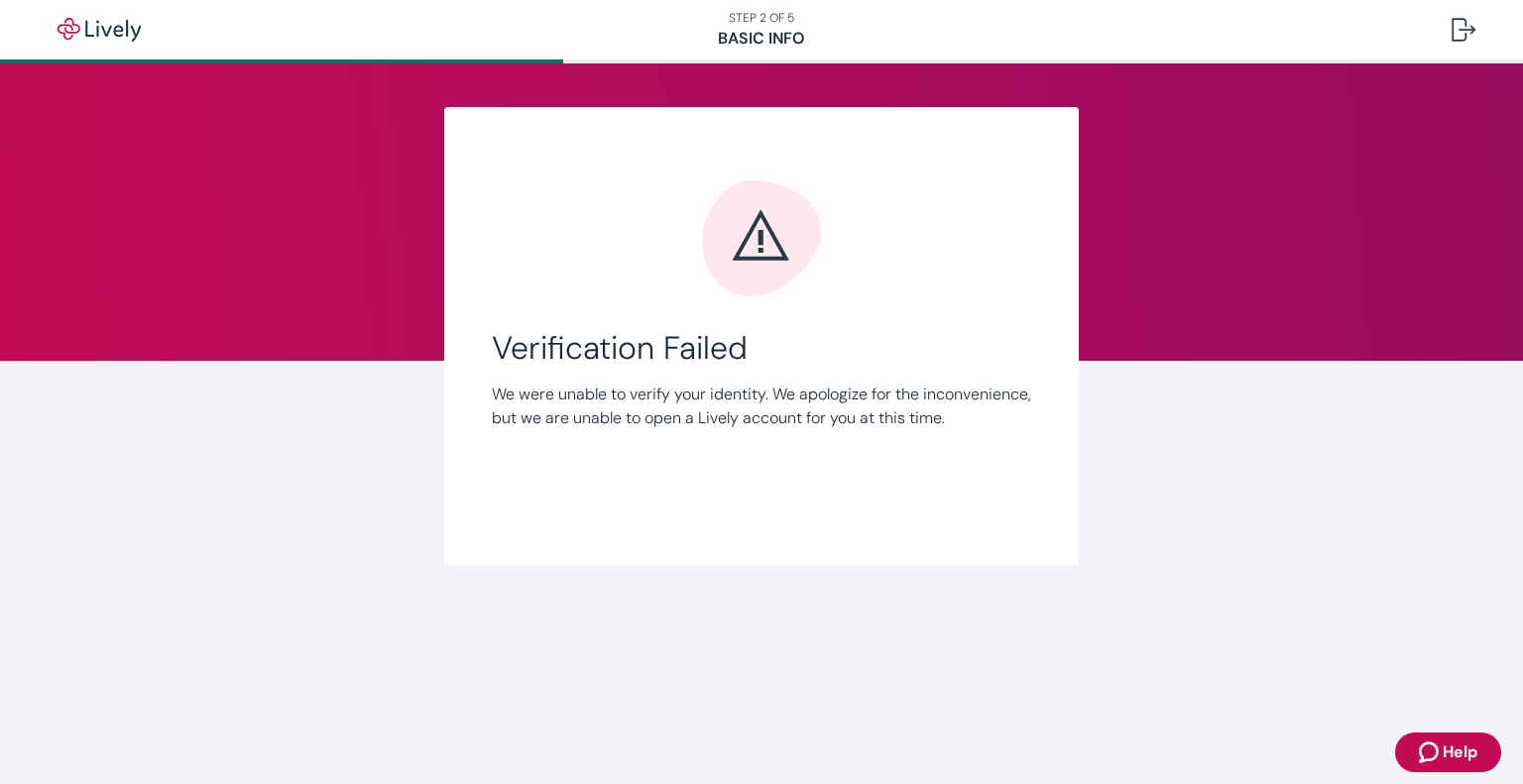 click on "Link Account Verification Failed We were unable to verify your identity. We apologize for the inconvenience, but we are unable to open a Lively account for you at this time." at bounding box center [762, 423] 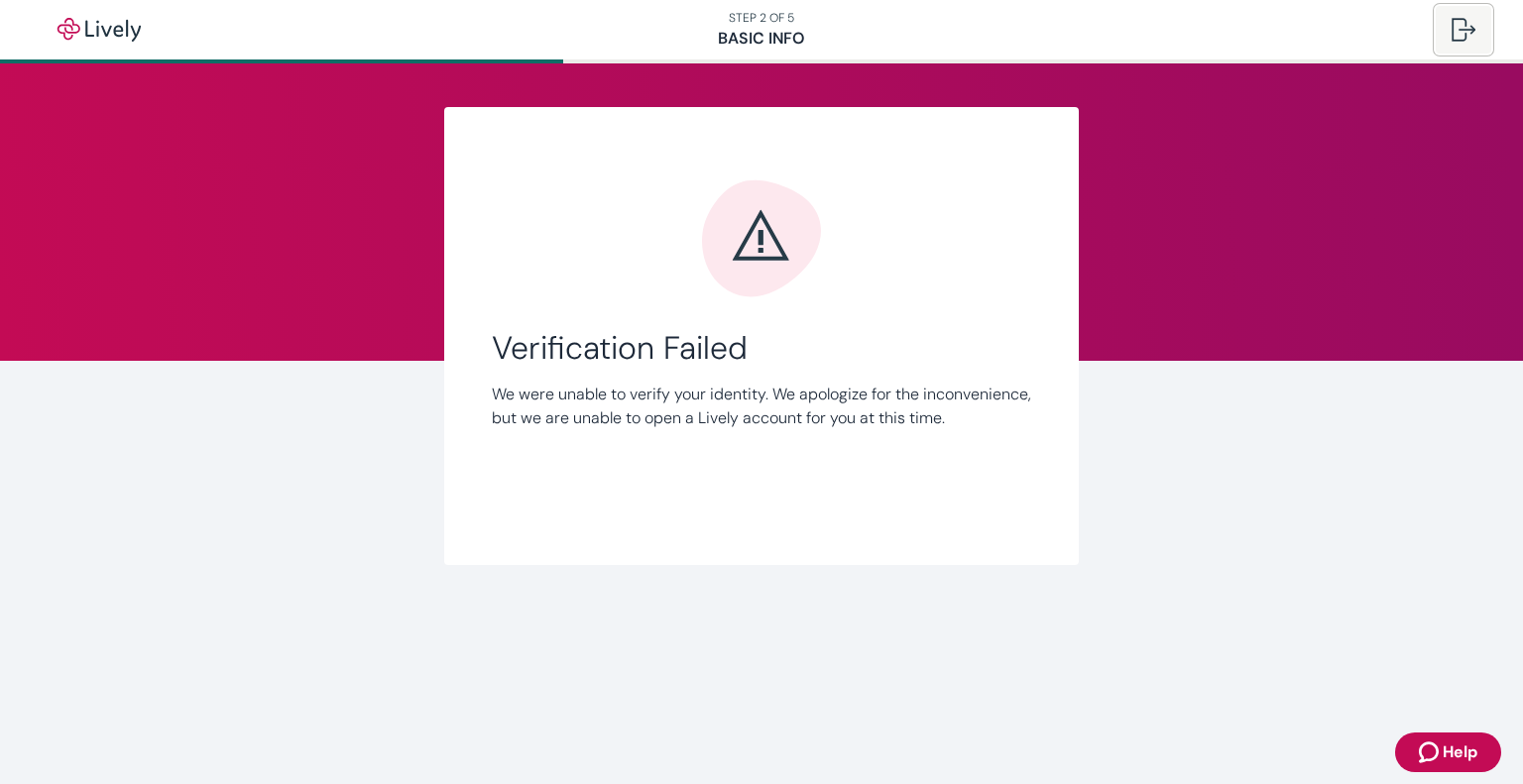 click at bounding box center (1464, 30) 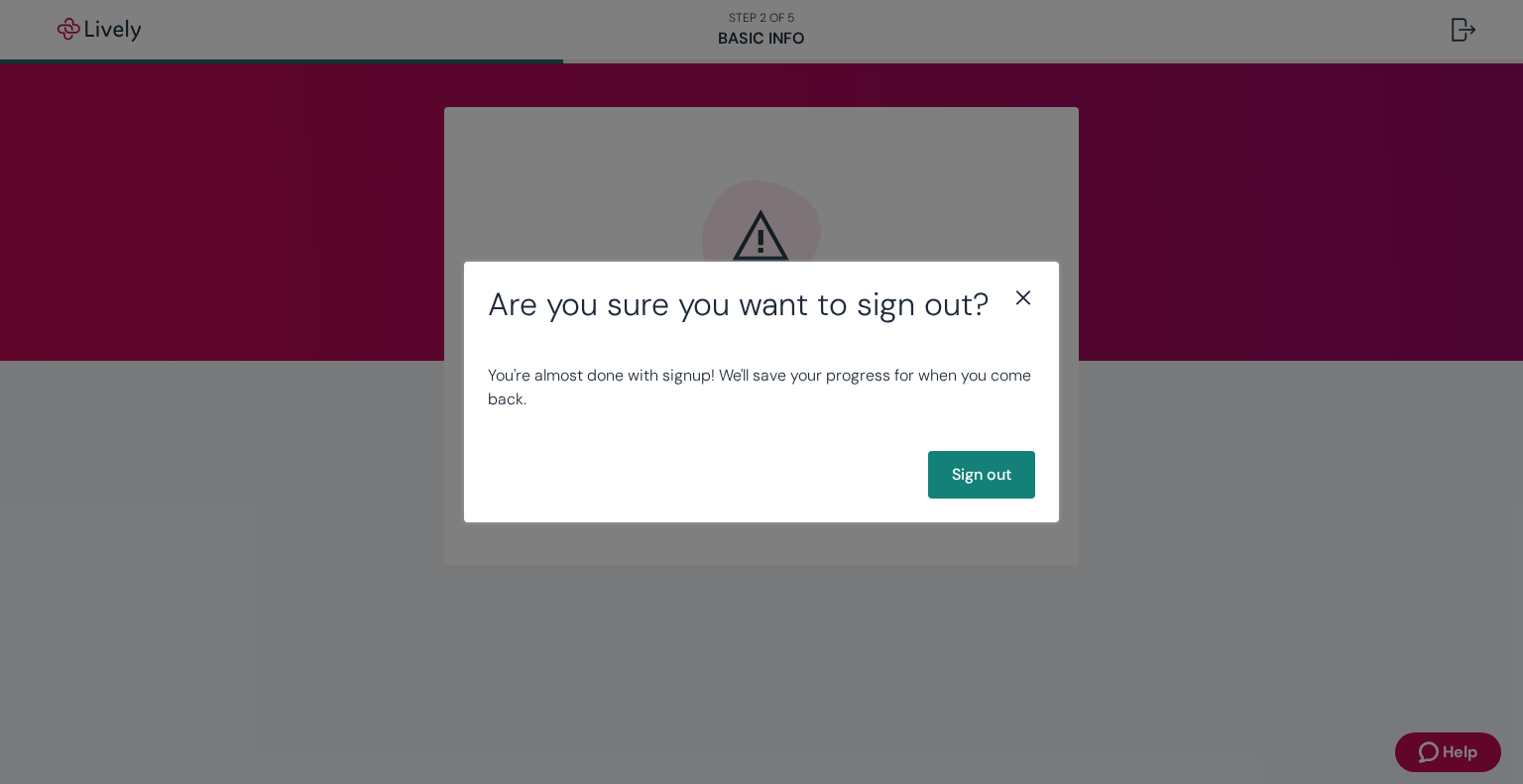 click 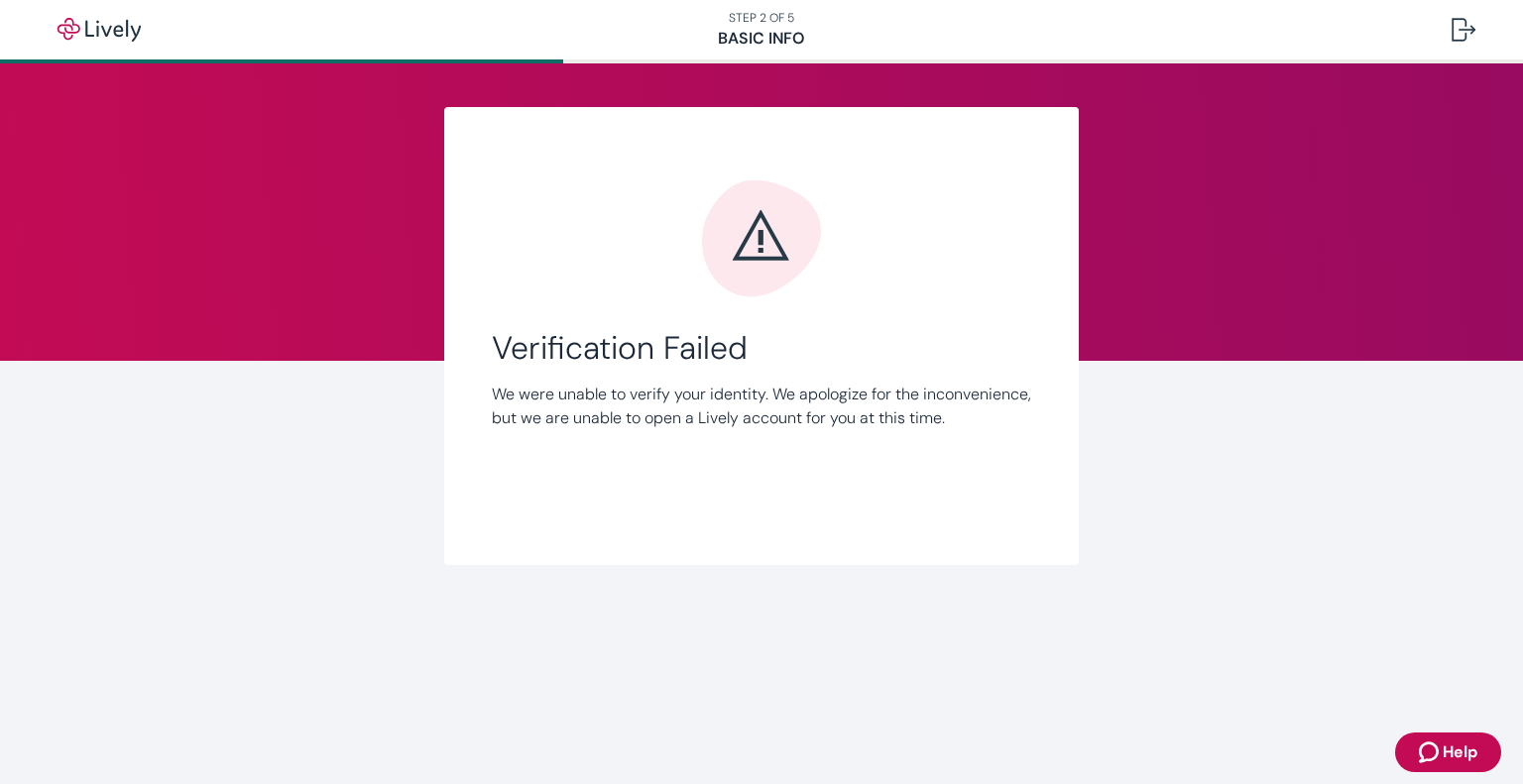 scroll, scrollTop: 0, scrollLeft: 0, axis: both 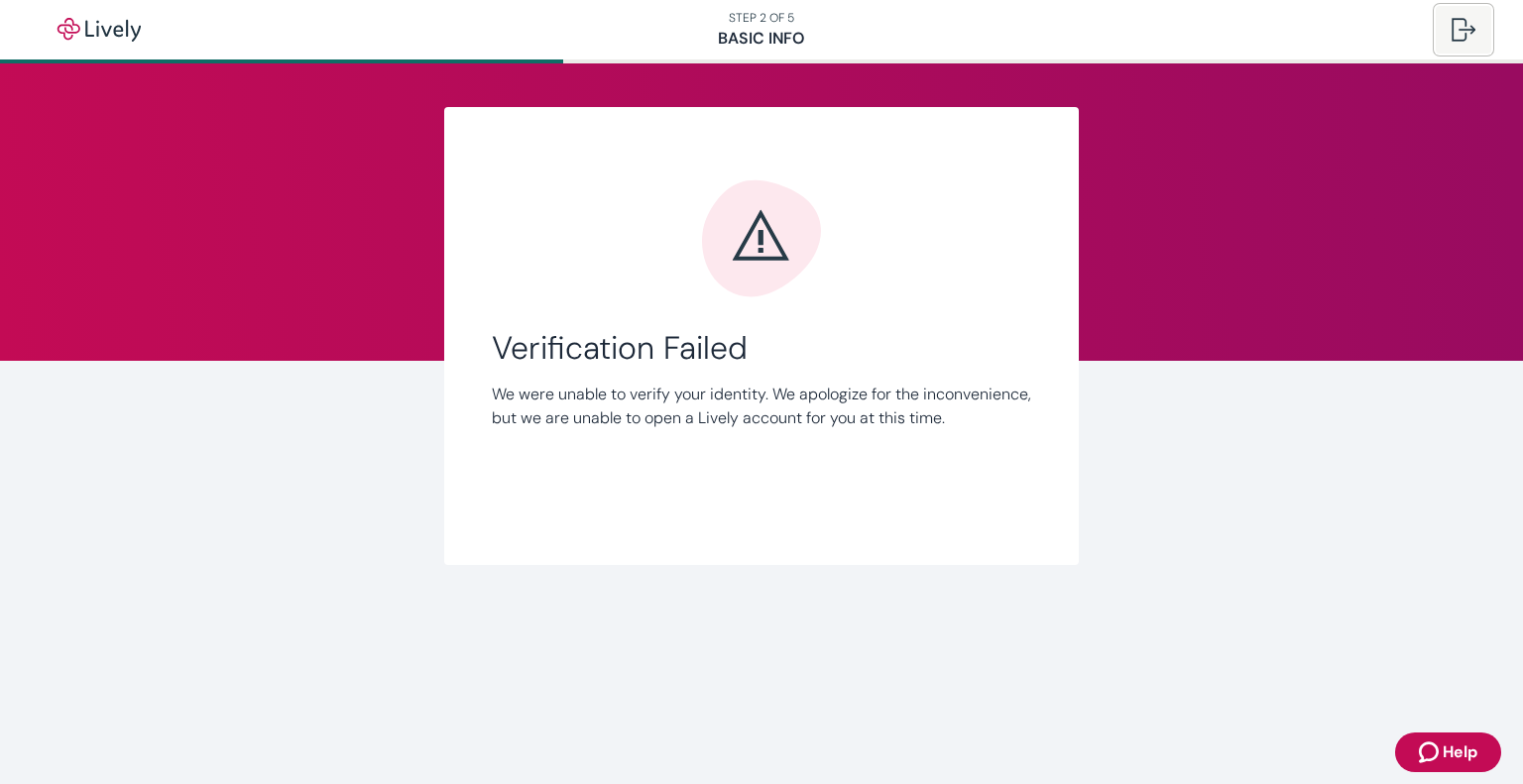 click at bounding box center (1464, 30) 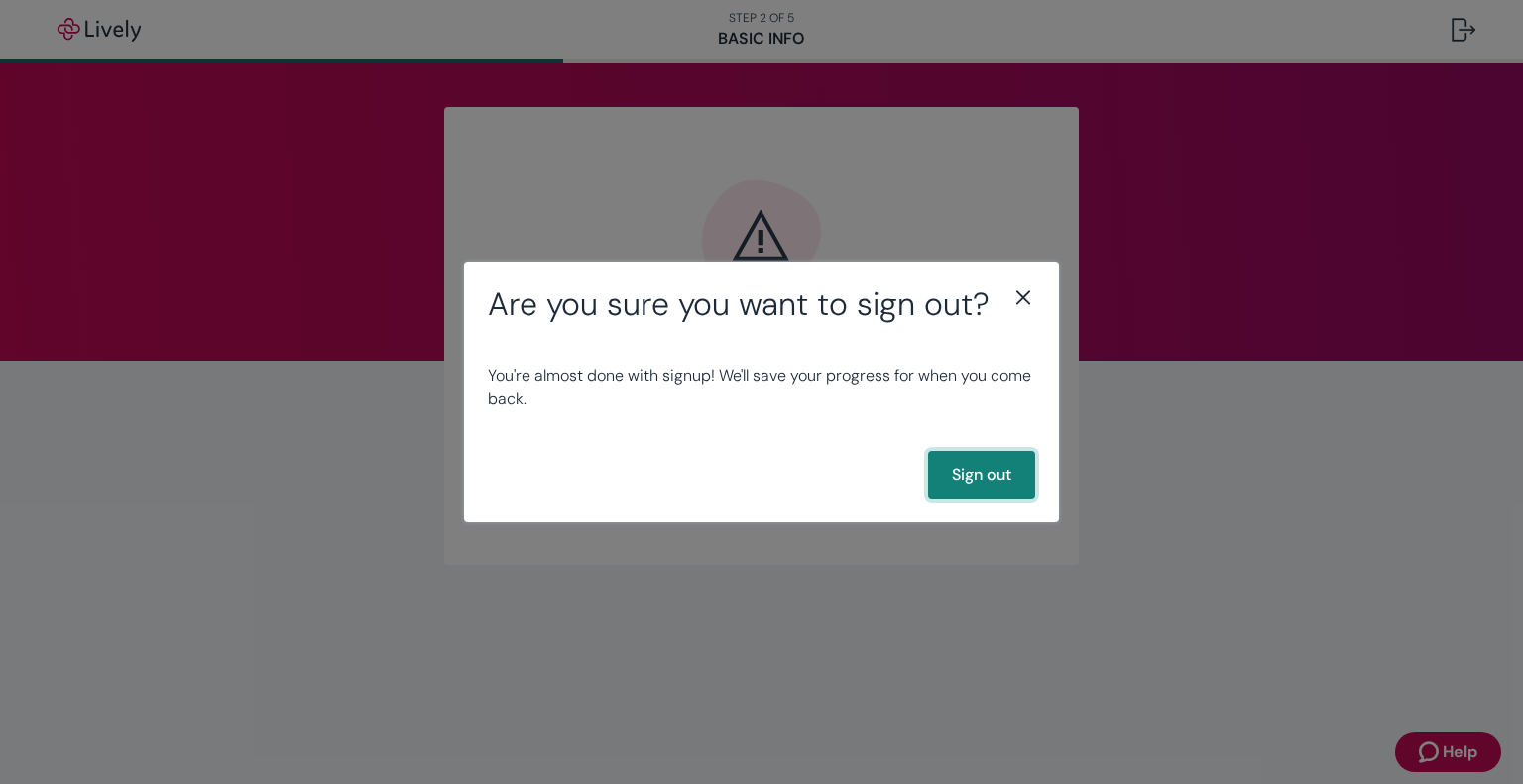 click on "Sign out" at bounding box center (982, 475) 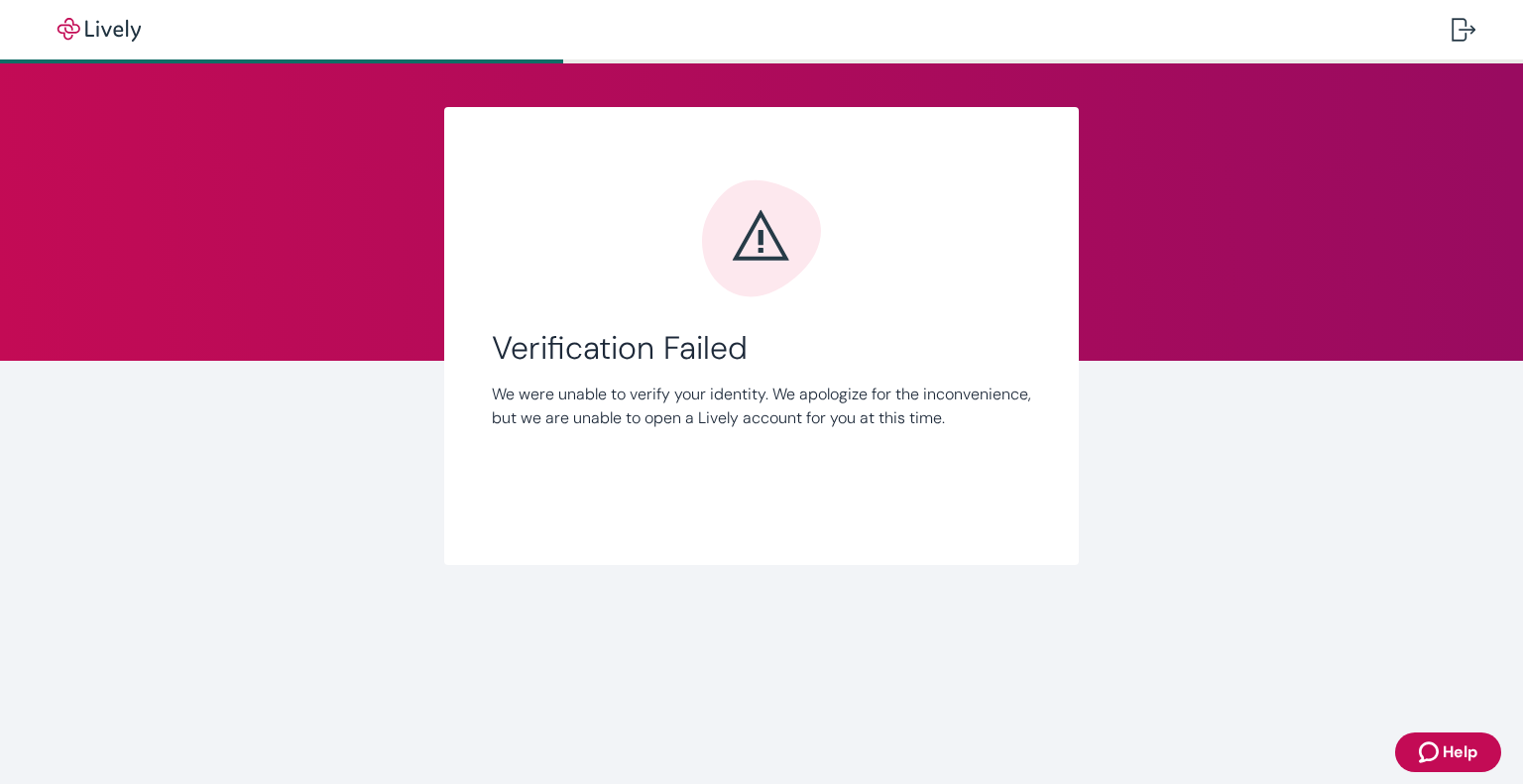 scroll, scrollTop: 0, scrollLeft: 0, axis: both 